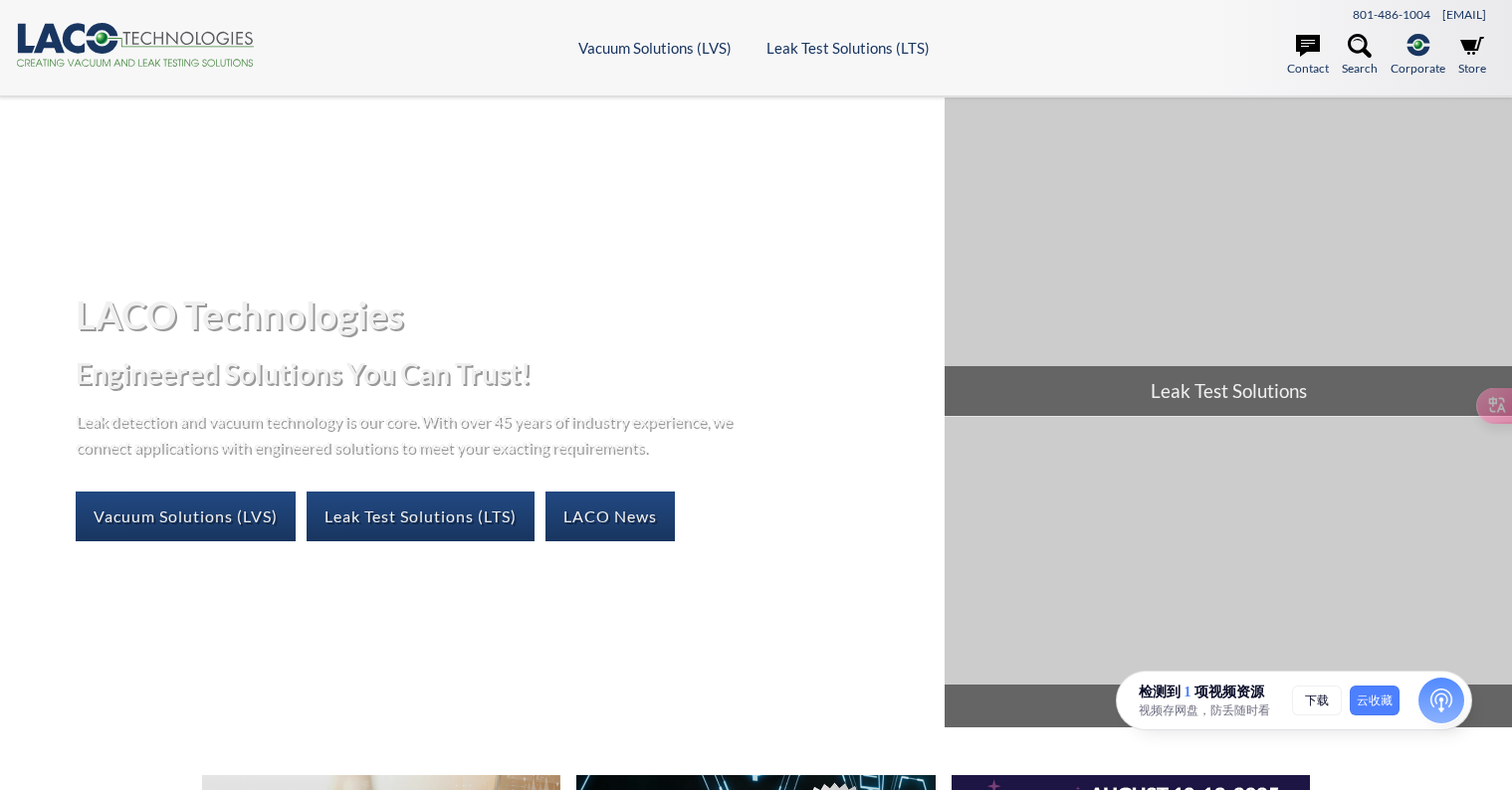 scroll, scrollTop: 0, scrollLeft: 0, axis: both 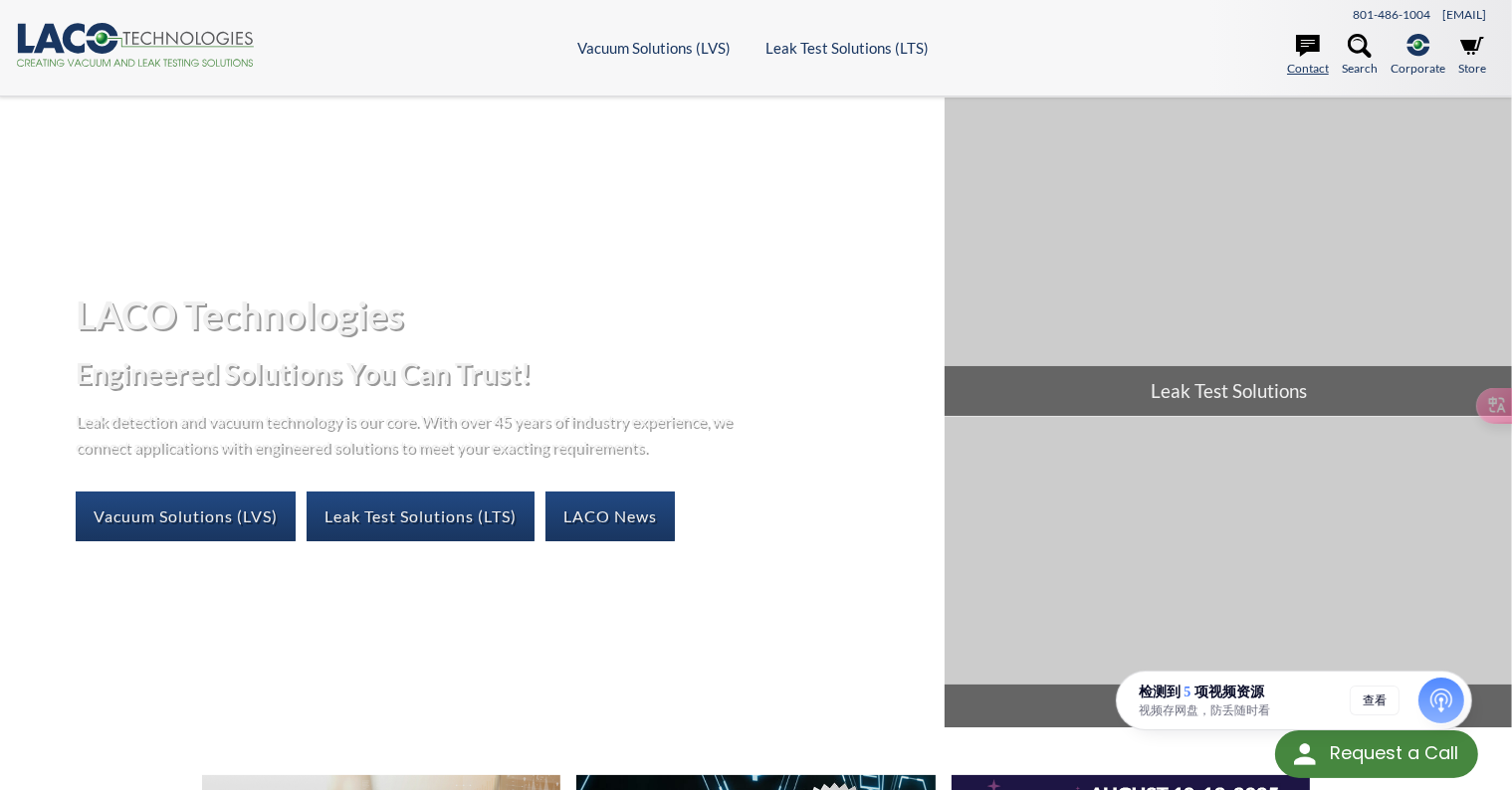 click 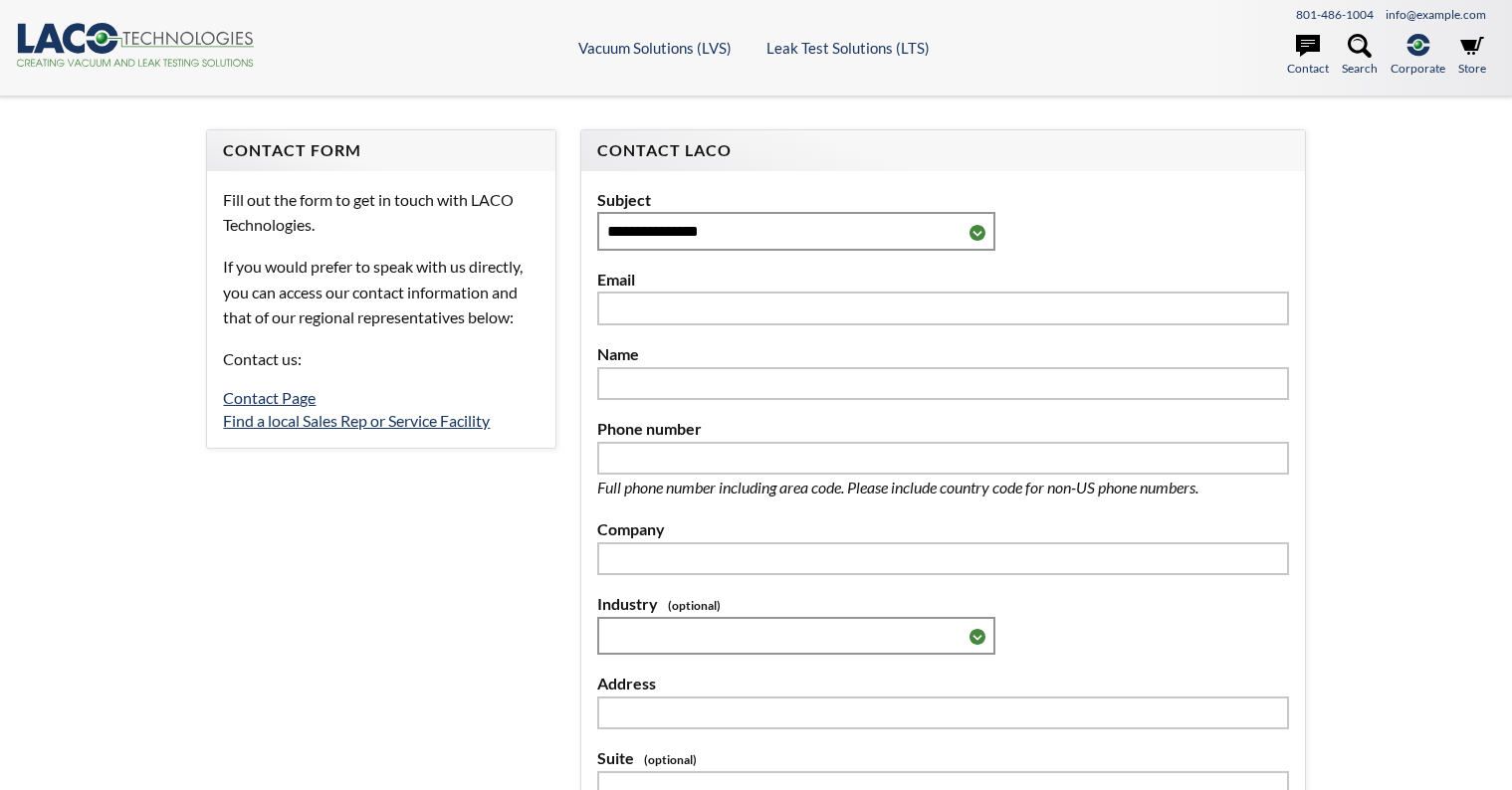 scroll, scrollTop: 0, scrollLeft: 0, axis: both 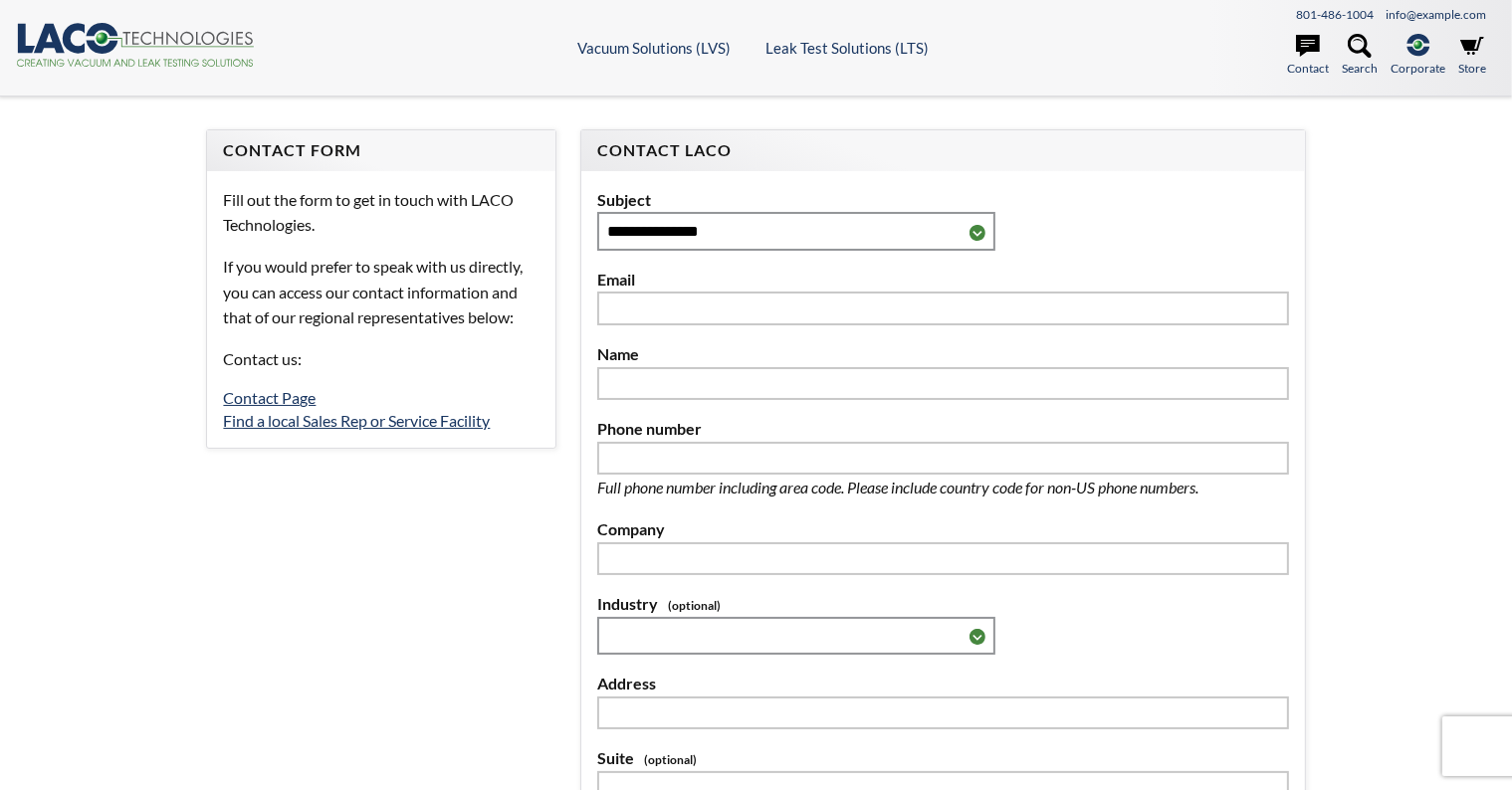 select 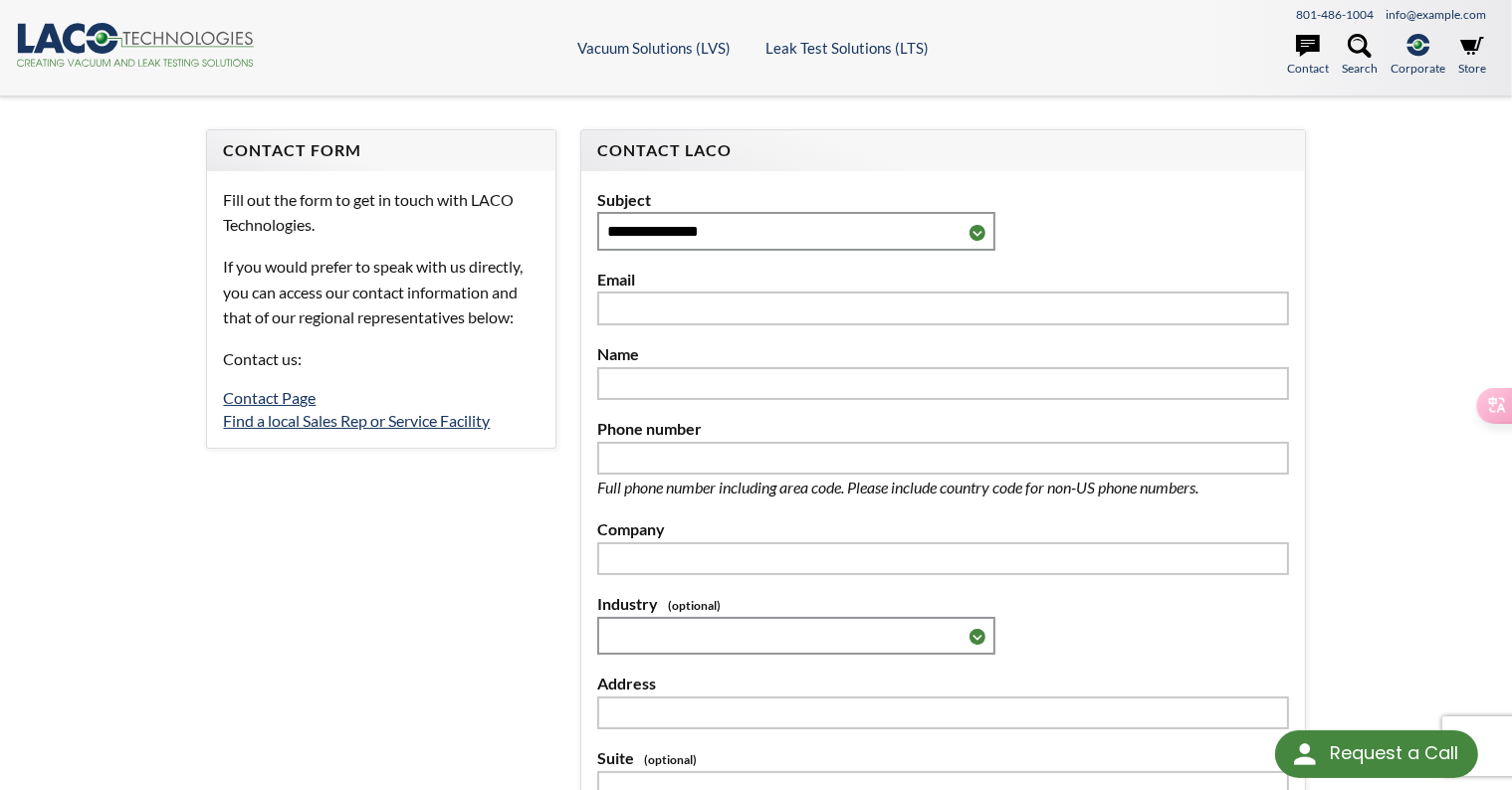 click on "**********" at bounding box center (756, 625) 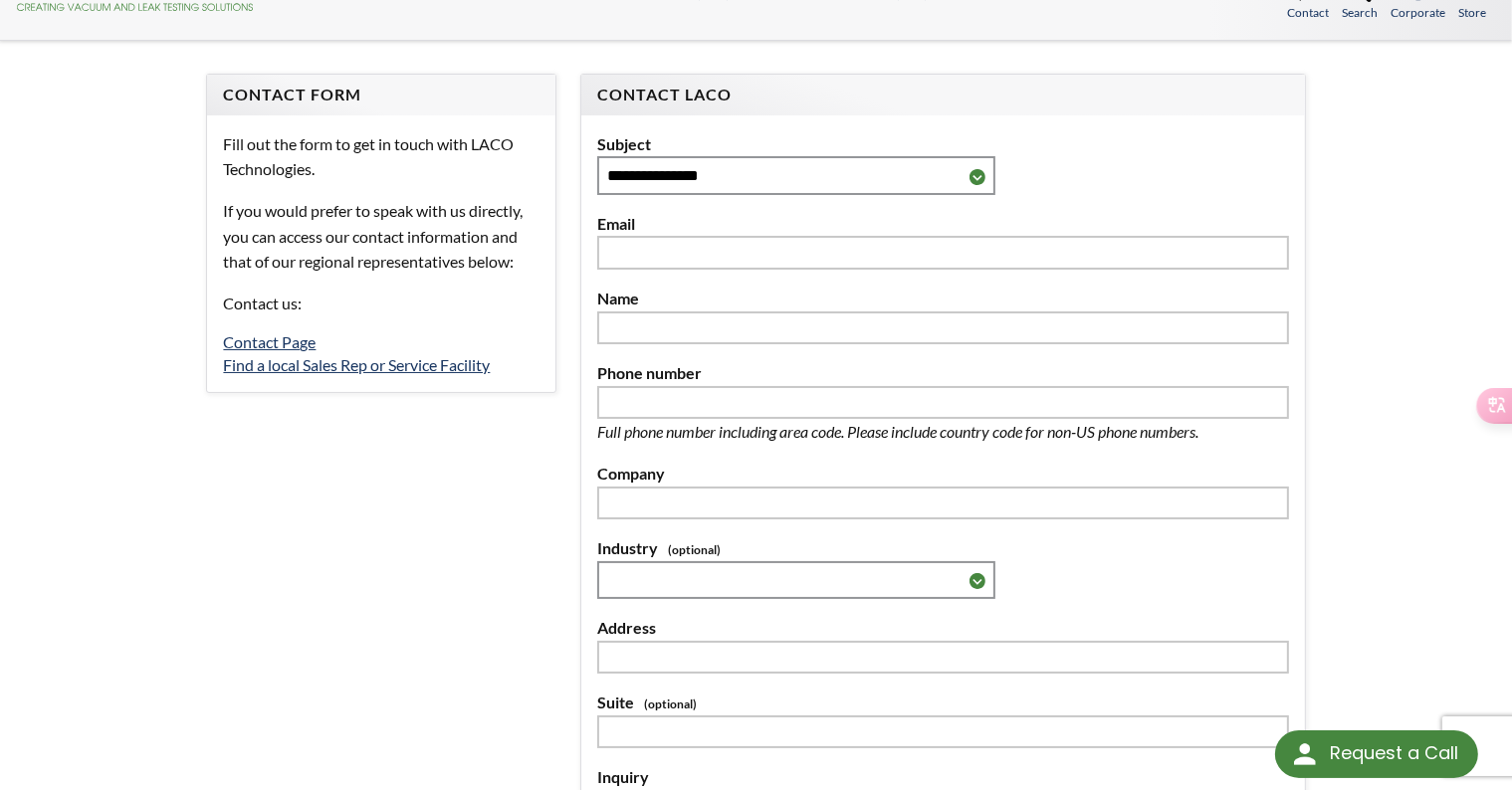scroll, scrollTop: 0, scrollLeft: 0, axis: both 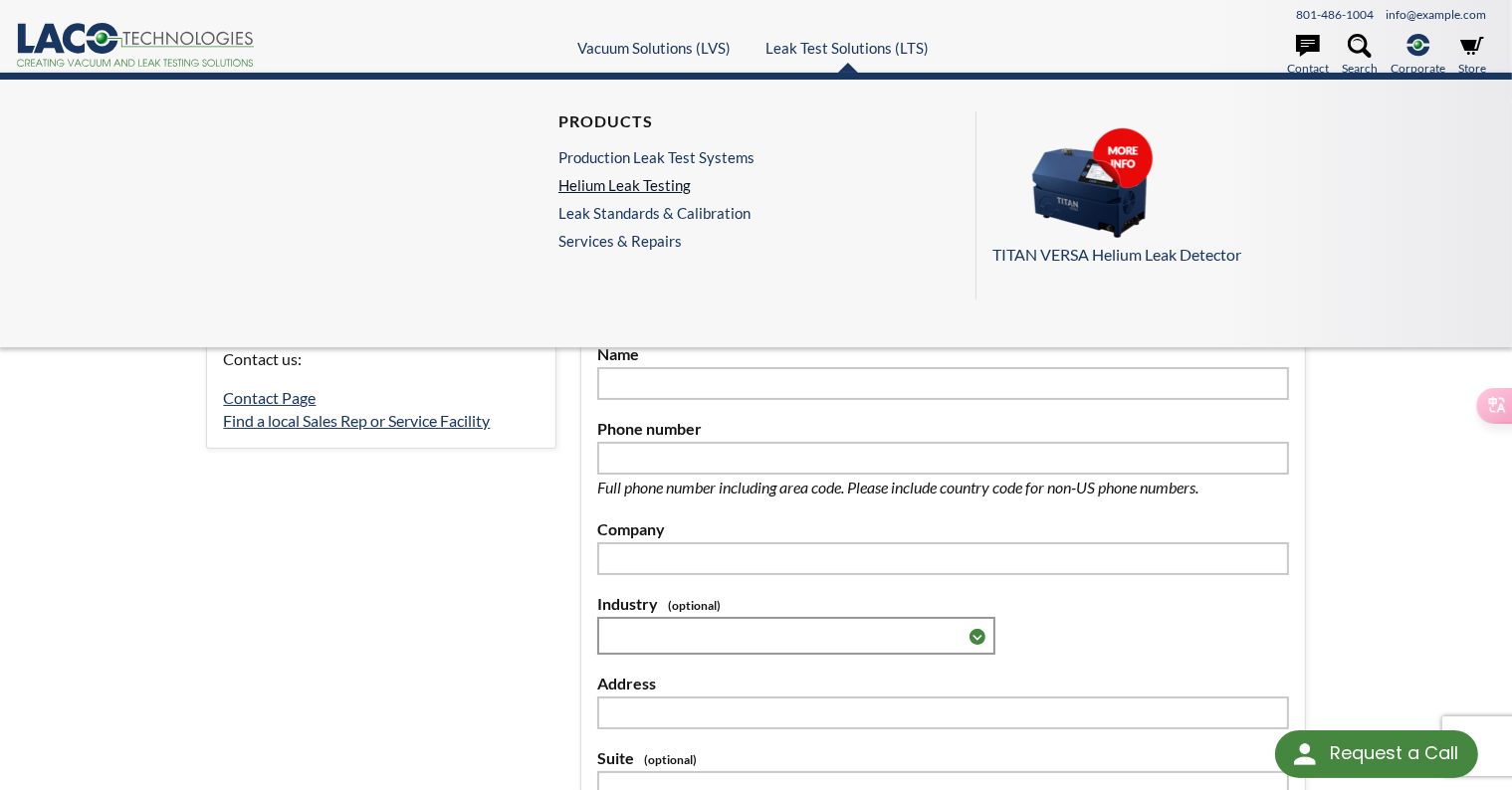 click on "Helium Leak Testing" at bounding box center (656, 185) 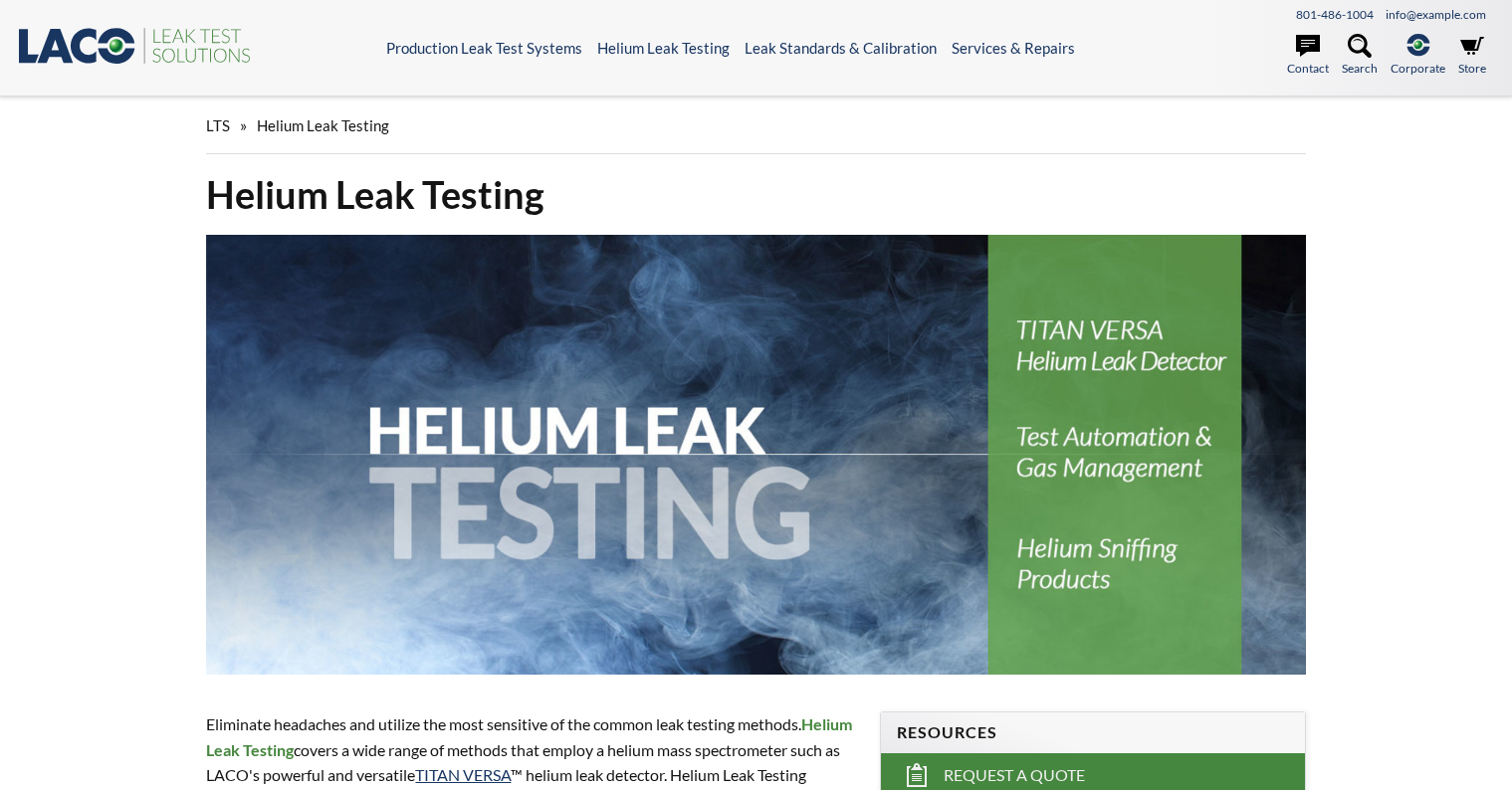 scroll, scrollTop: 0, scrollLeft: 0, axis: both 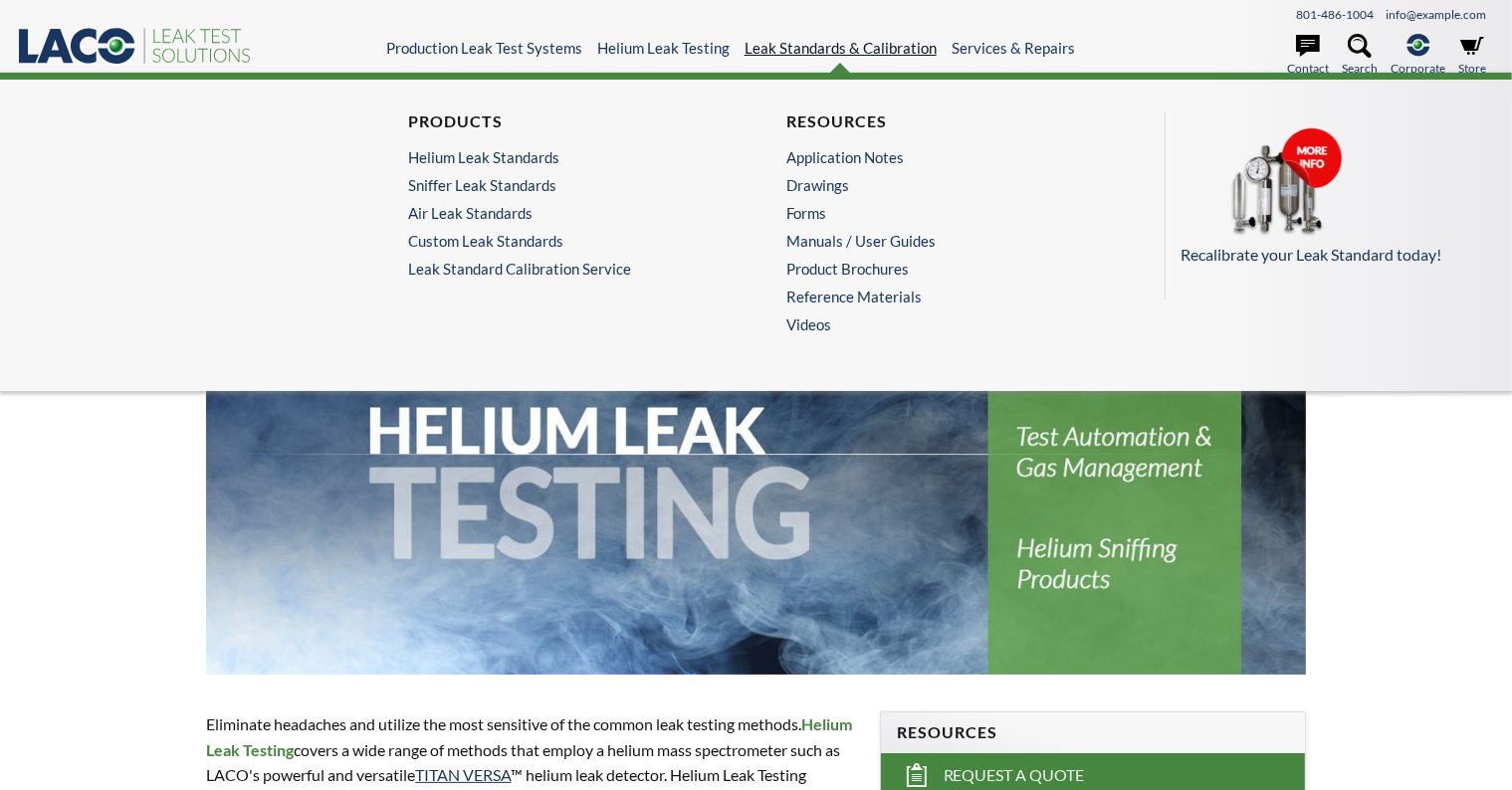 select 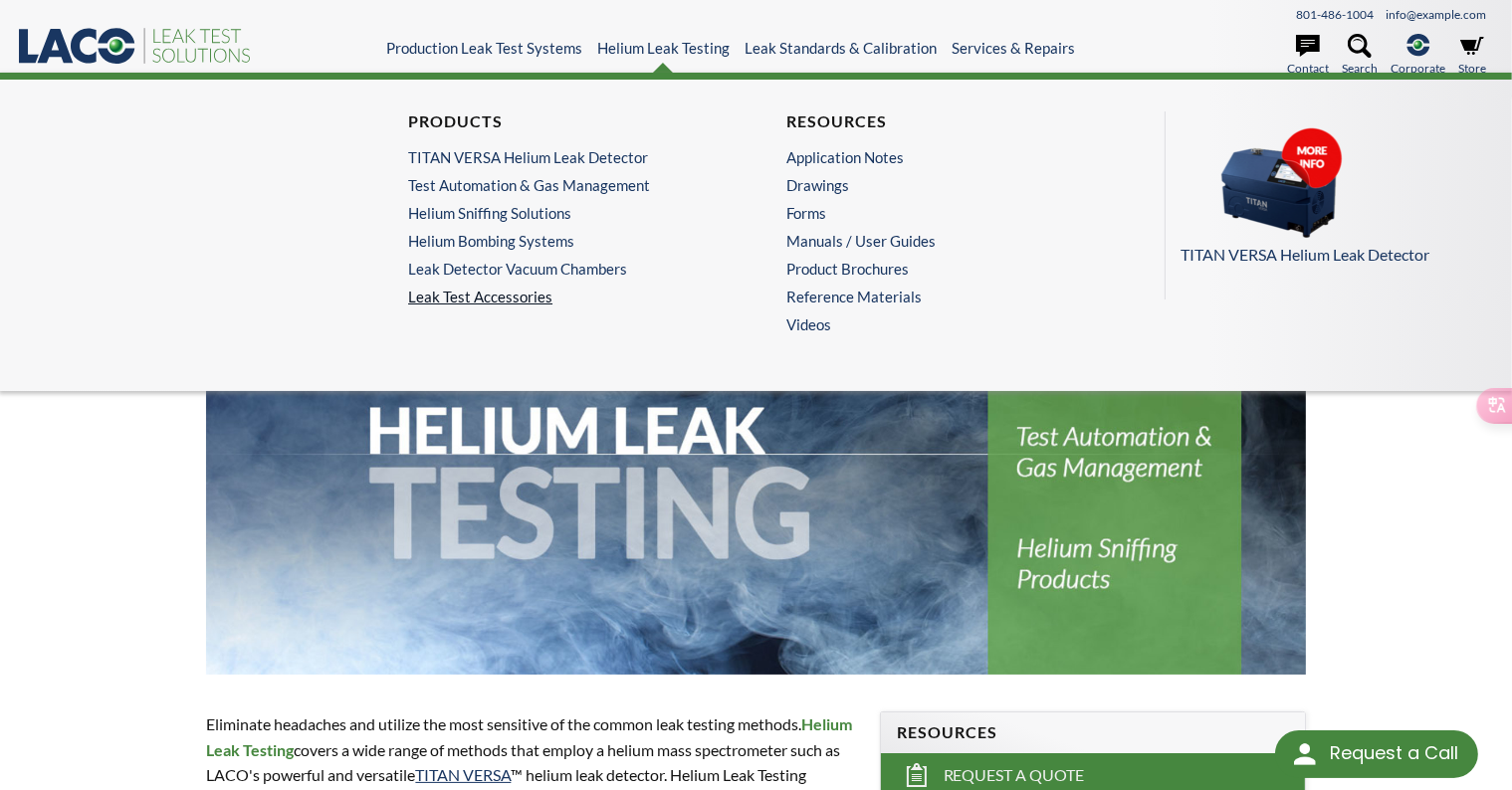 click on "Leak Test Accessories" at bounding box center [566, 296] 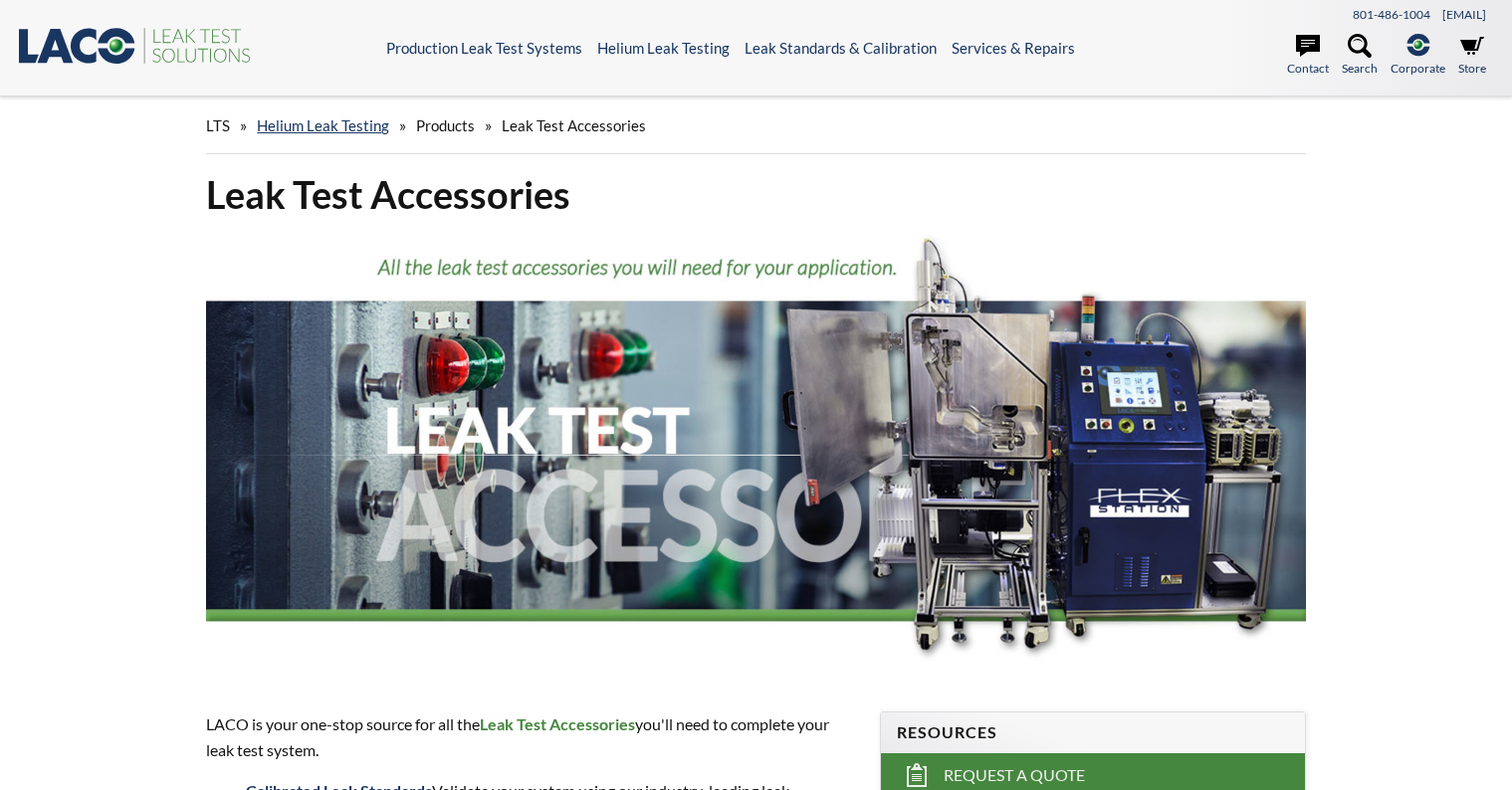 scroll, scrollTop: 0, scrollLeft: 0, axis: both 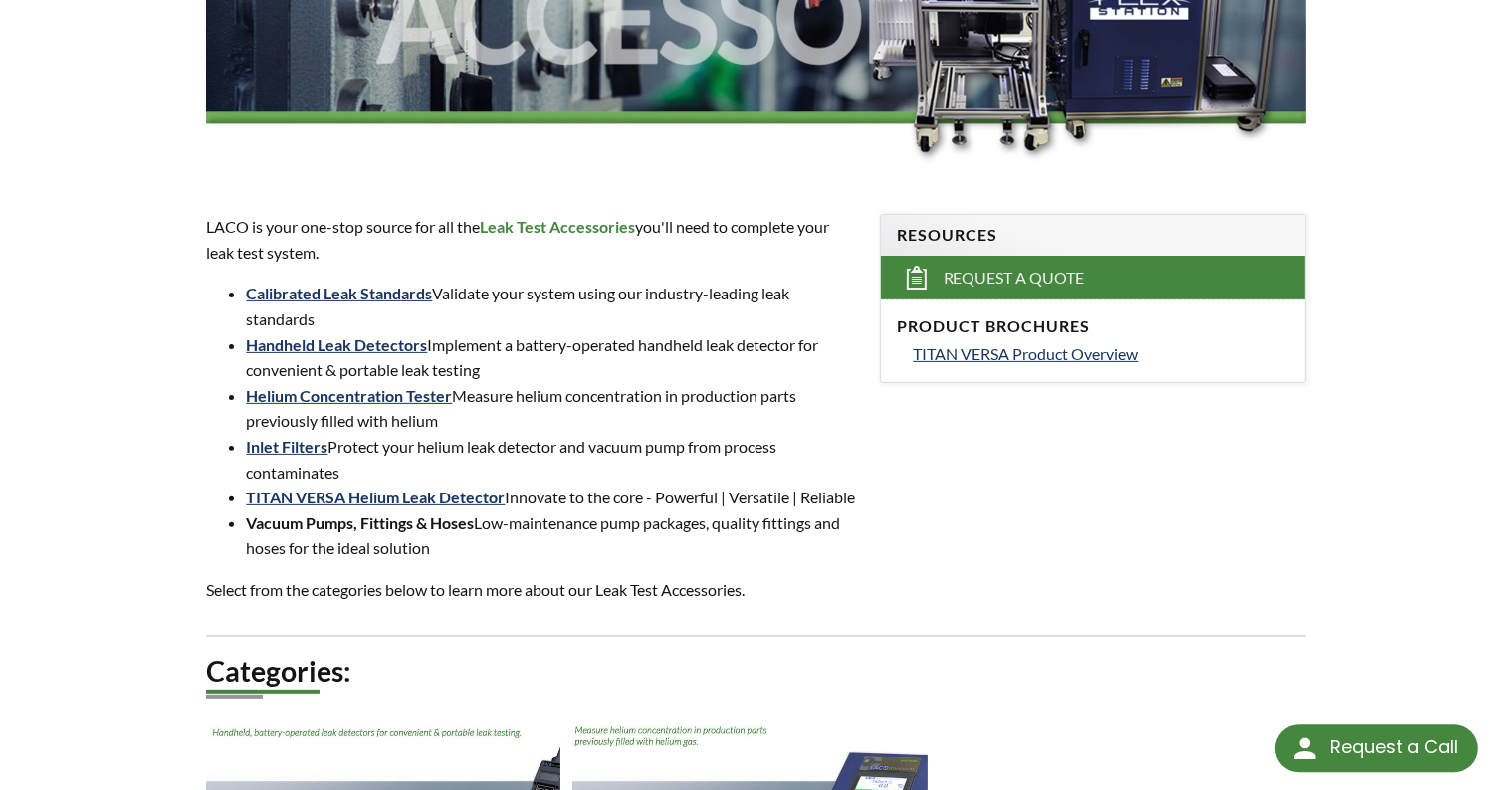 select 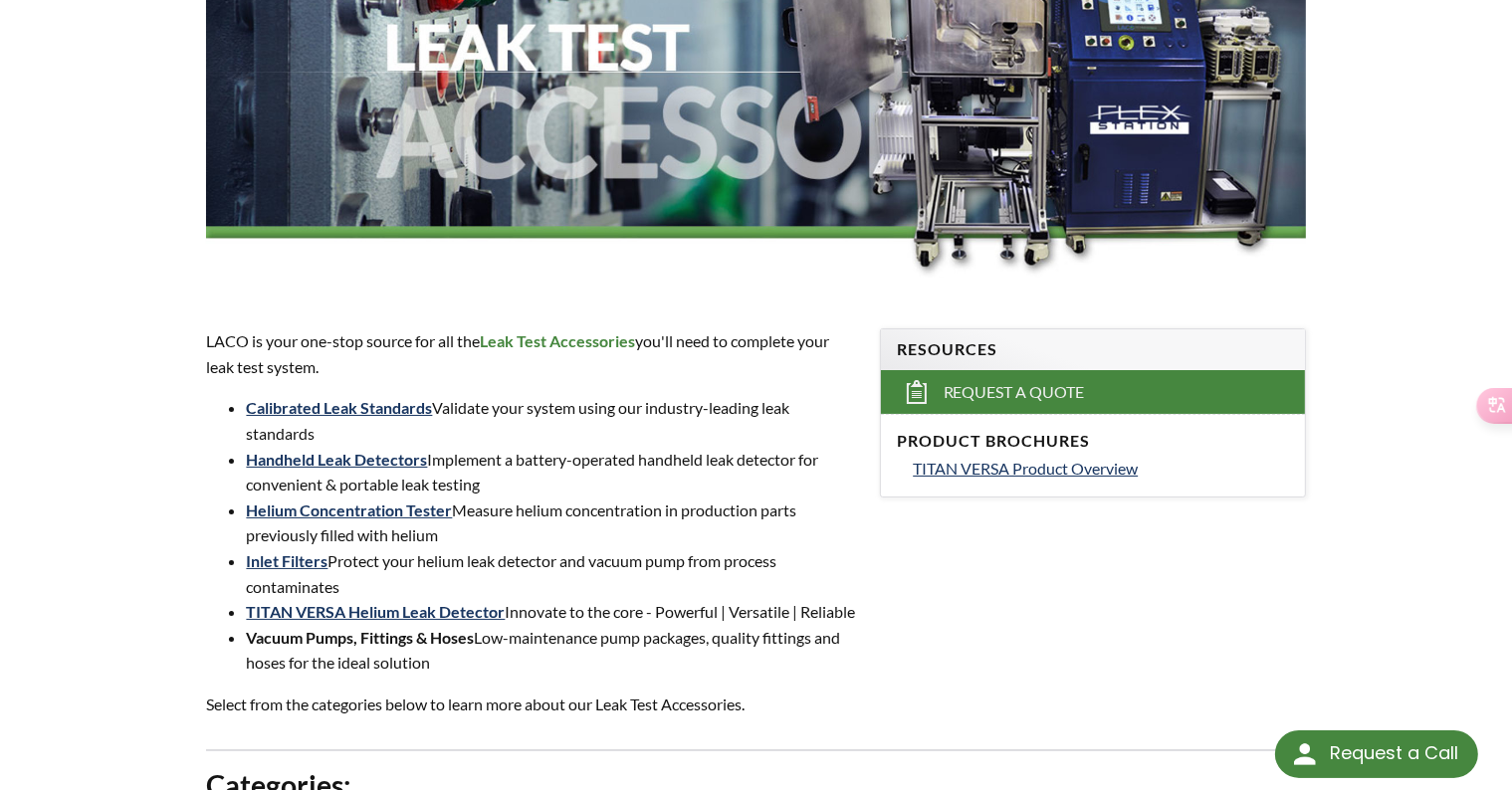 scroll, scrollTop: 418, scrollLeft: 0, axis: vertical 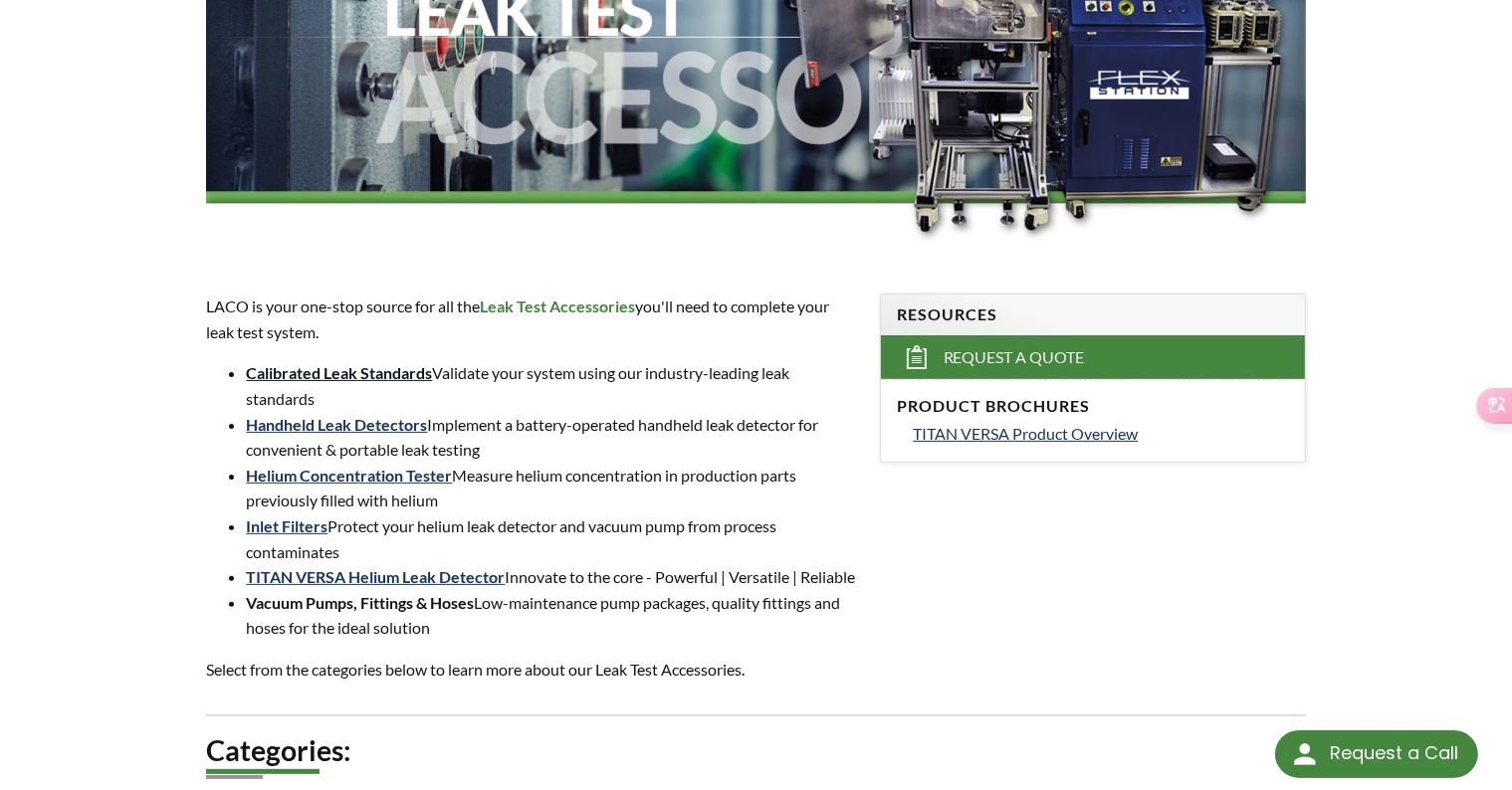 click on "Calibrated Leak Standards" at bounding box center [338, 372] 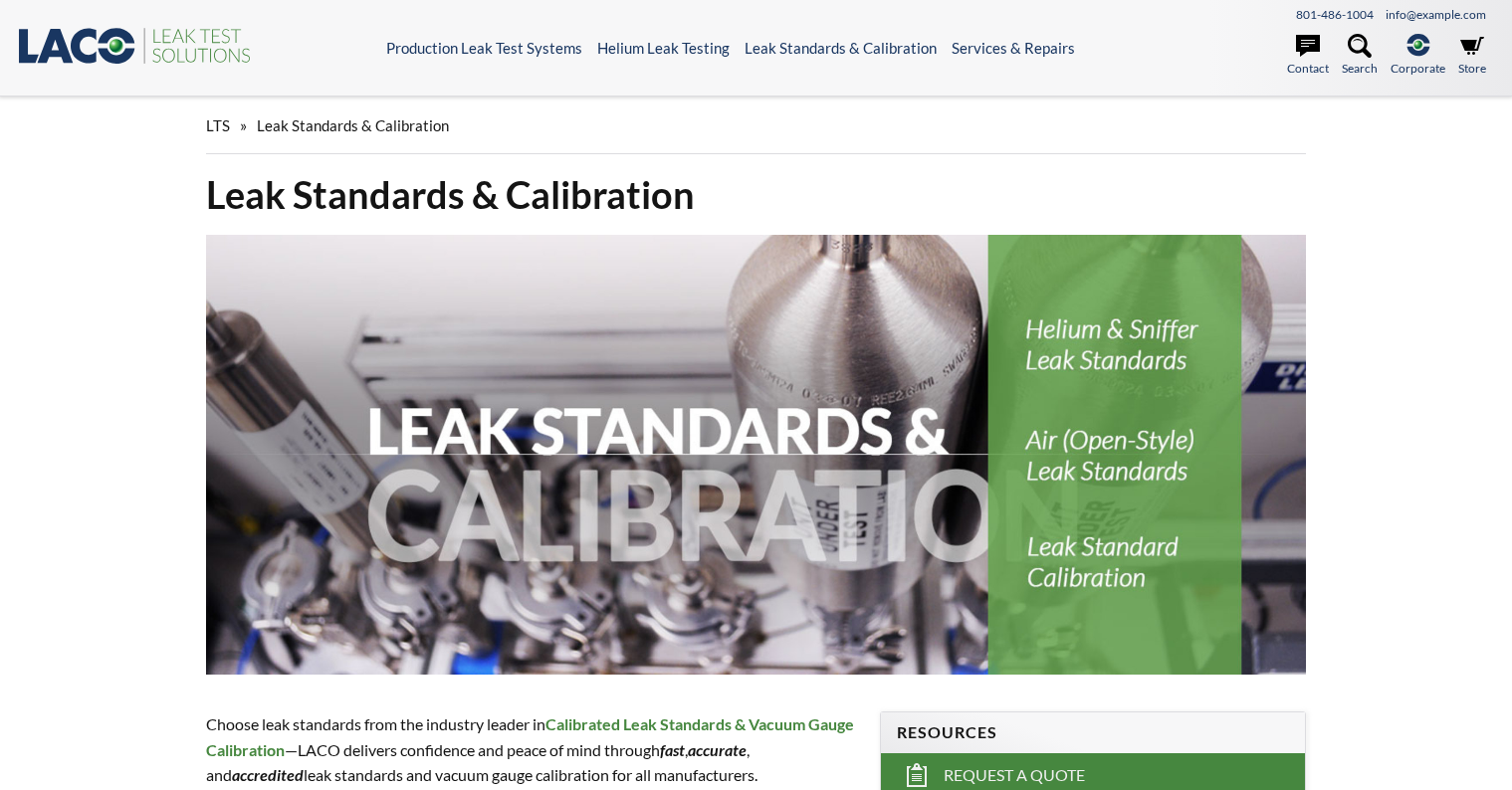 scroll, scrollTop: 0, scrollLeft: 0, axis: both 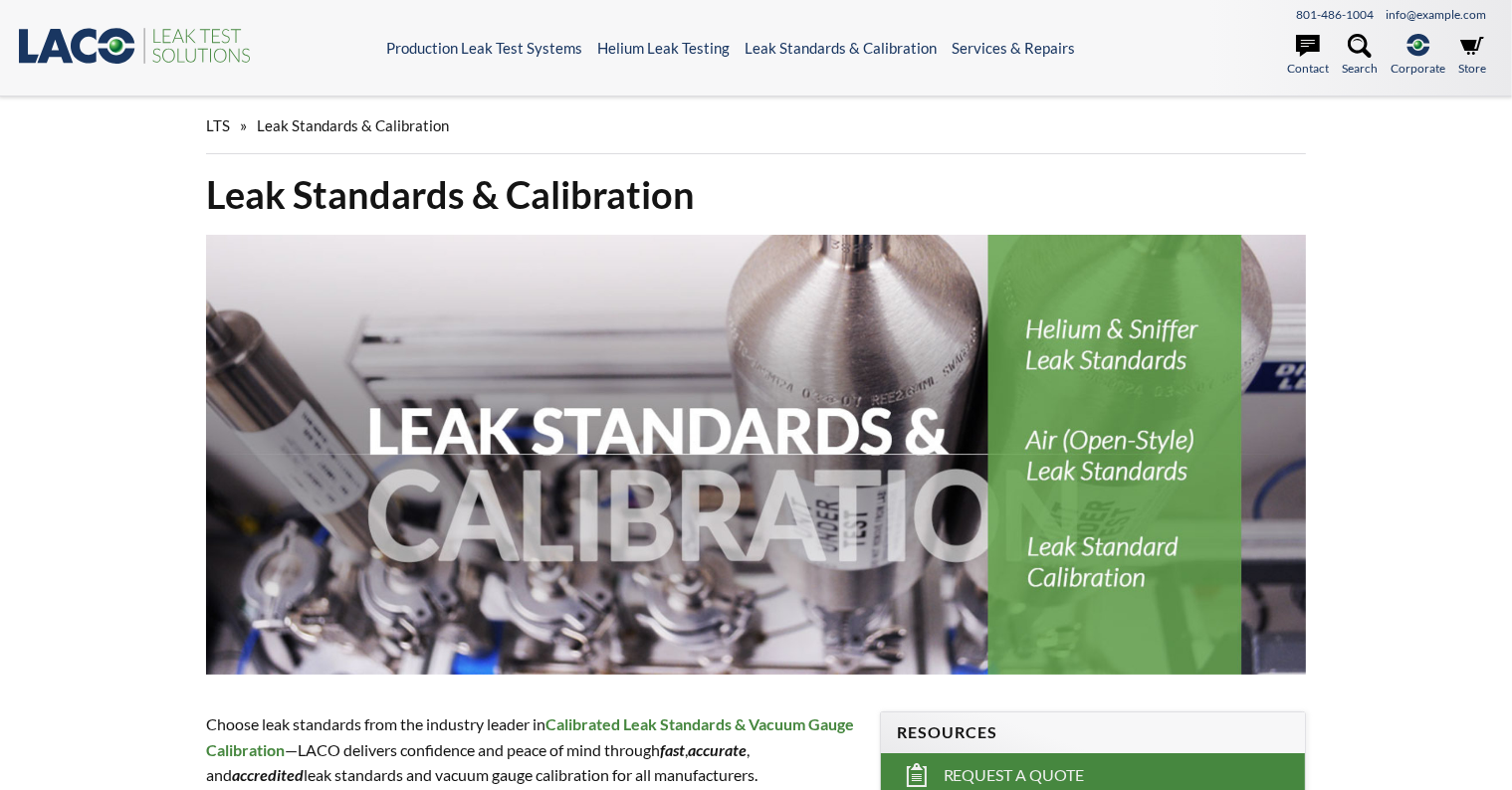 select 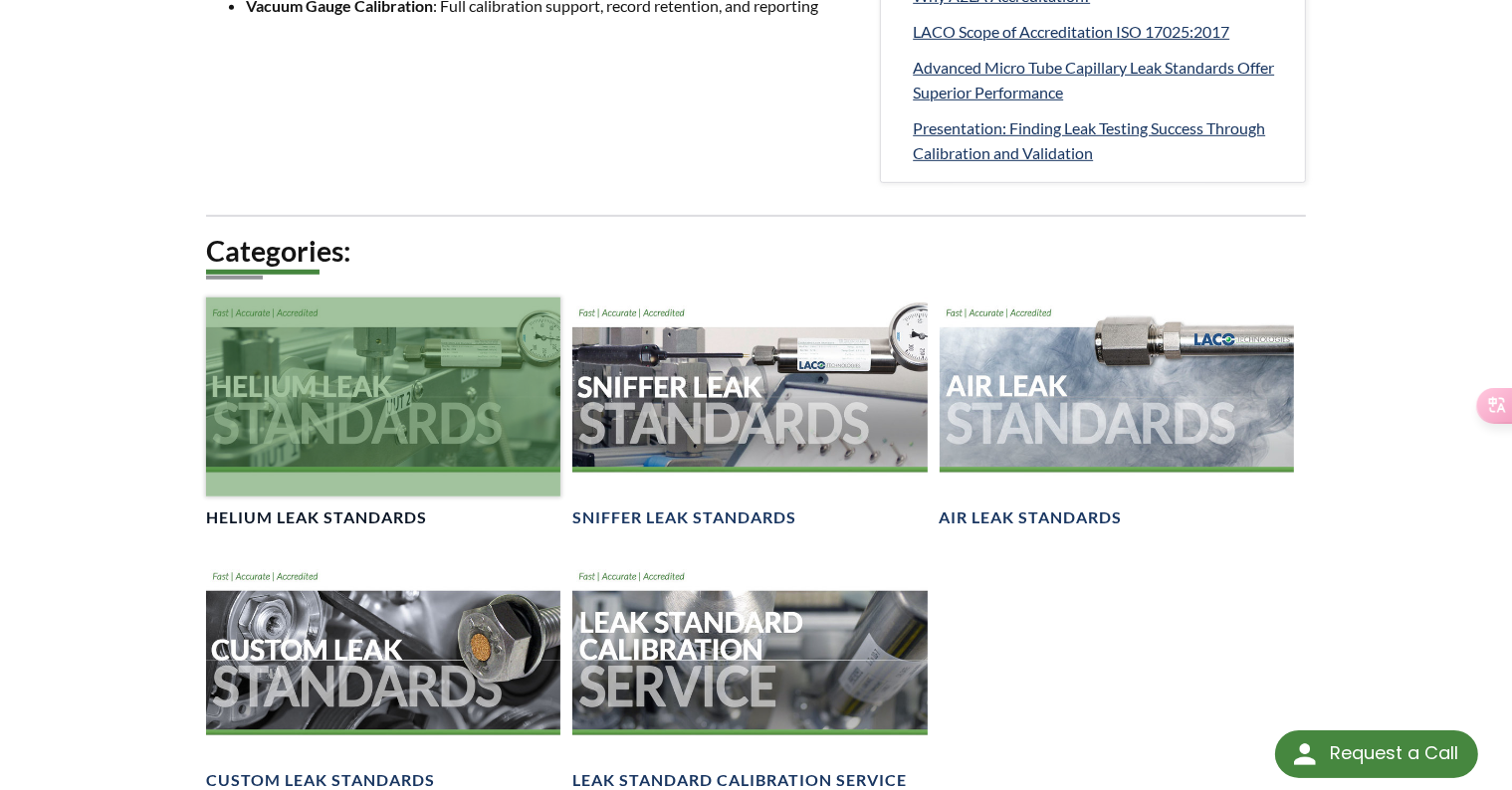 scroll, scrollTop: 1293, scrollLeft: 0, axis: vertical 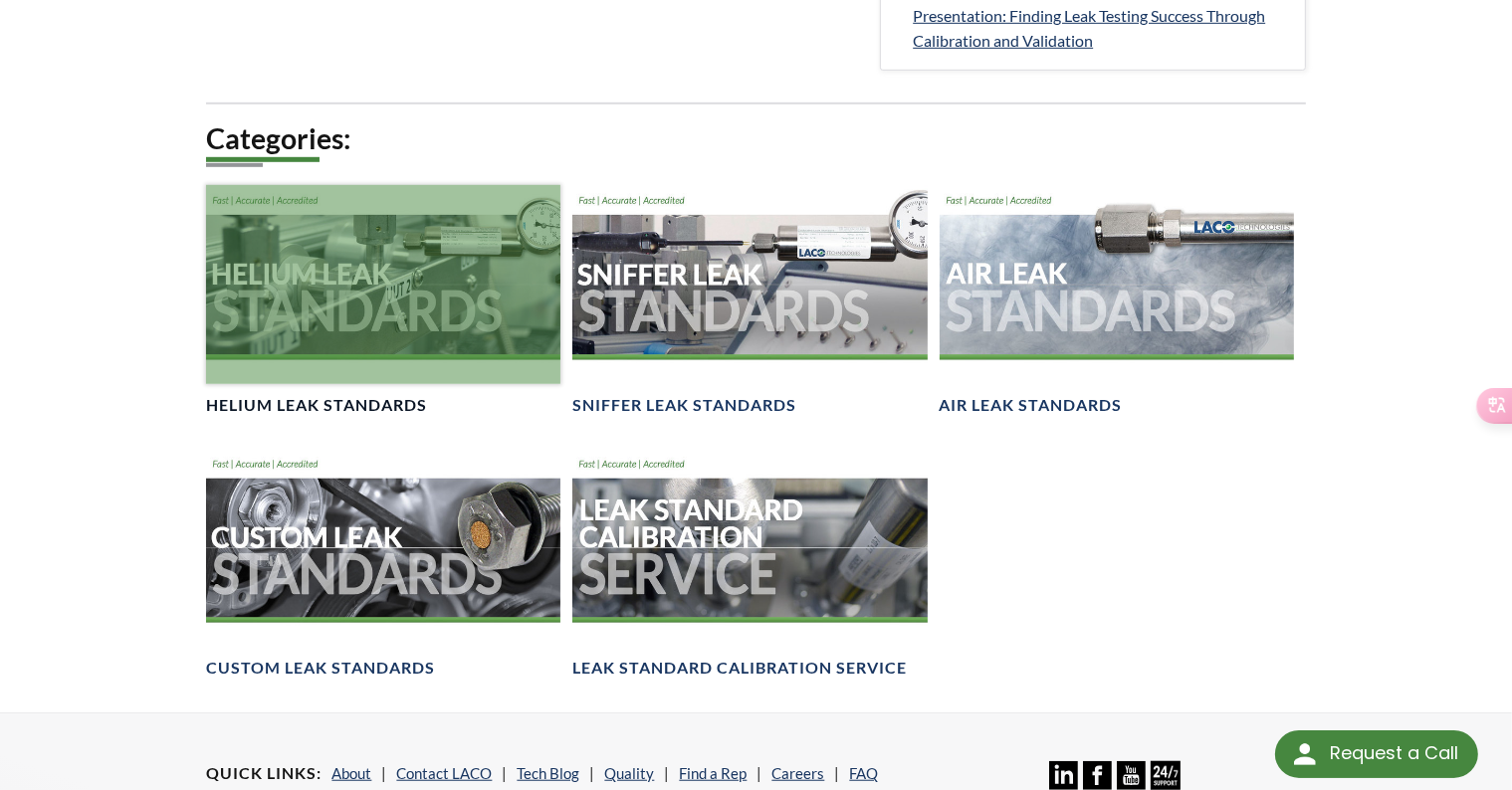 click on "Helium Leak Standards" at bounding box center [317, 405] 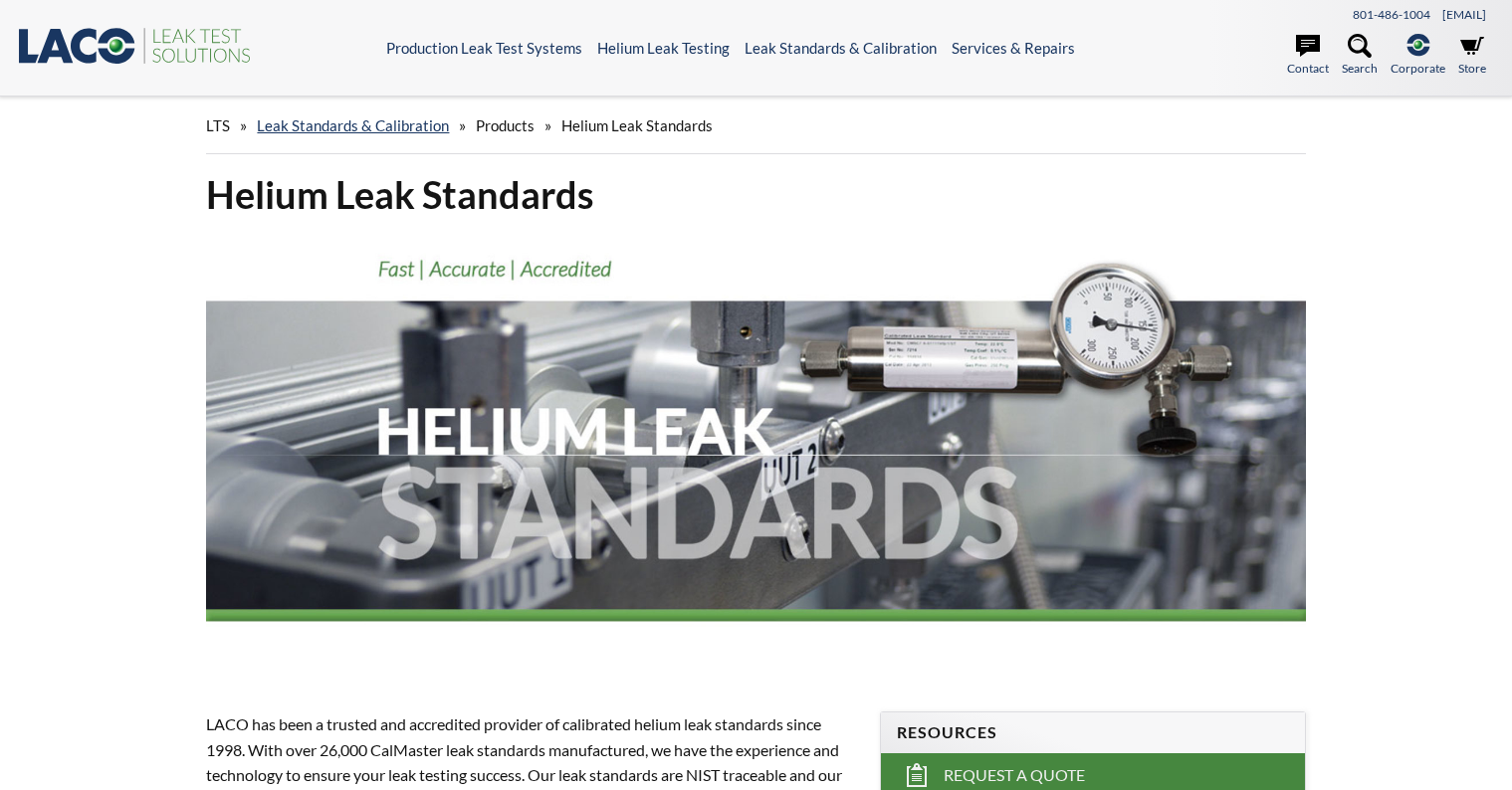 scroll, scrollTop: 0, scrollLeft: 0, axis: both 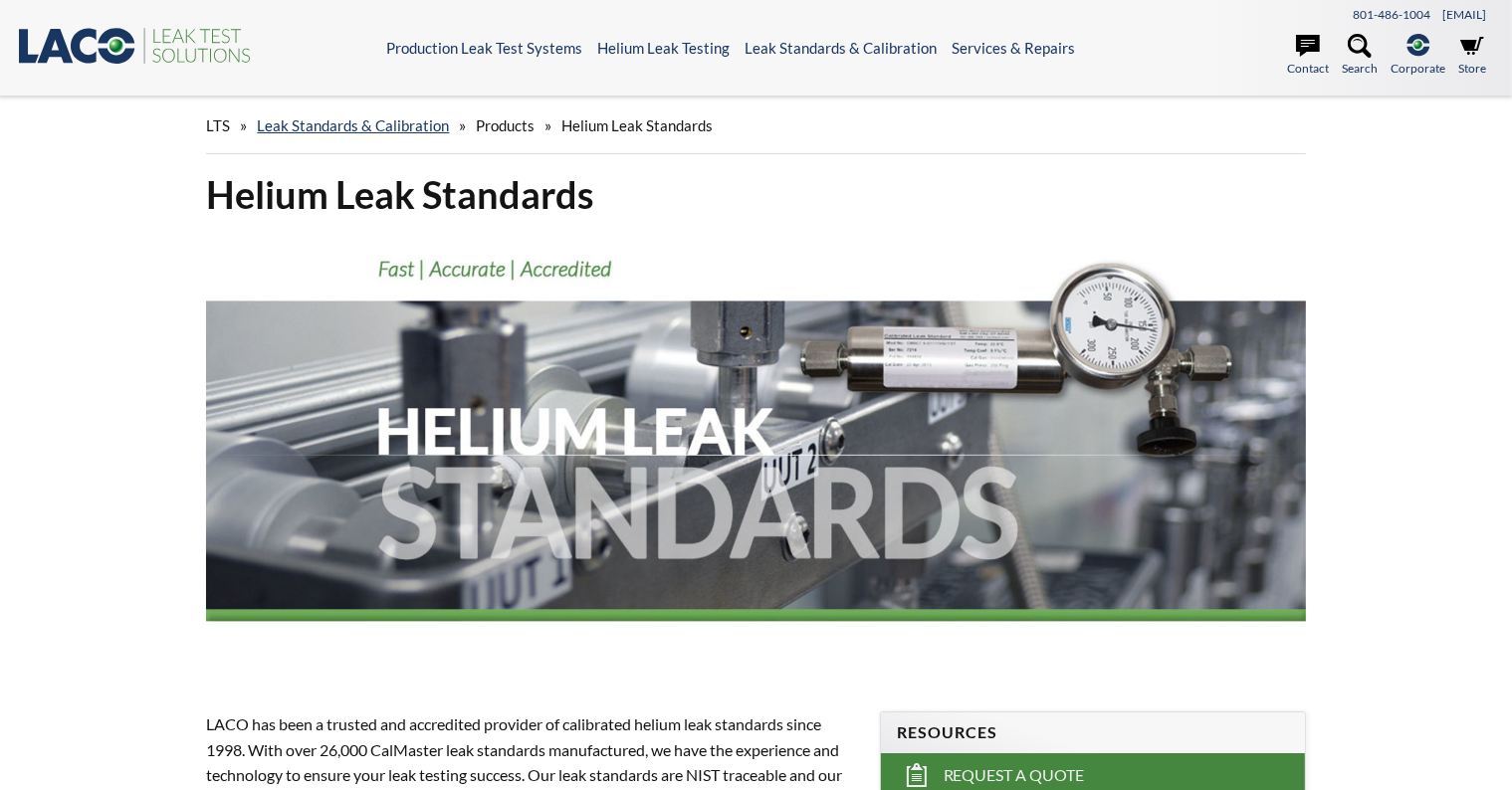 select 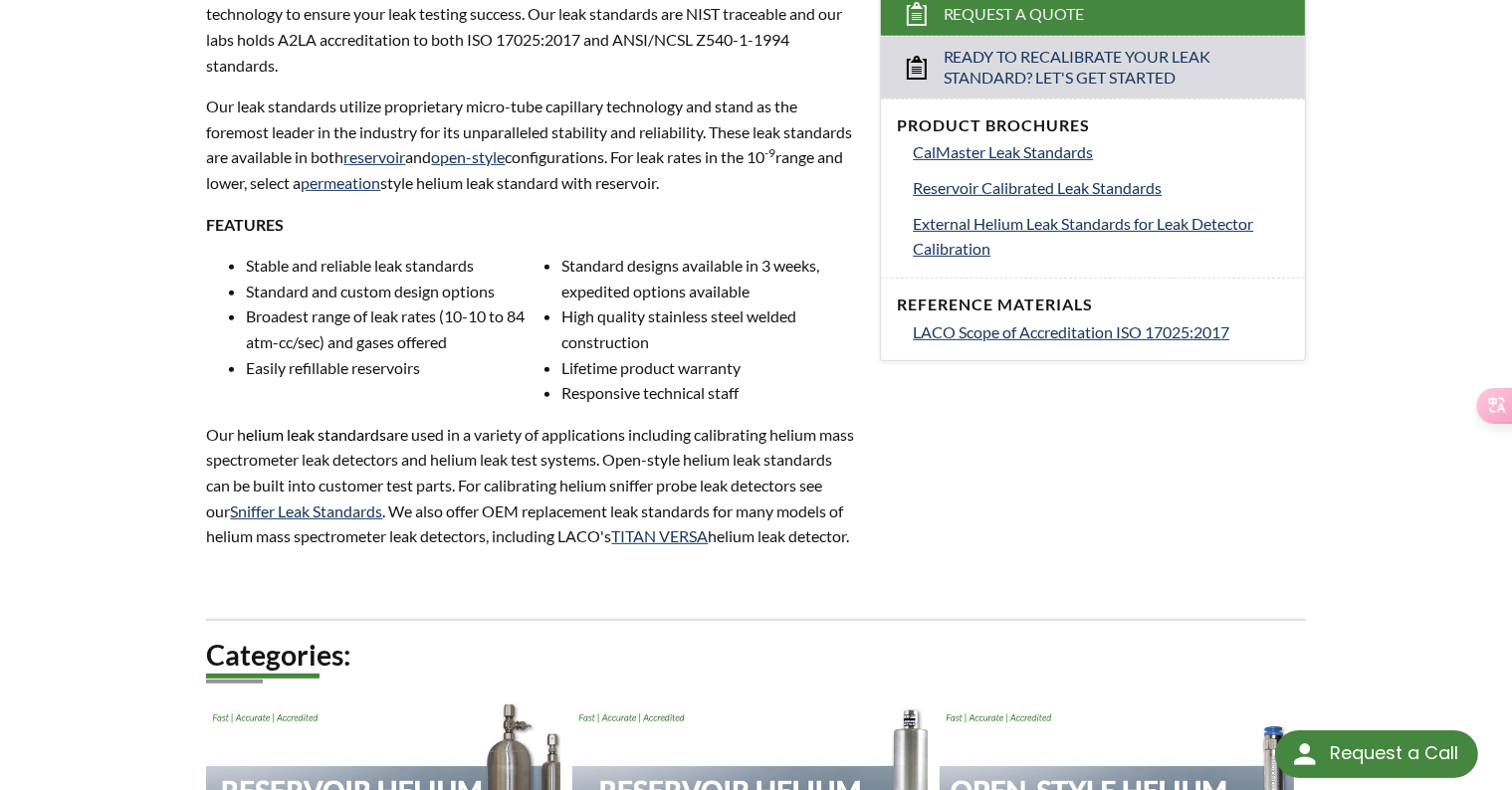 scroll, scrollTop: 796, scrollLeft: 0, axis: vertical 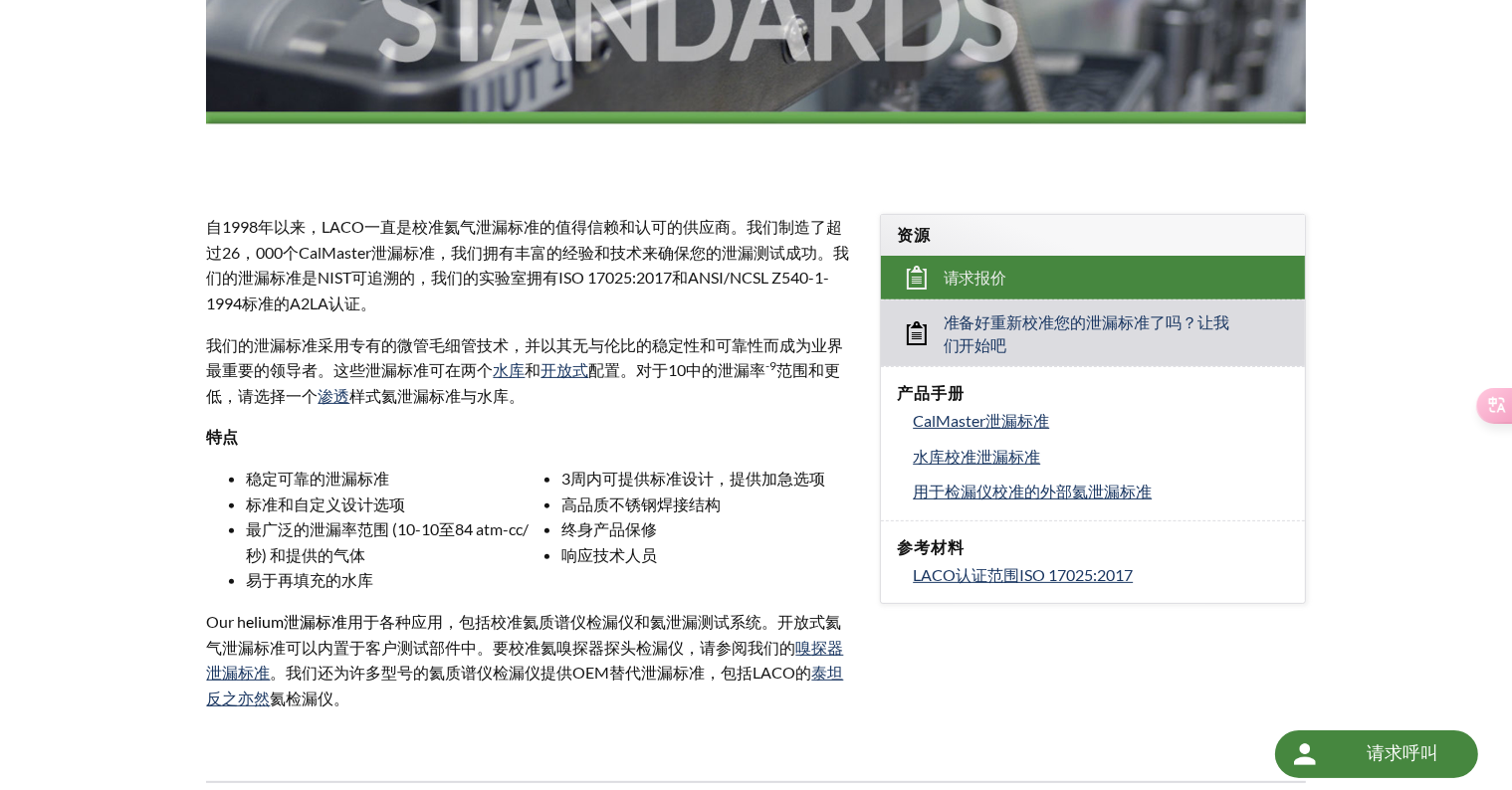 click on "自1998年以来，LACO一直是校准氦气泄漏标准的值得信赖和认可的供应商。我们制造了超过26，000个CalMaster泄漏标准，我们拥有丰富的经验和技术来确保您的泄漏测试成功。我们的泄漏标准是NIST可追溯的，我们的实验室拥有ISO 17025:2017和ANSI/NCSL Z540-1-1994标准的A2LA认证。" at bounding box center (531, 265) 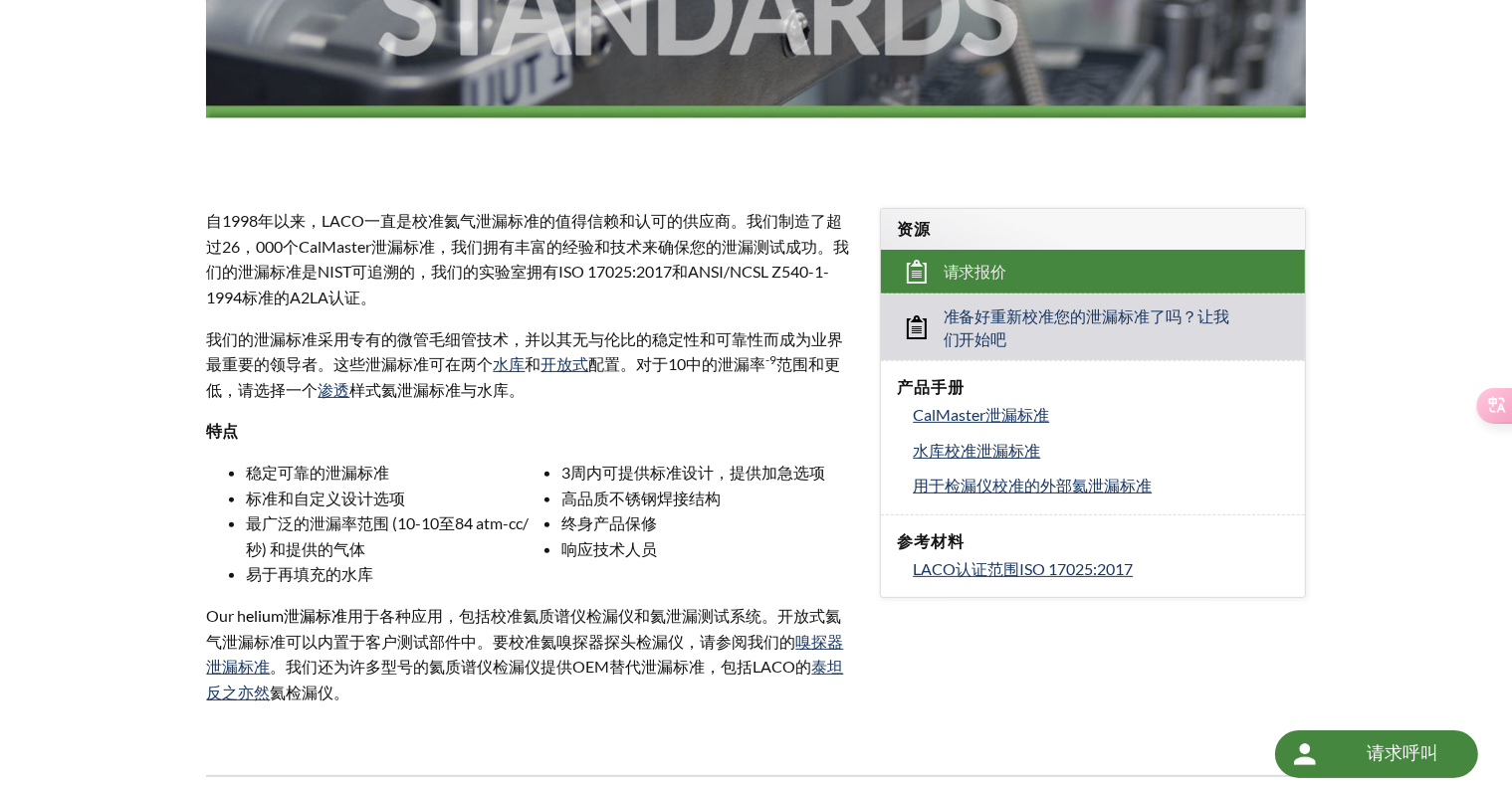 scroll, scrollTop: 394, scrollLeft: 0, axis: vertical 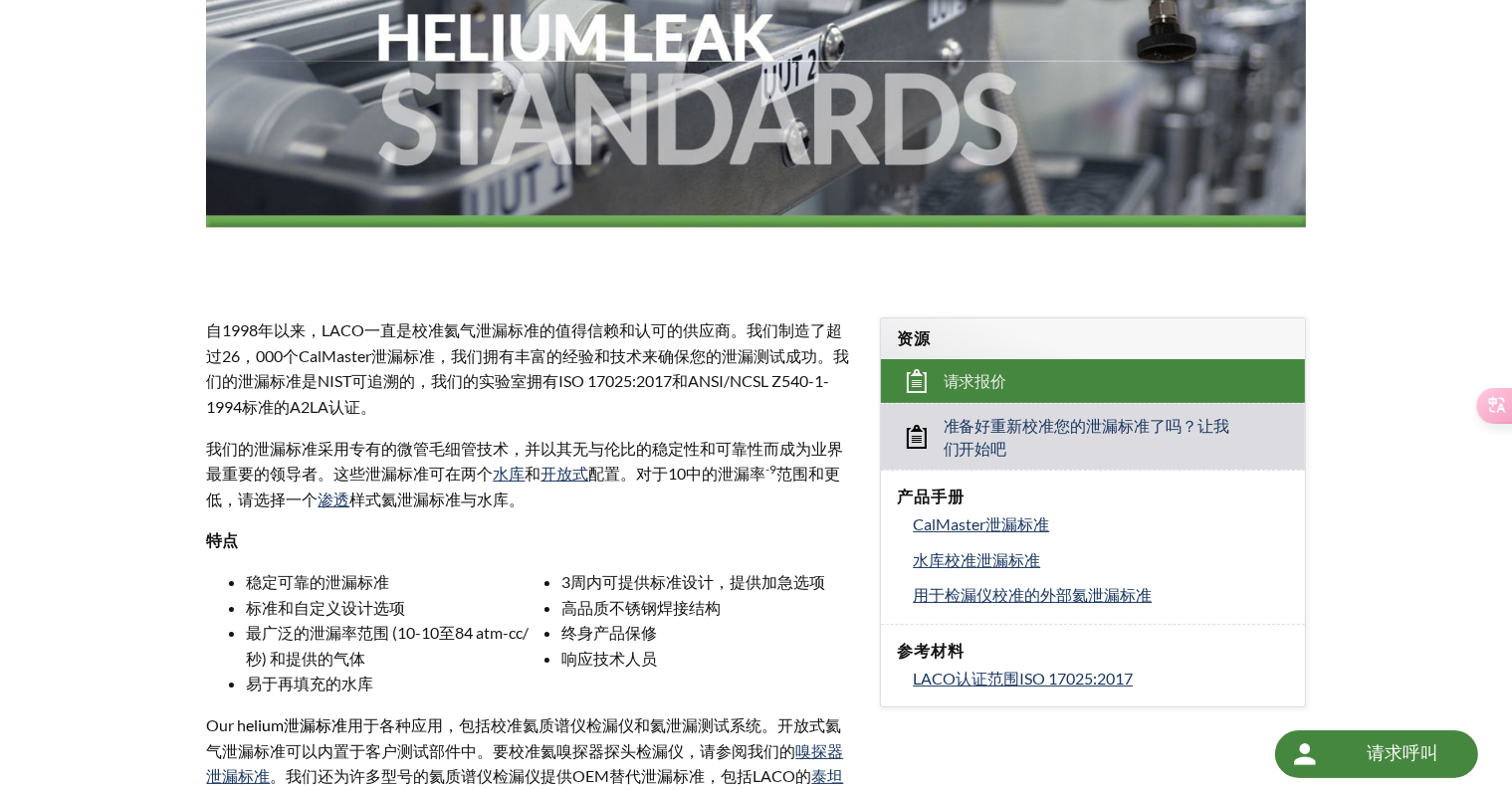click on "请求呼叫" at bounding box center (1403, 752) 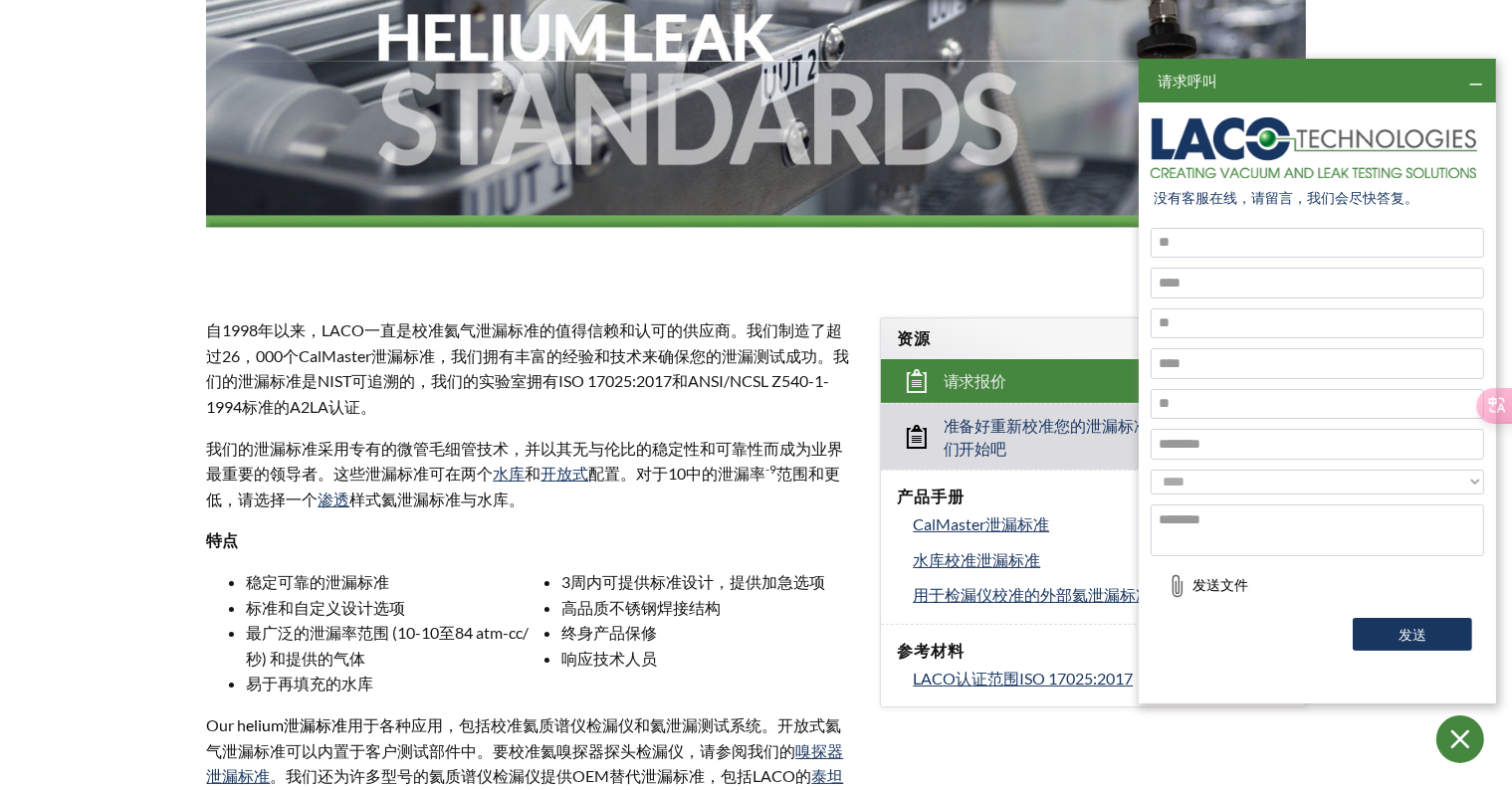 scroll, scrollTop: 0, scrollLeft: 0, axis: both 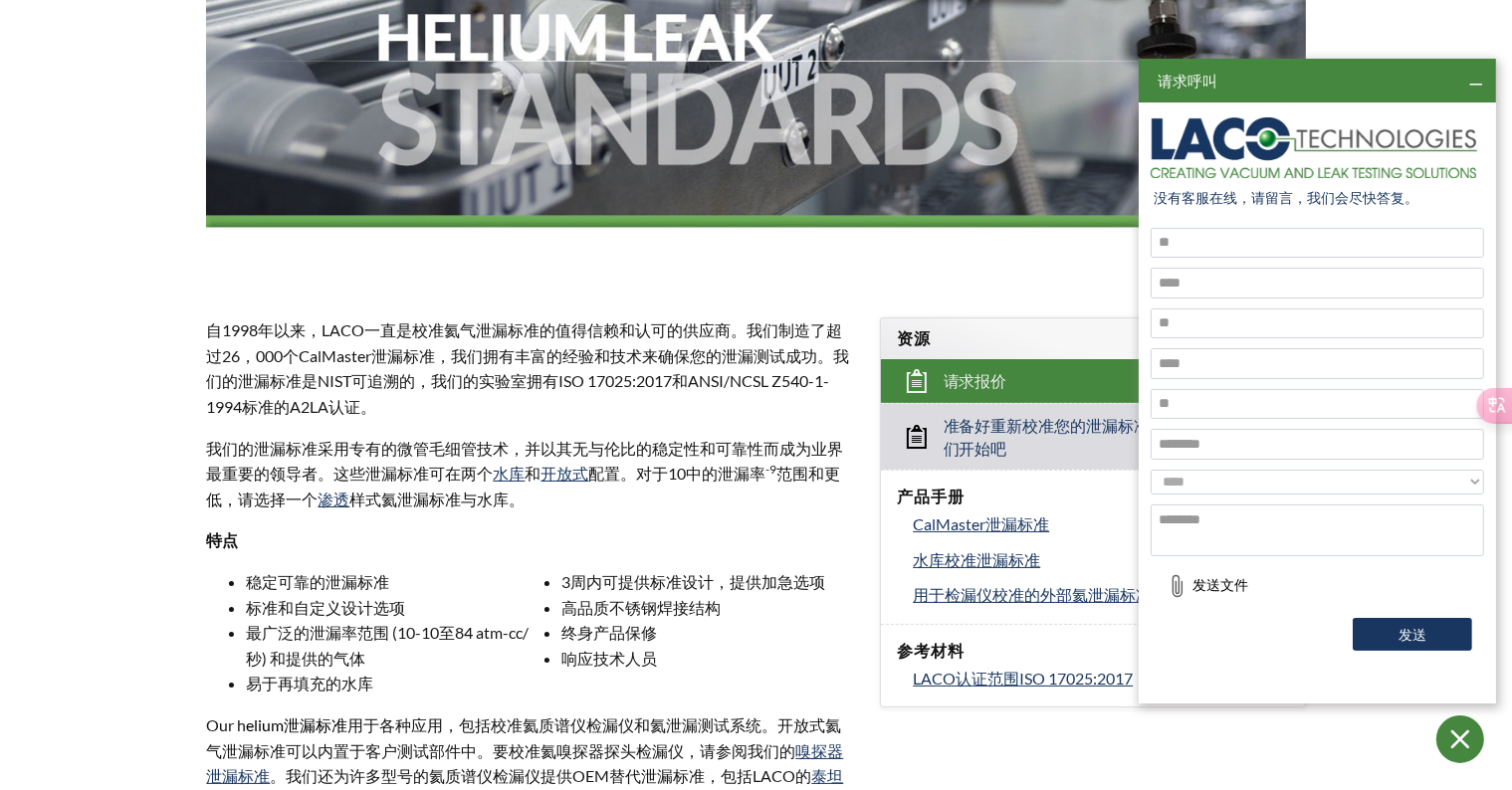 click on "**********" at bounding box center (1317, 393) 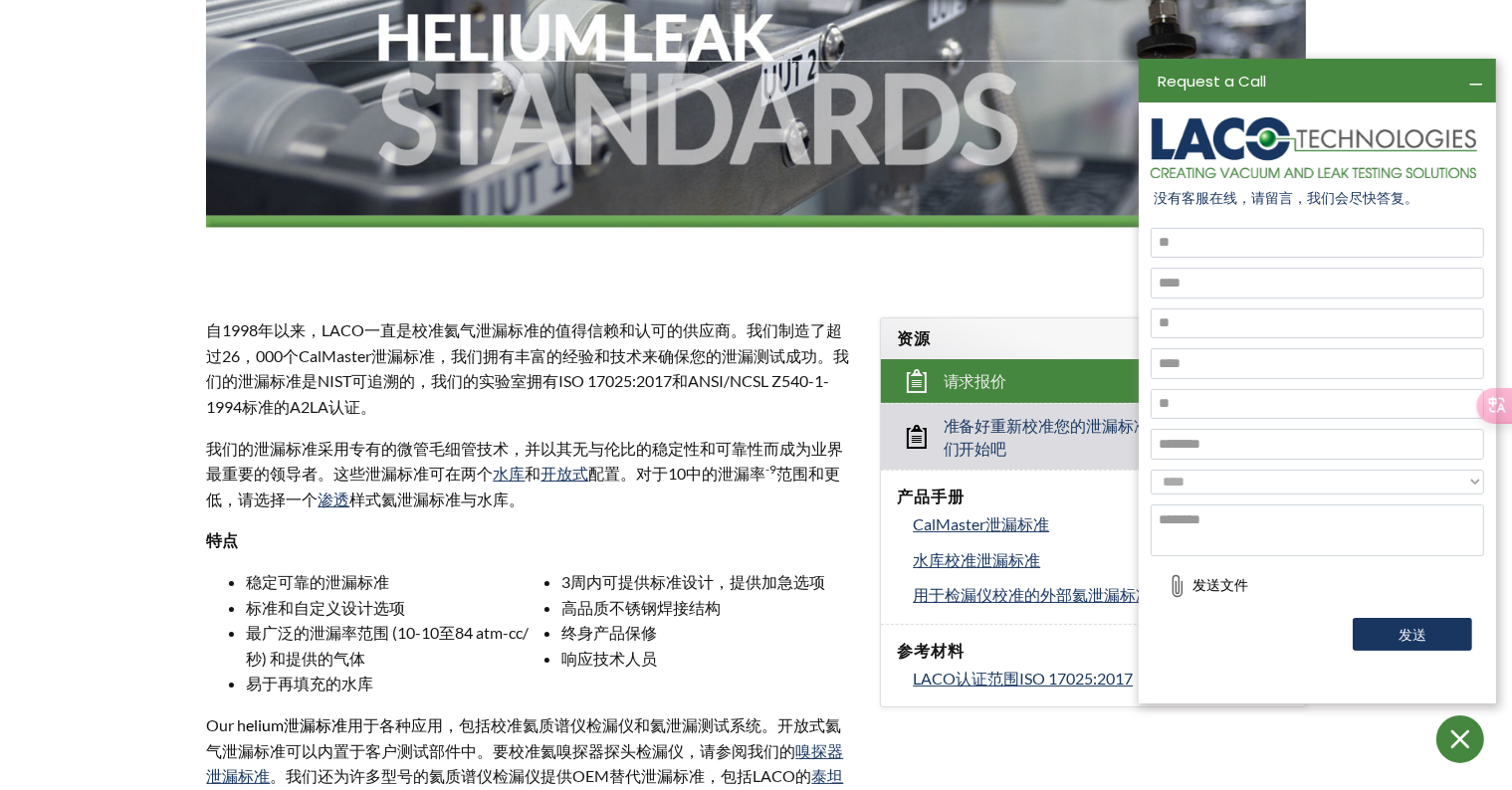 click at bounding box center (1317, 243) 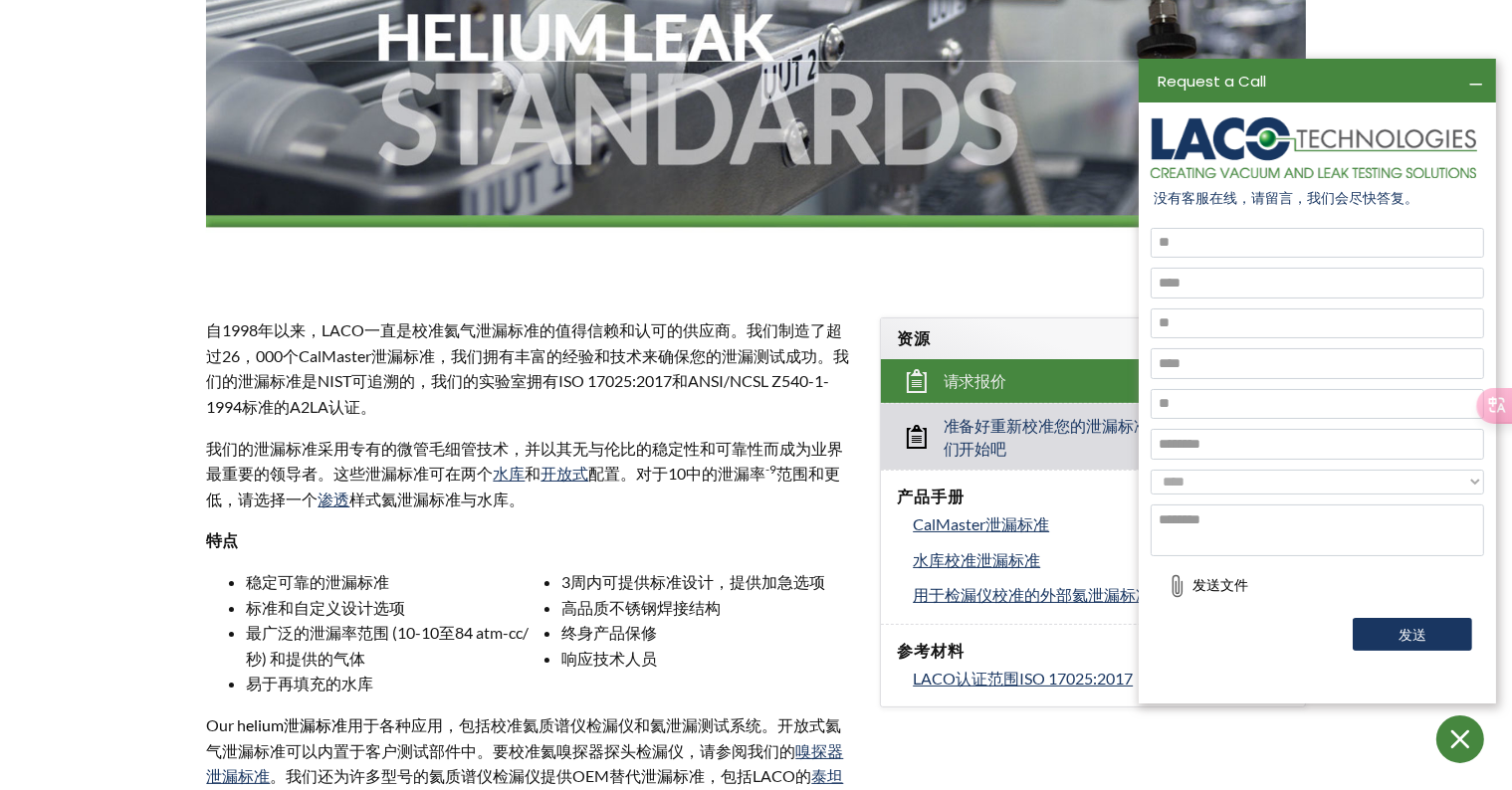type on "********" 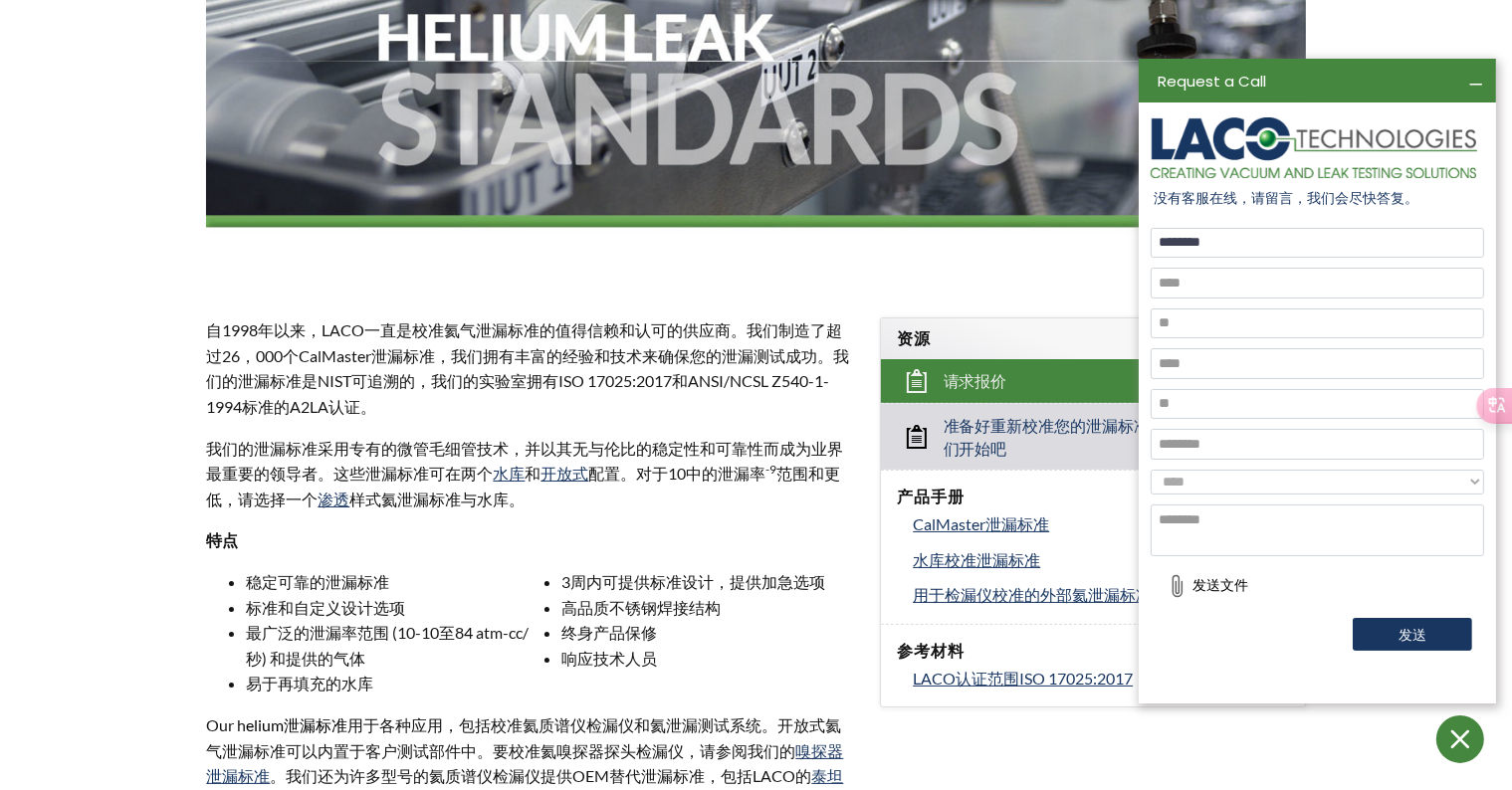 type on "**********" 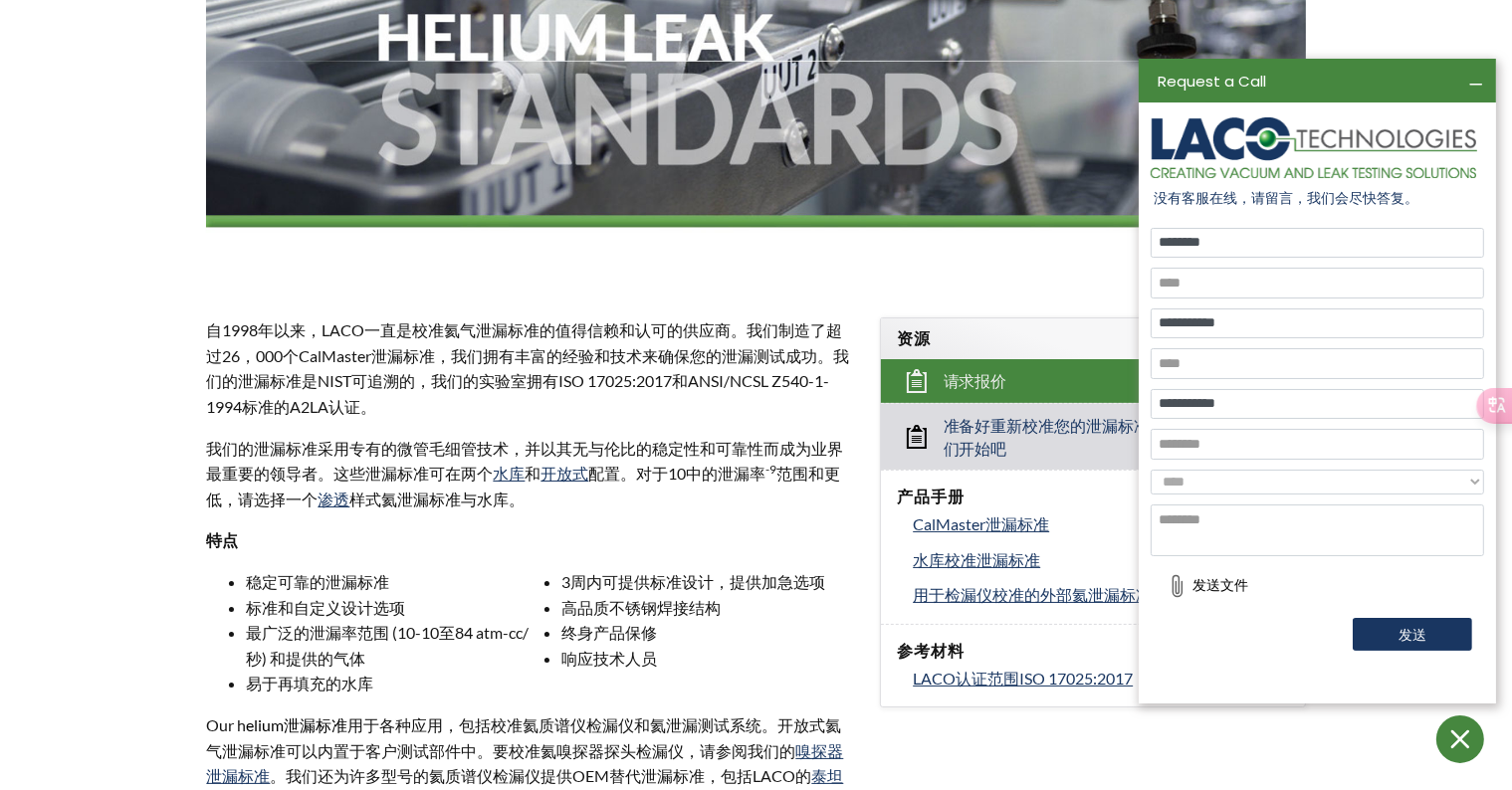click at bounding box center [1317, 283] 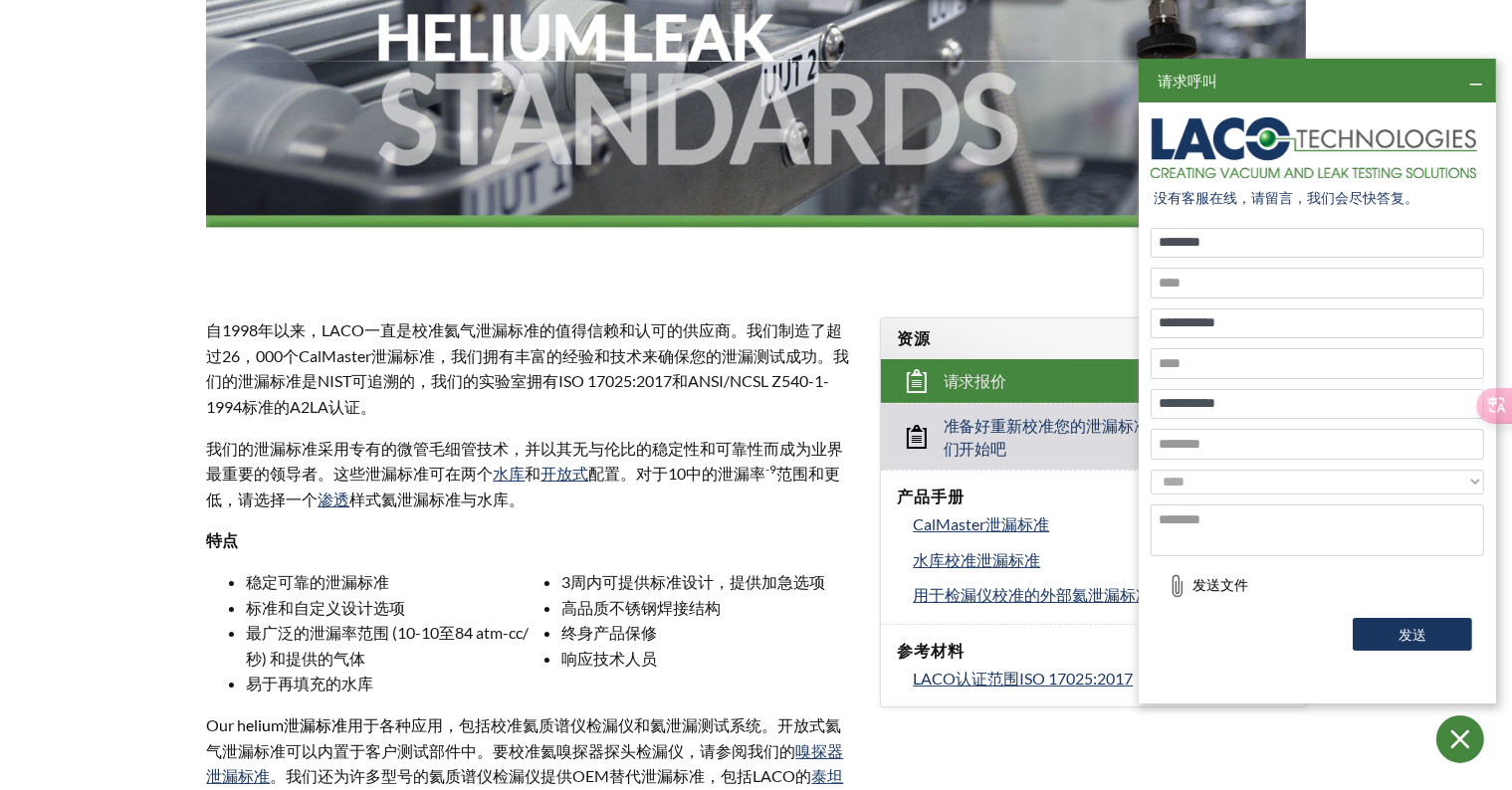 click at bounding box center [1317, 283] 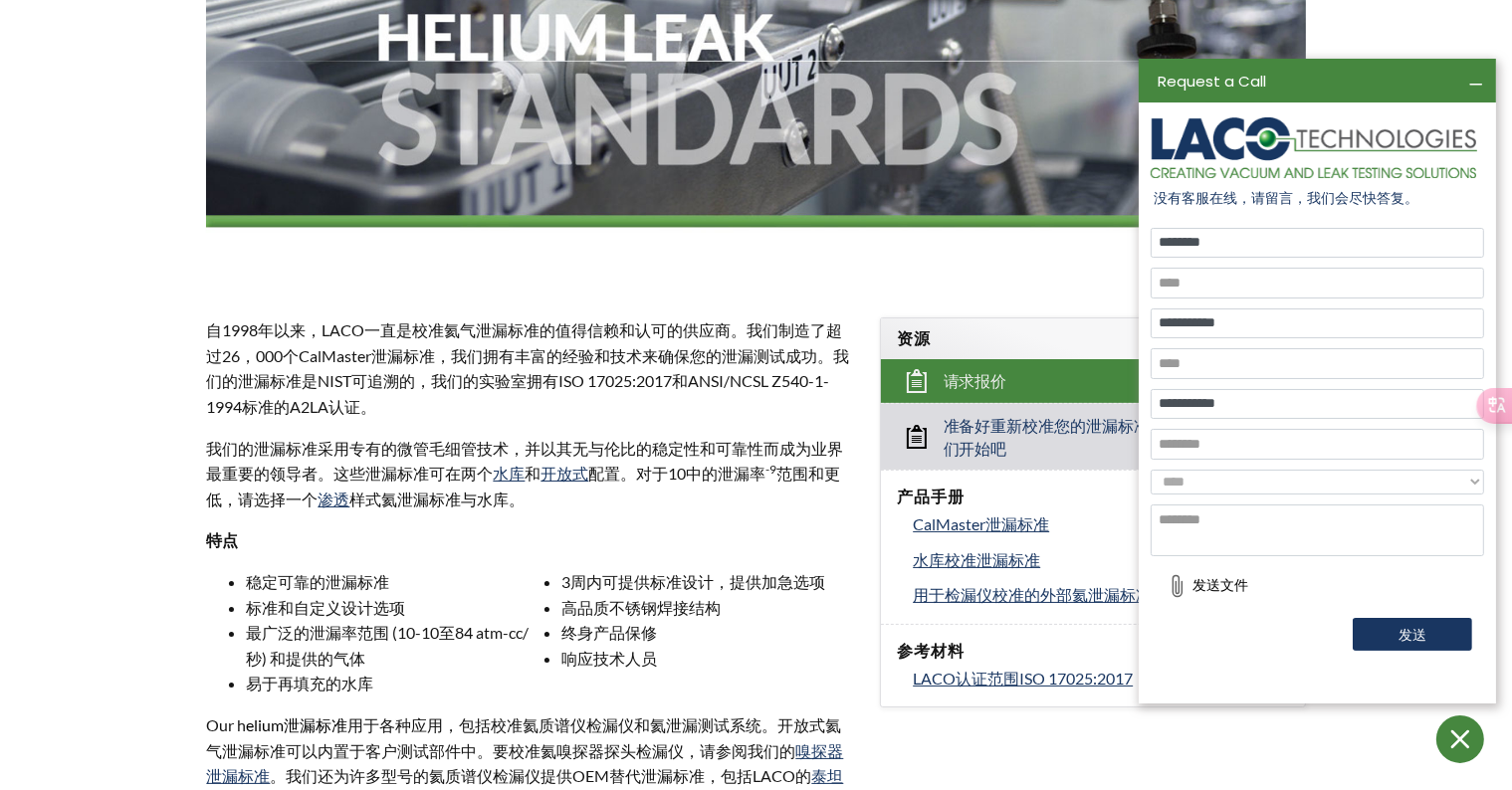 click at bounding box center (1317, 283) 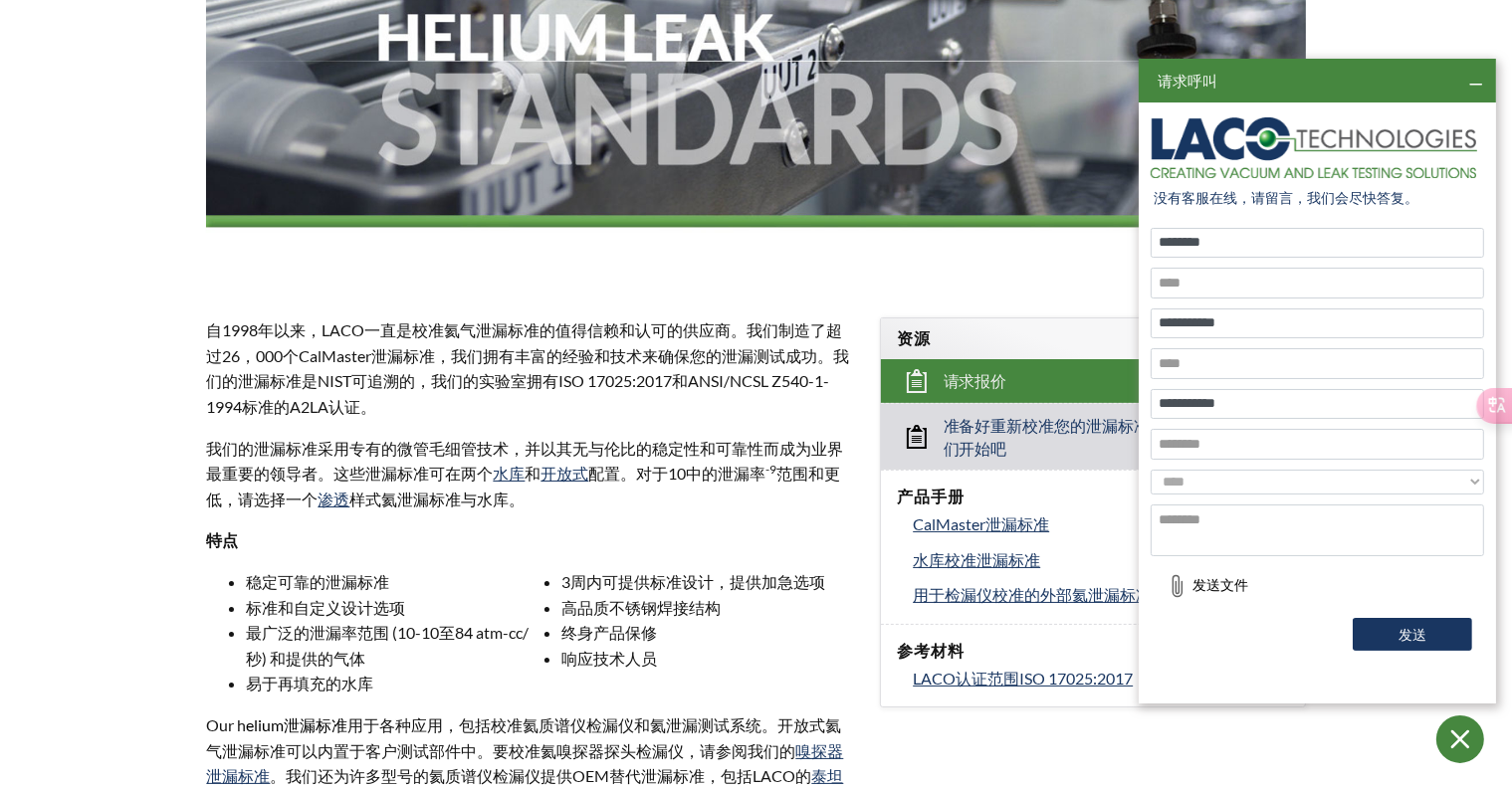 click at bounding box center [1317, 283] 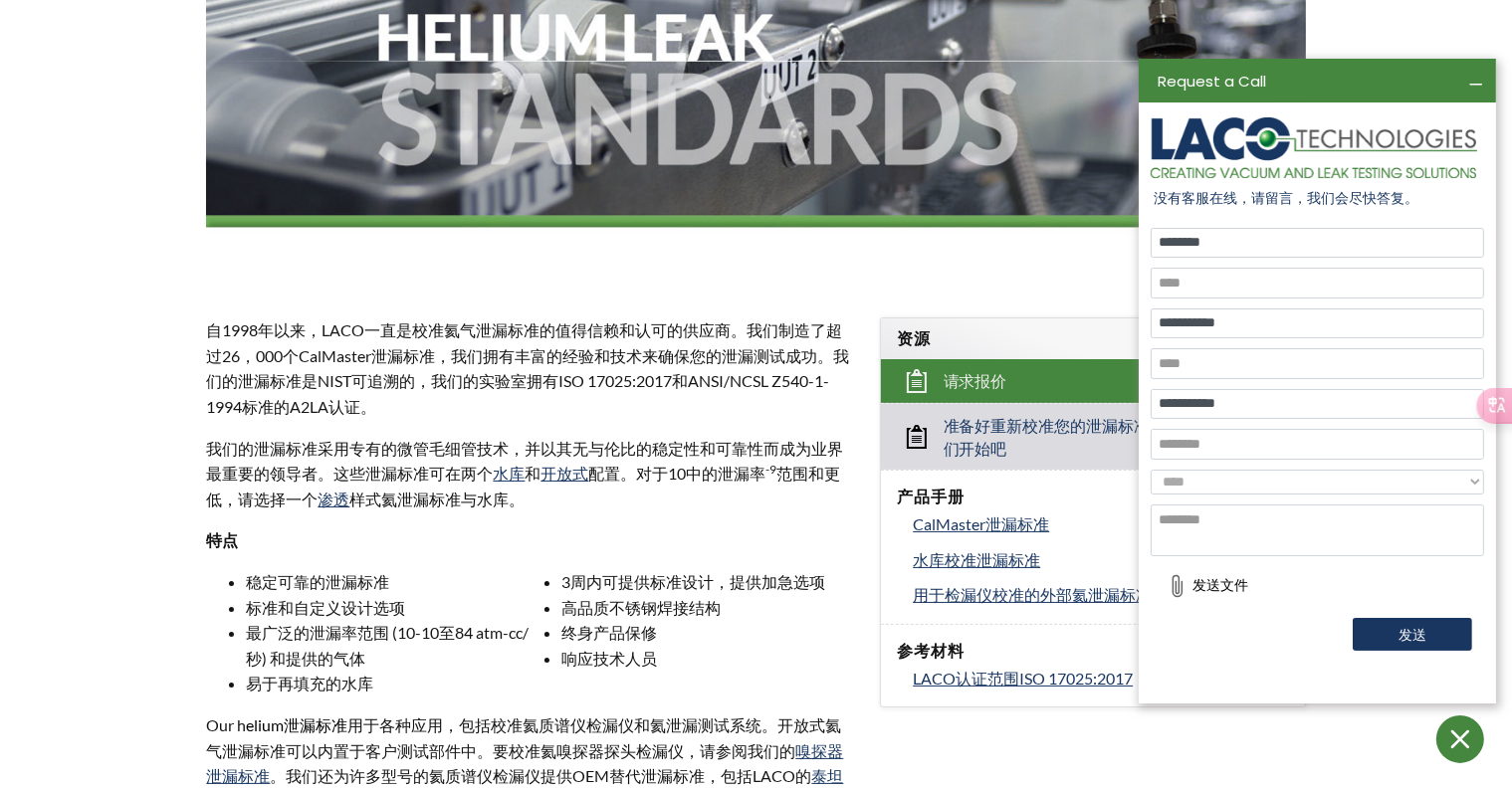 click at bounding box center [1317, 363] 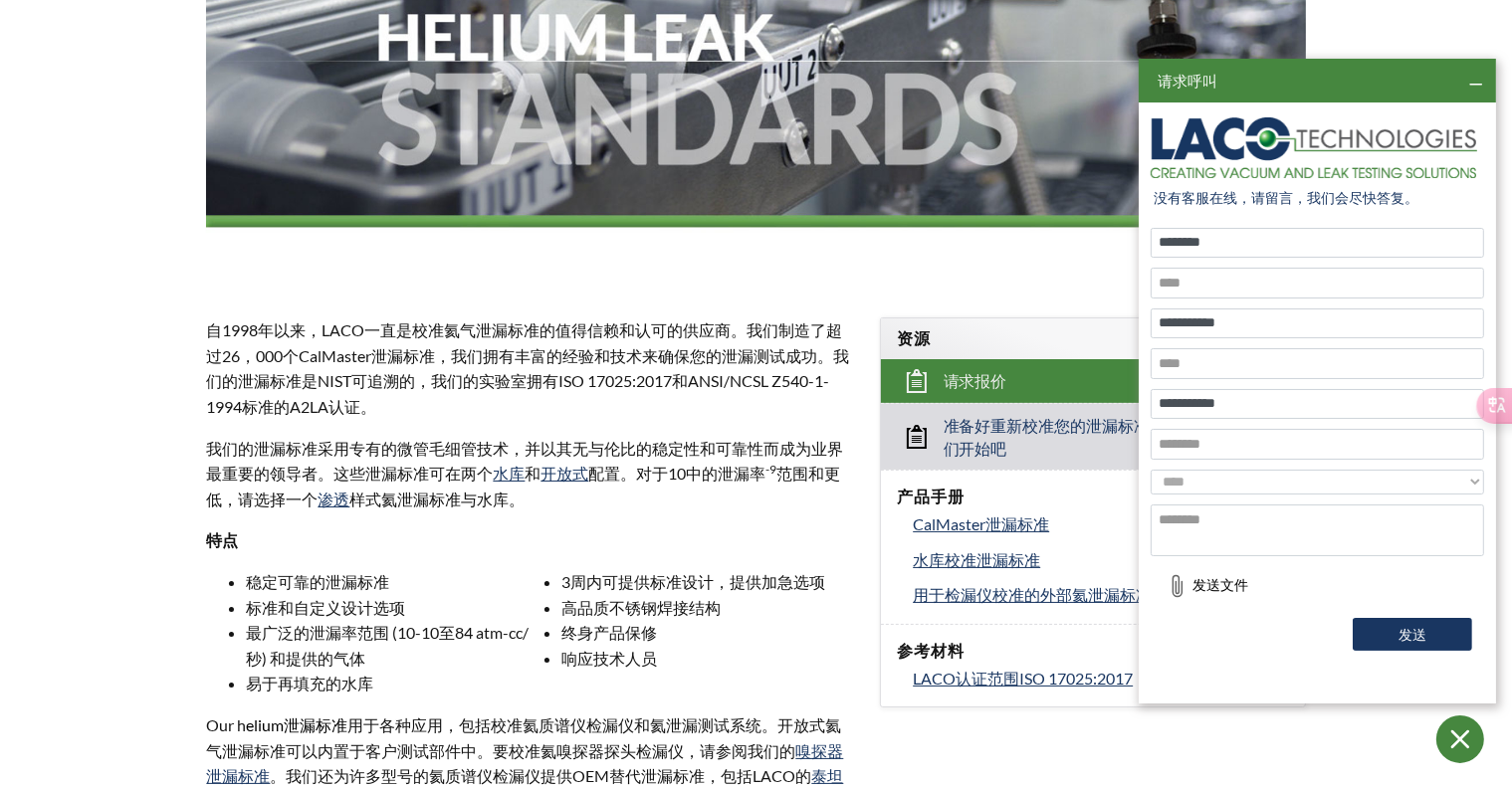 click at bounding box center (1317, 363) 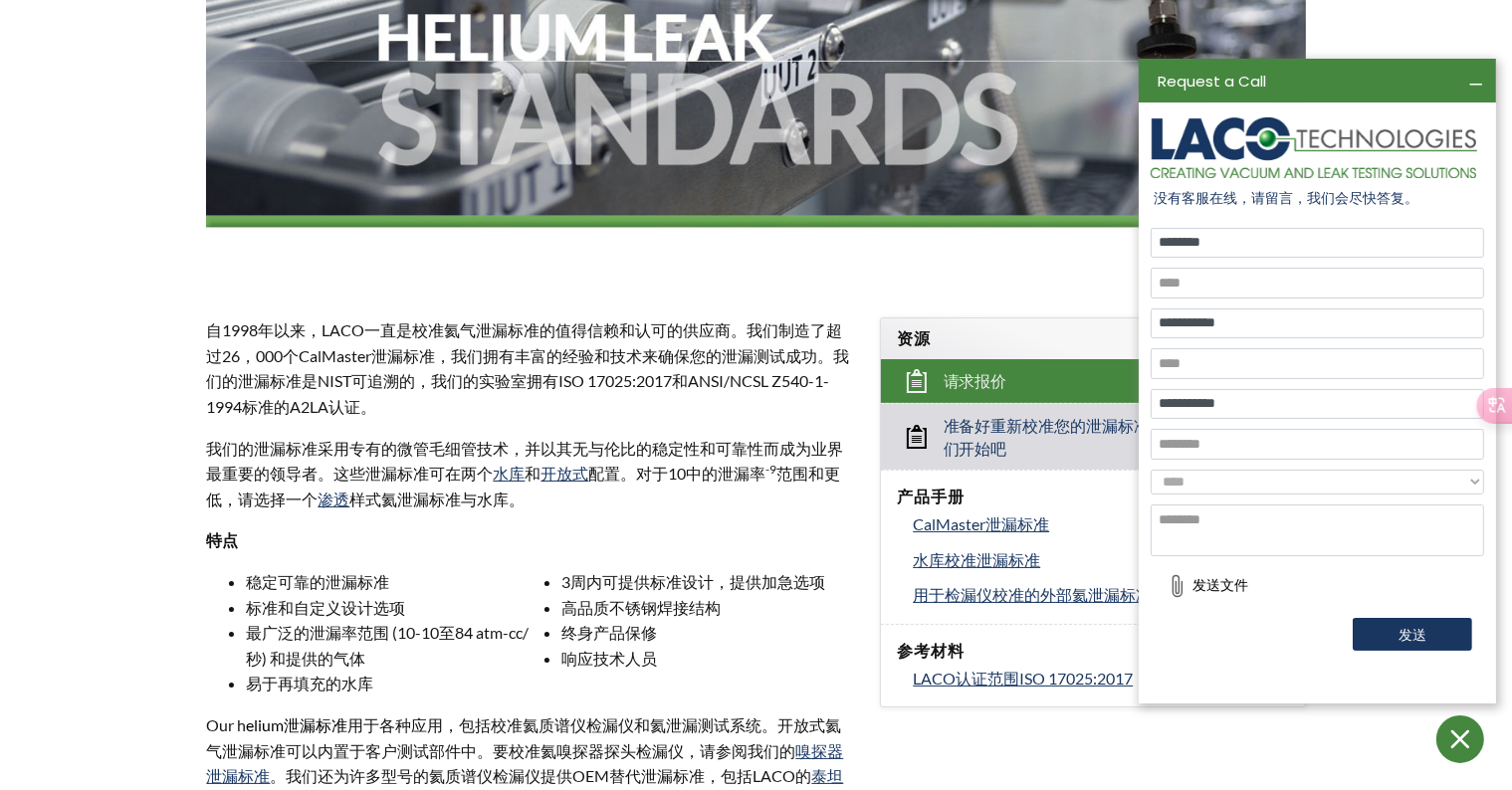 click at bounding box center [1317, 363] 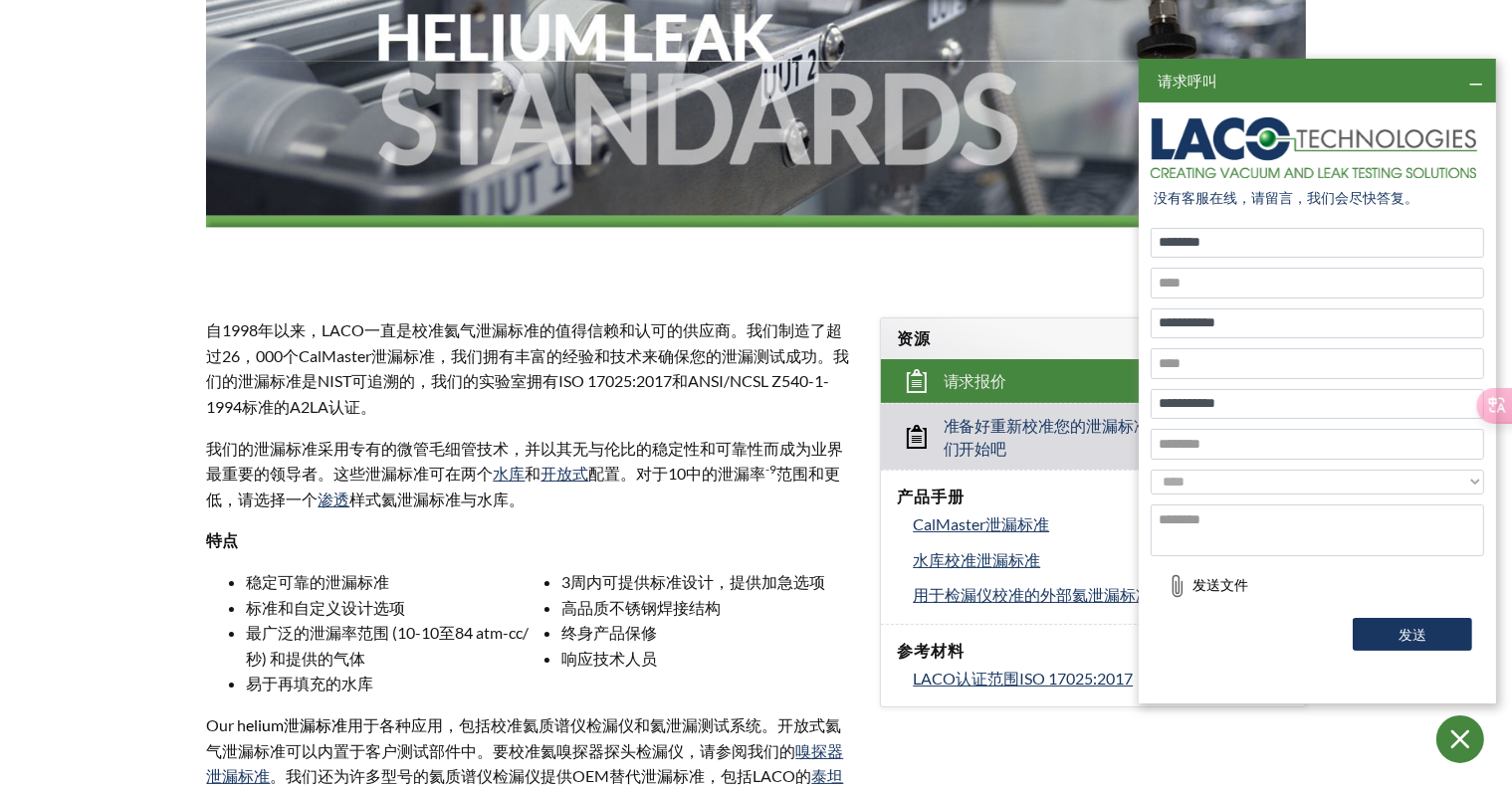 click on "**********" at bounding box center (1317, 483) 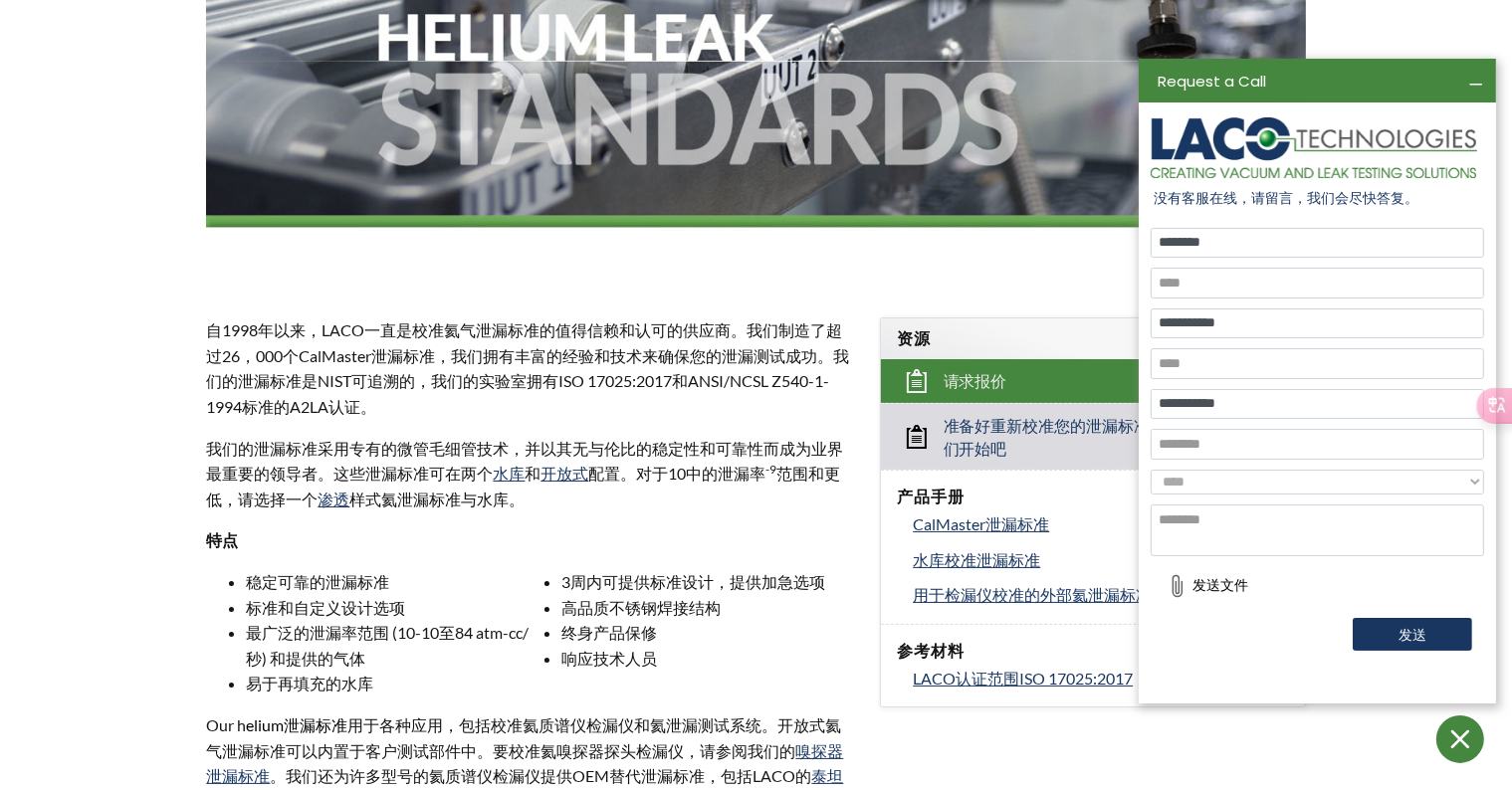 select on "**********" 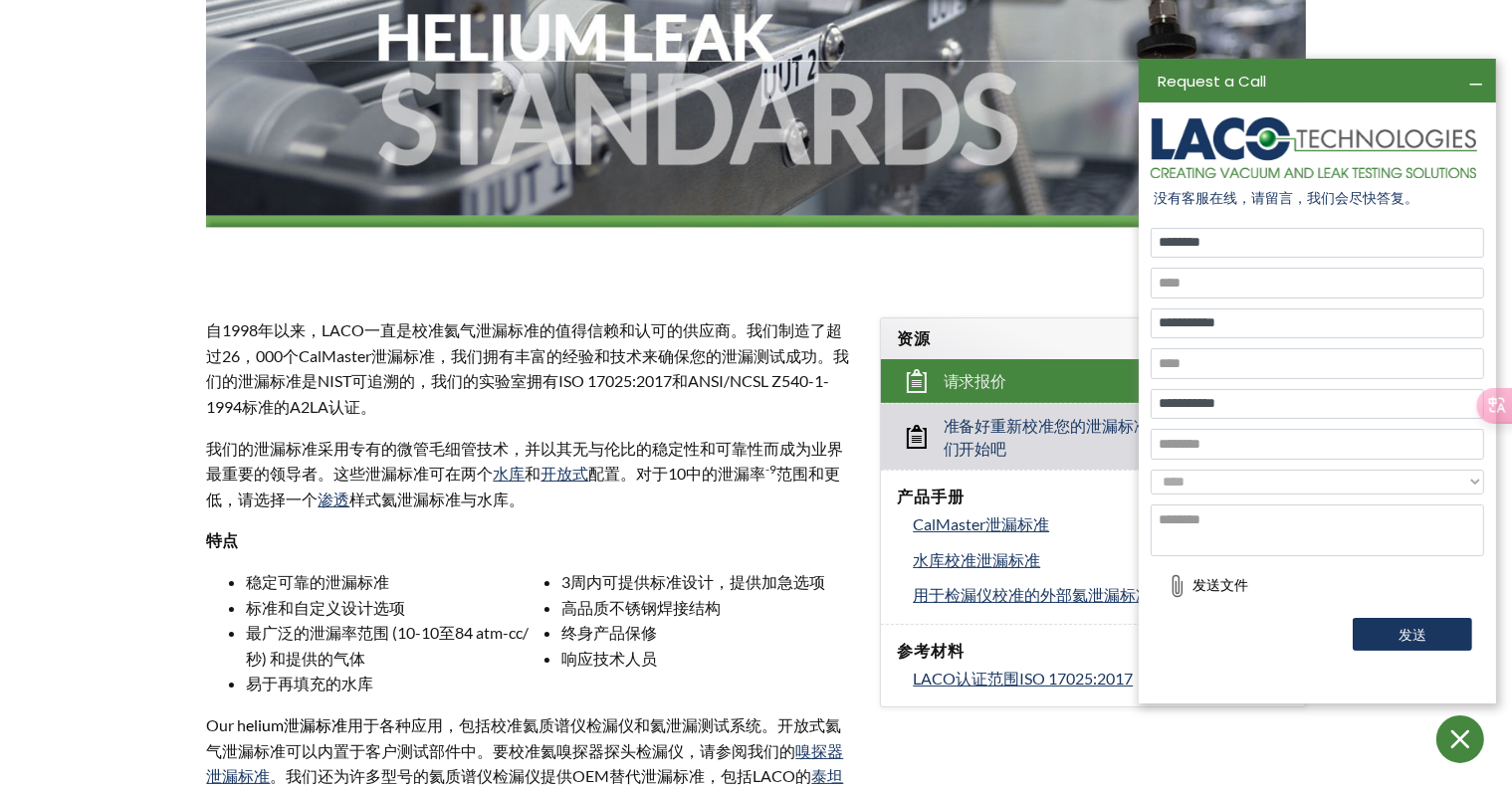 click on "**********" at bounding box center (1317, 483) 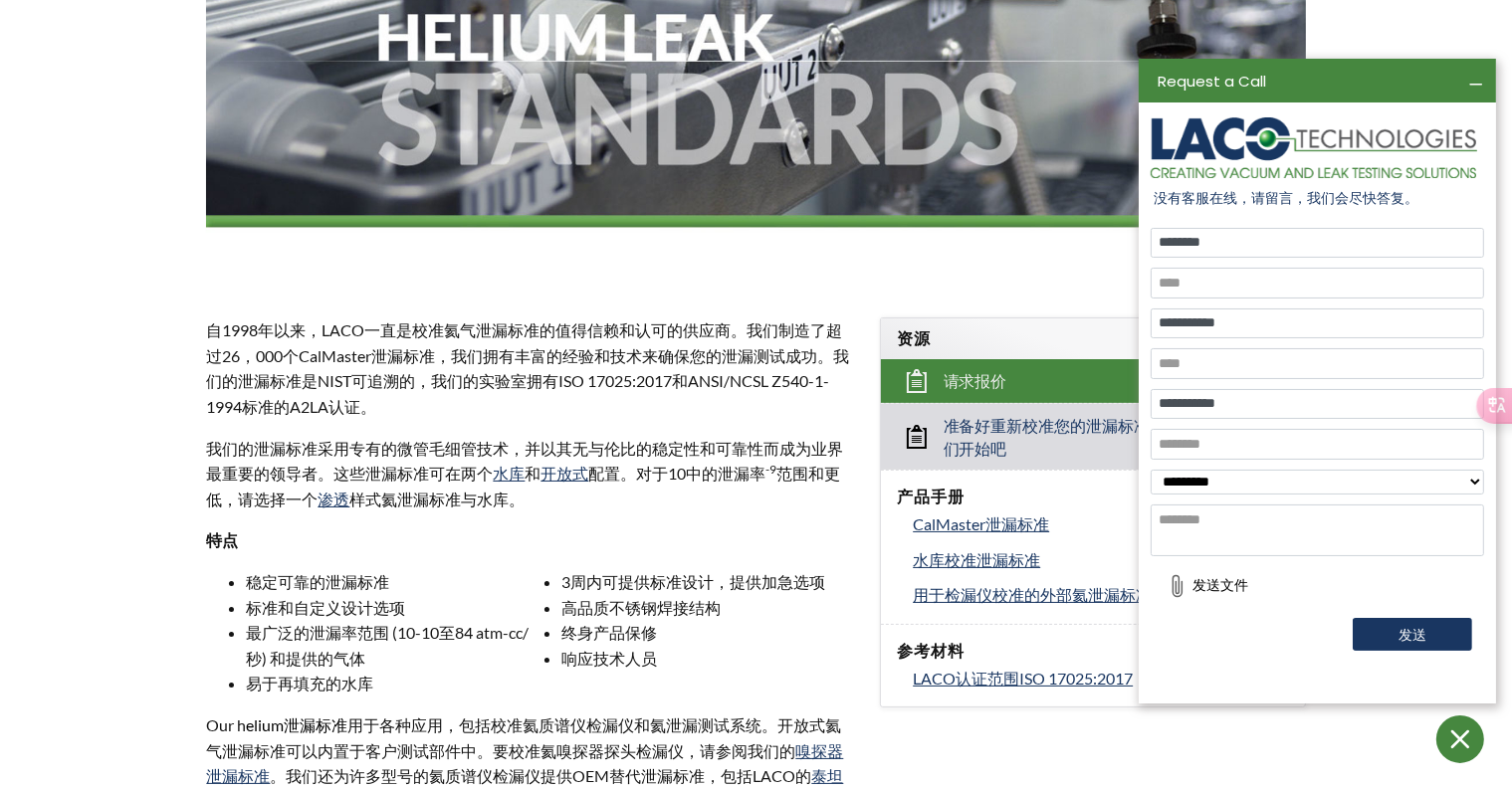 click at bounding box center (1317, 530) 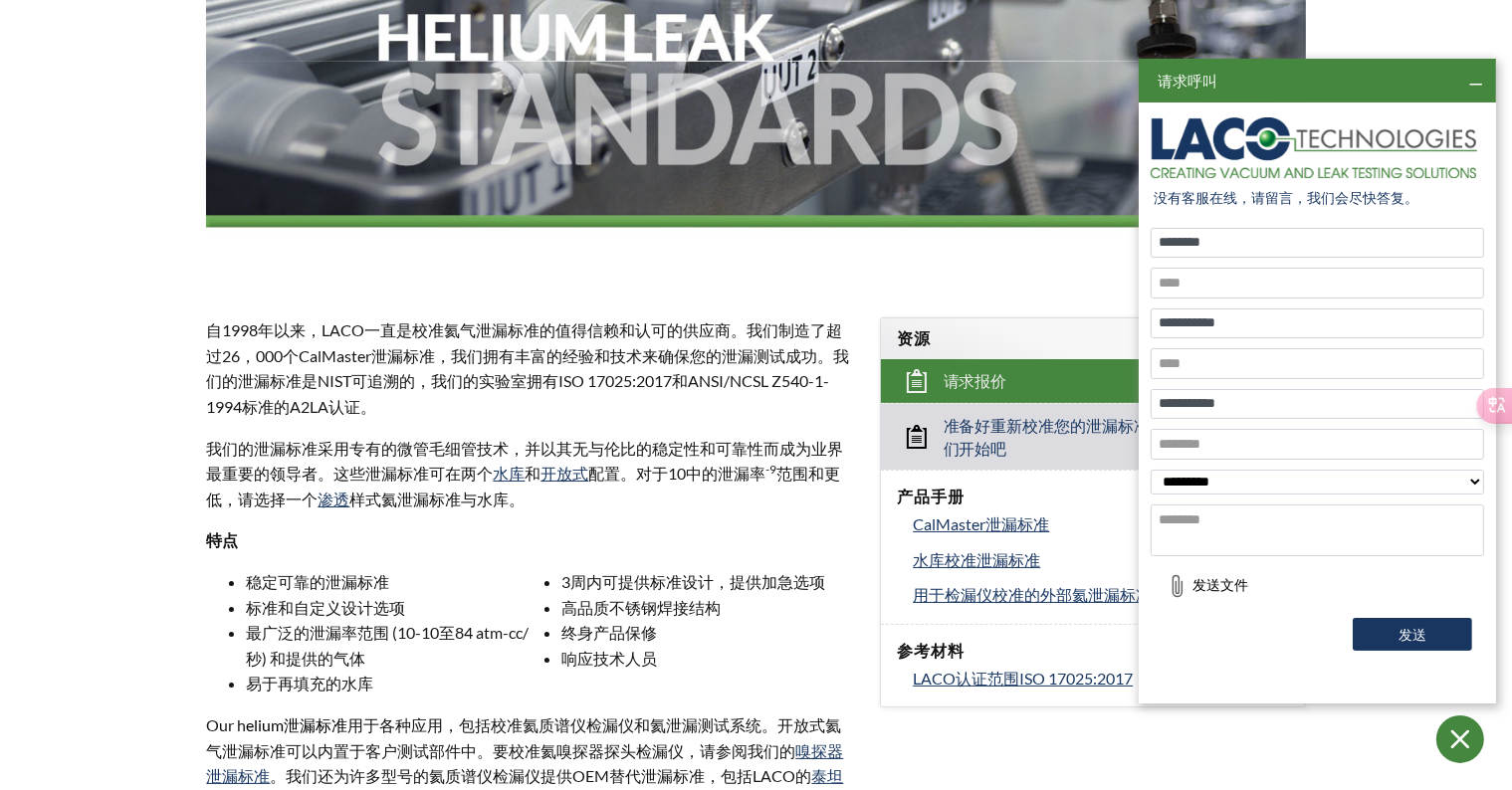 click on "资源" at bounding box center (1092, 338) 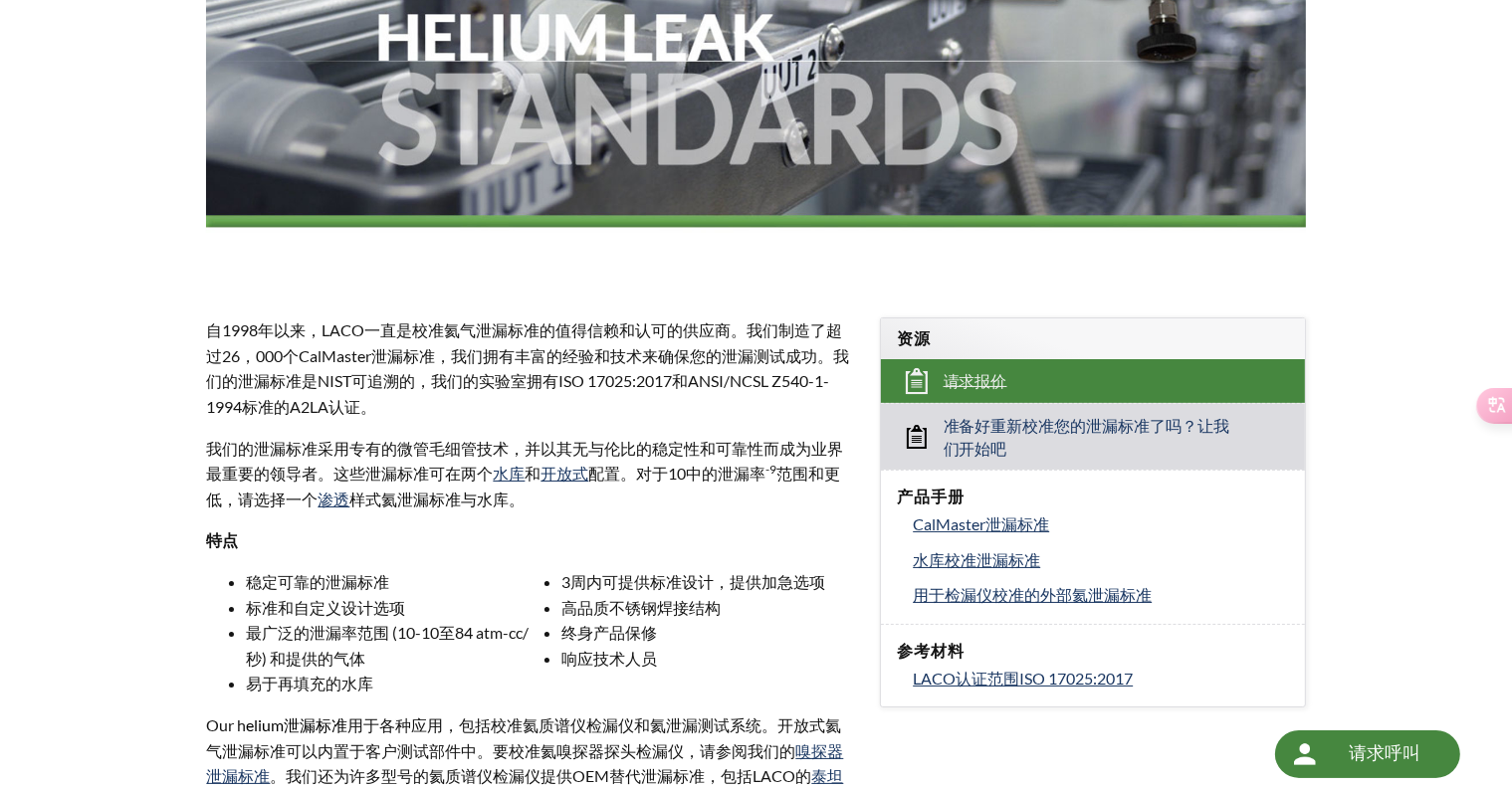click on "请求报价" at bounding box center [975, 381] 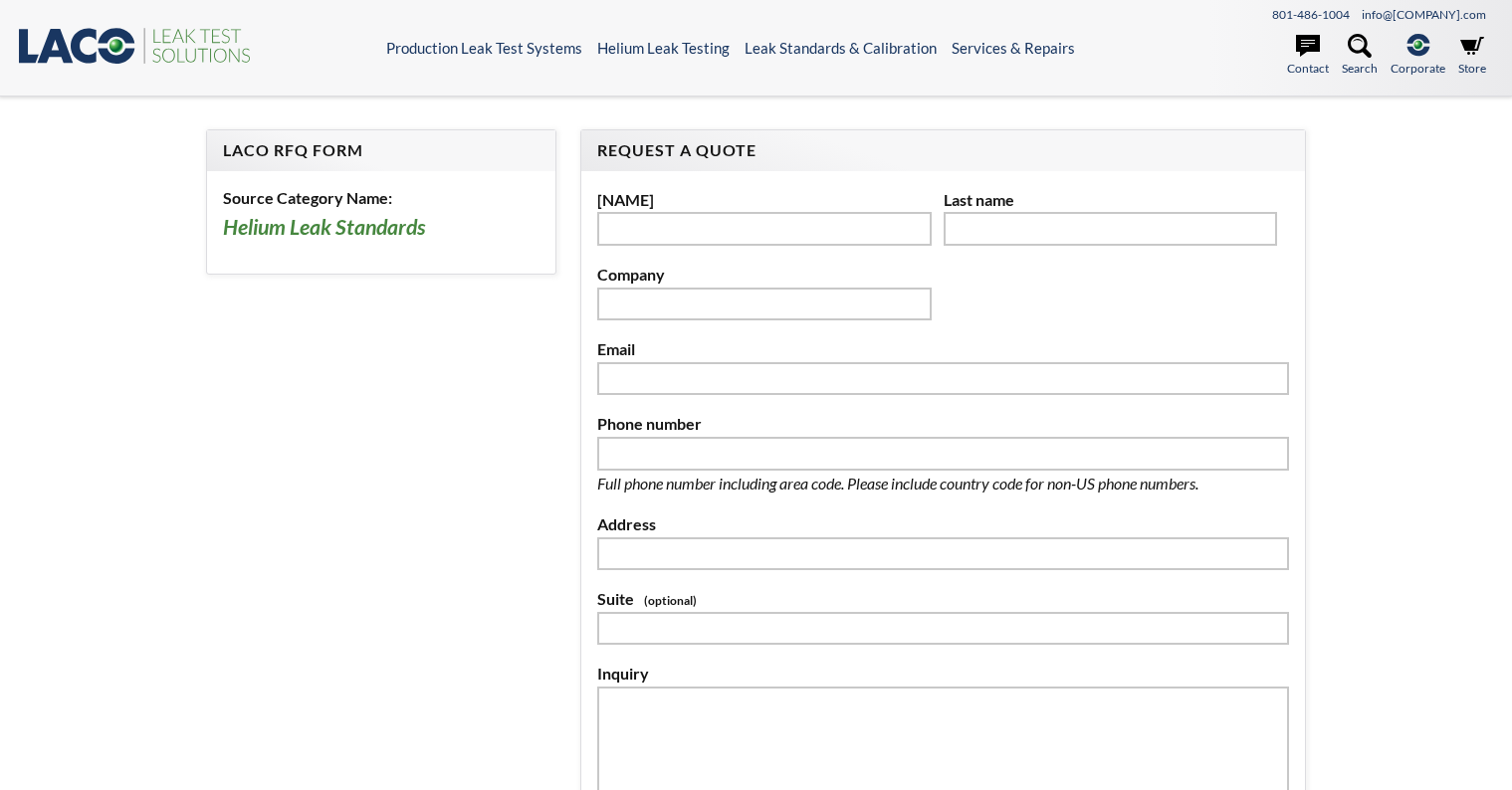 scroll, scrollTop: 0, scrollLeft: 0, axis: both 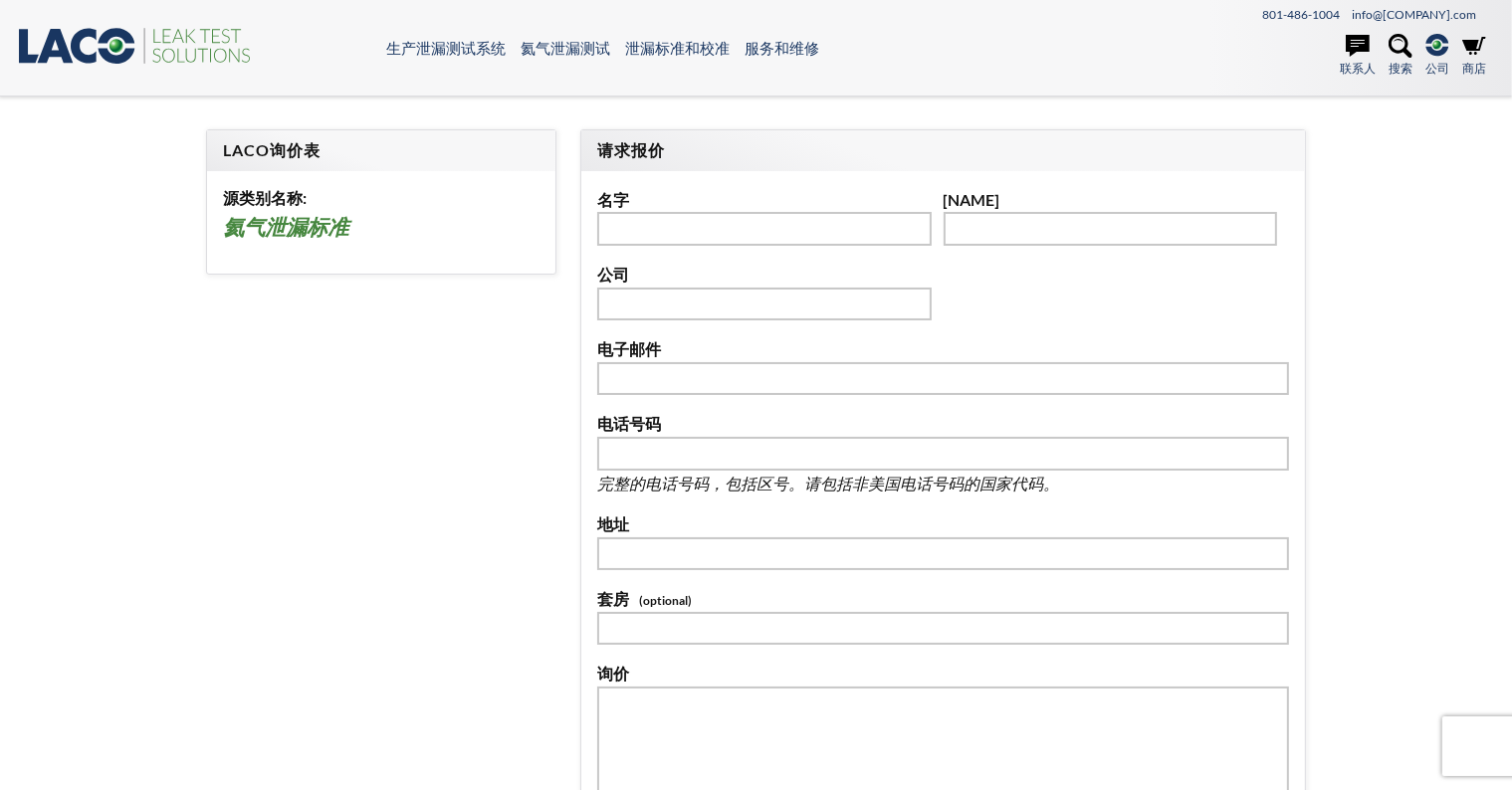 select 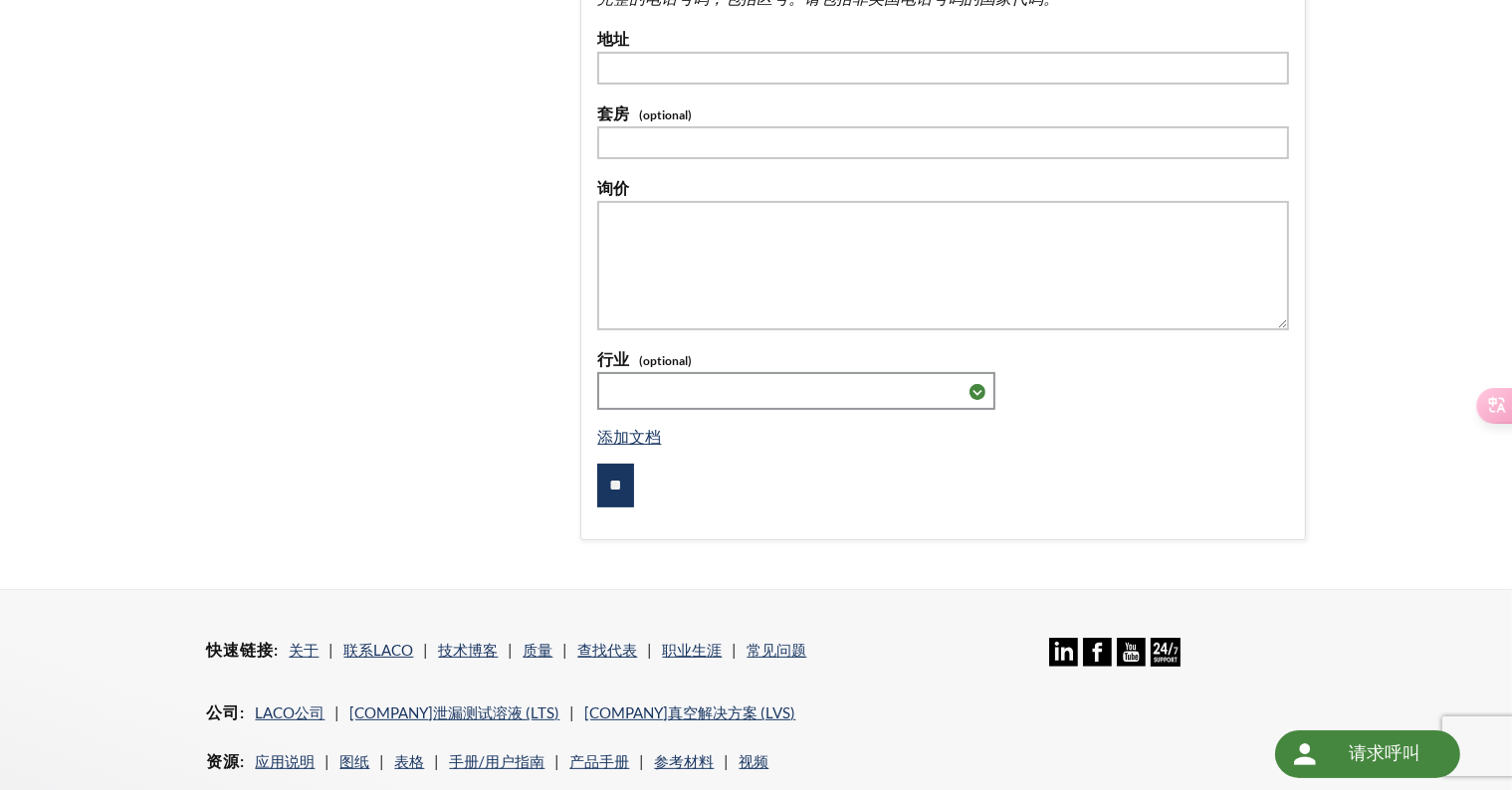scroll, scrollTop: 338, scrollLeft: 0, axis: vertical 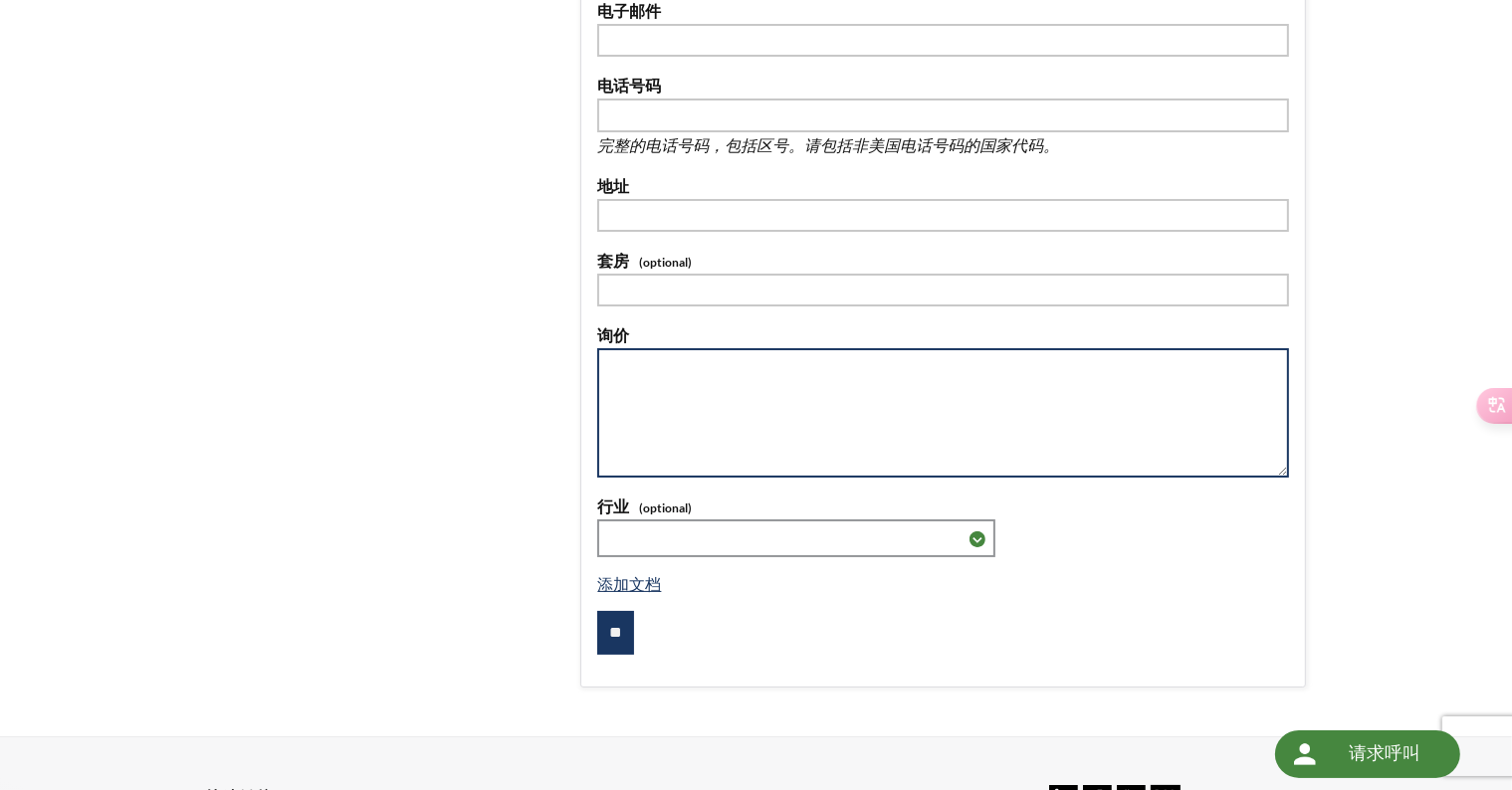 click at bounding box center (943, 413) 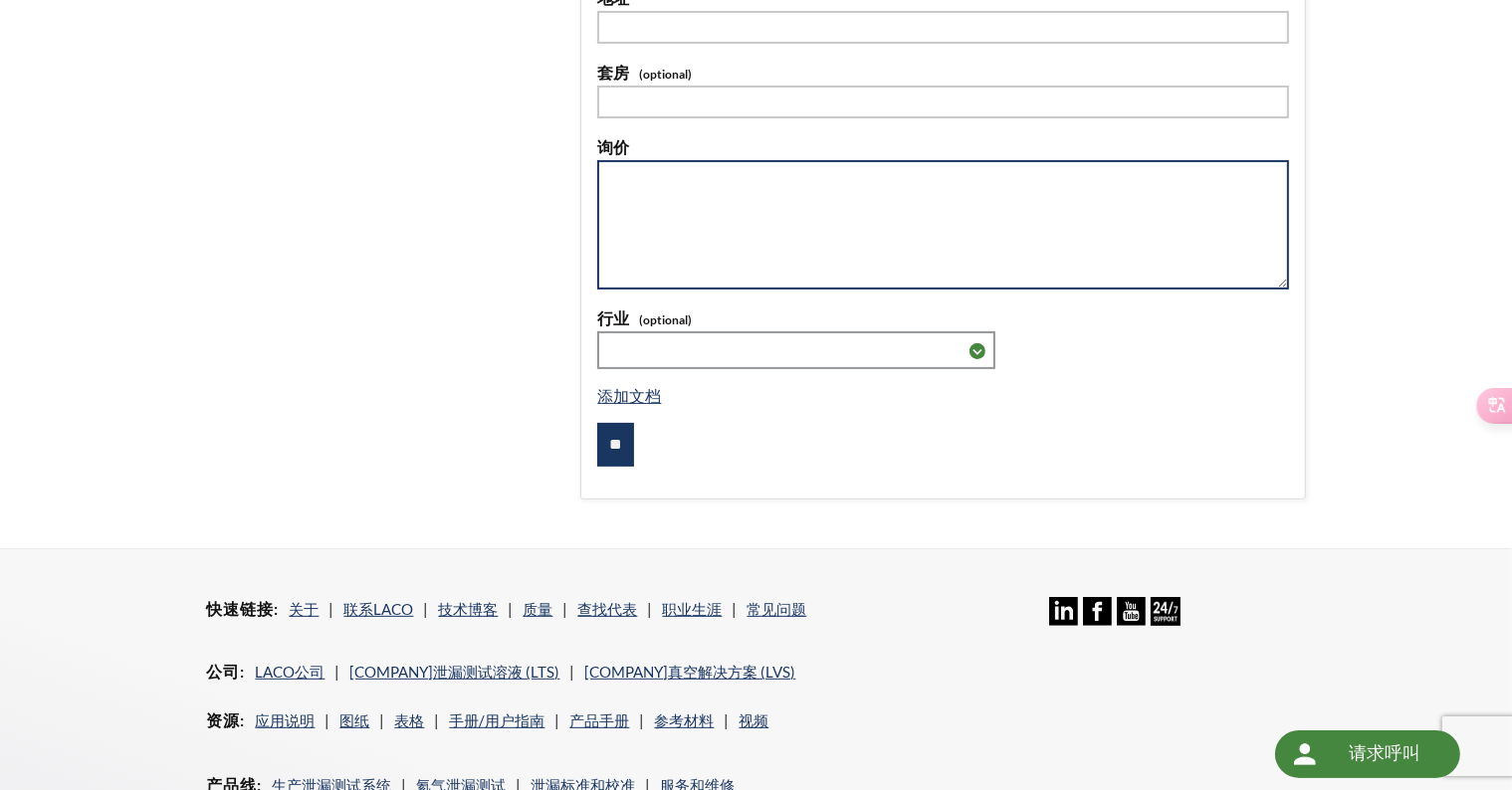 scroll, scrollTop: 736, scrollLeft: 0, axis: vertical 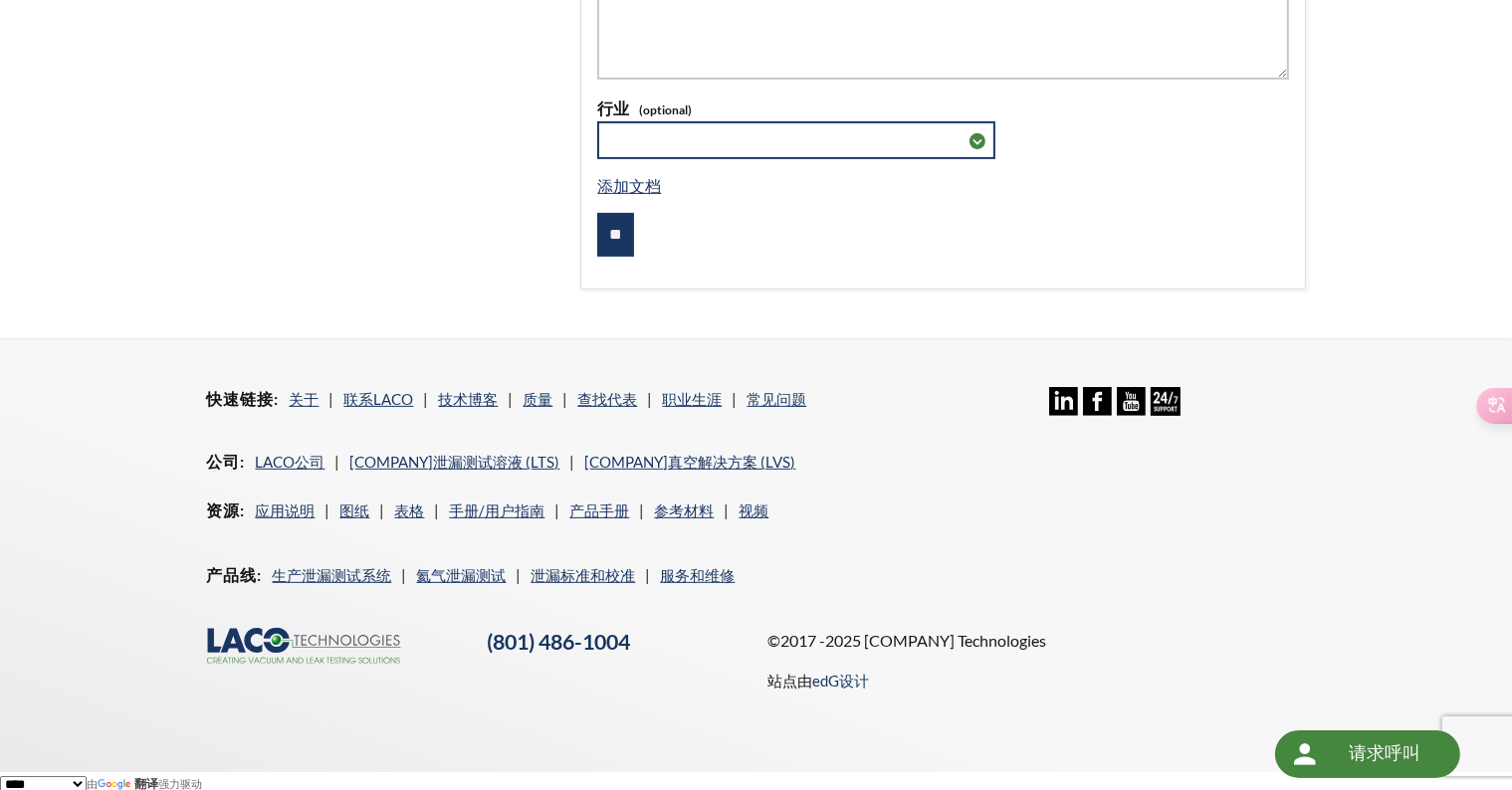 click on "**********" at bounding box center (796, 140) 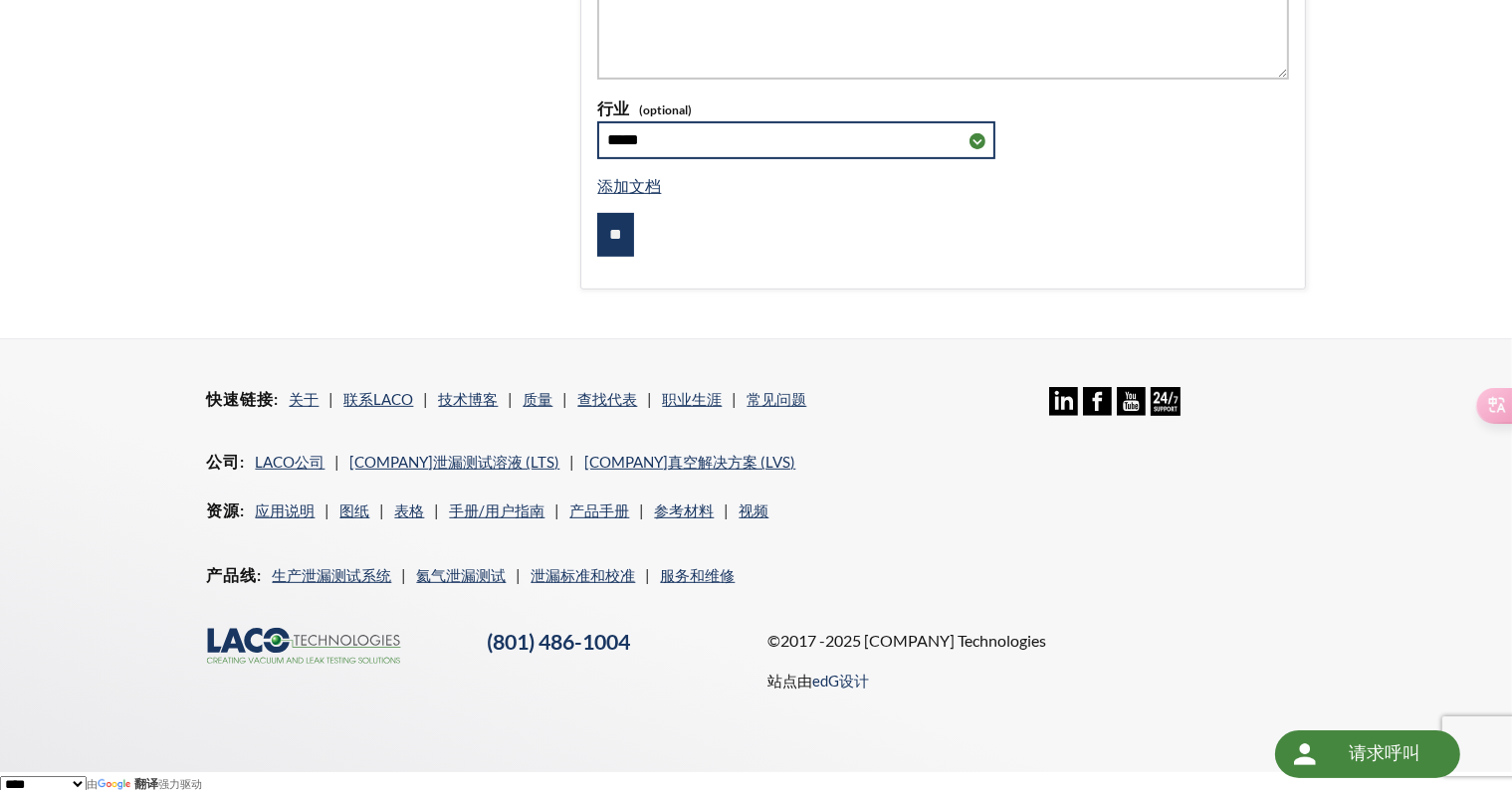 click on "**********" at bounding box center (796, 140) 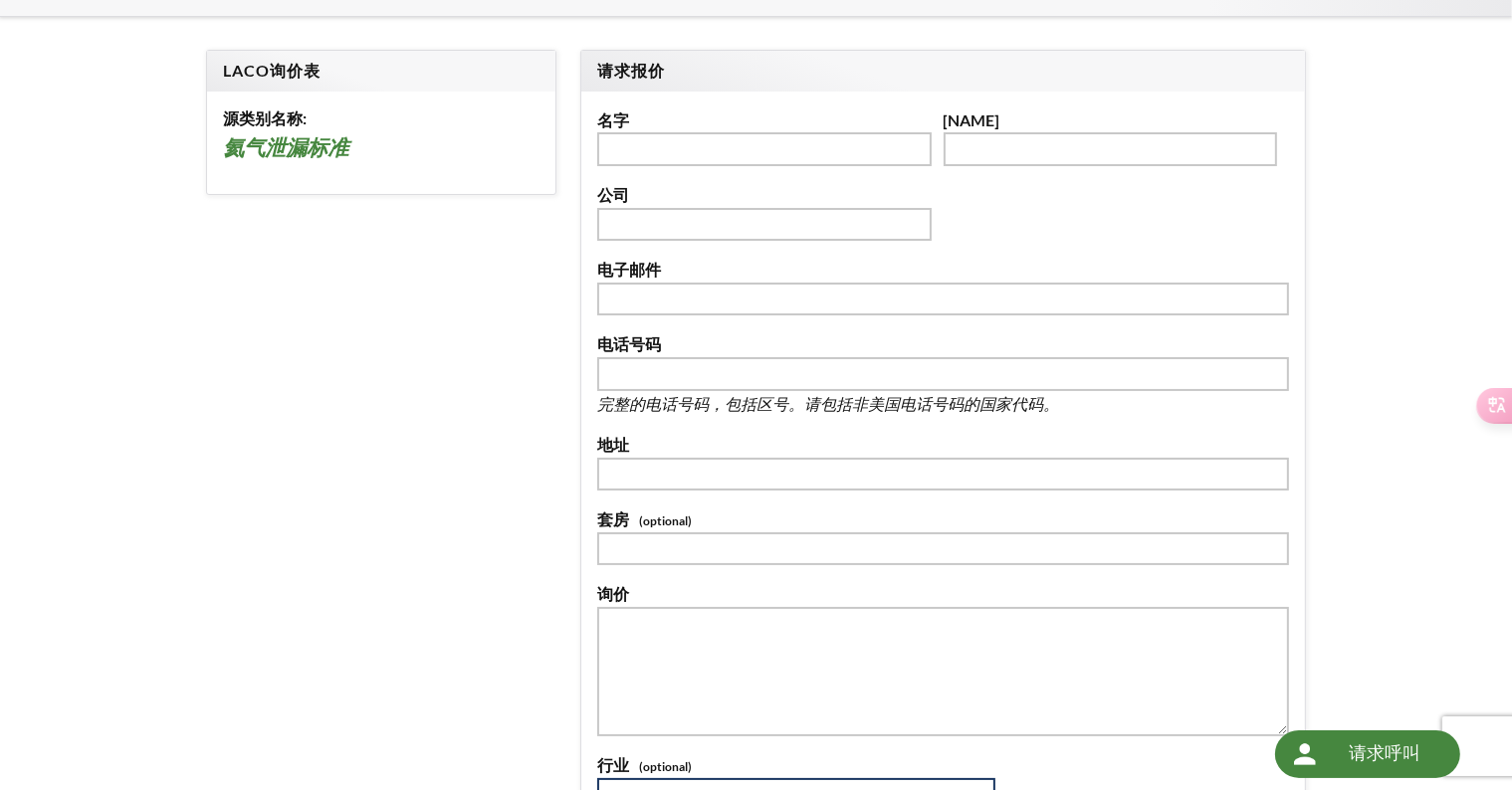 scroll, scrollTop: 0, scrollLeft: 0, axis: both 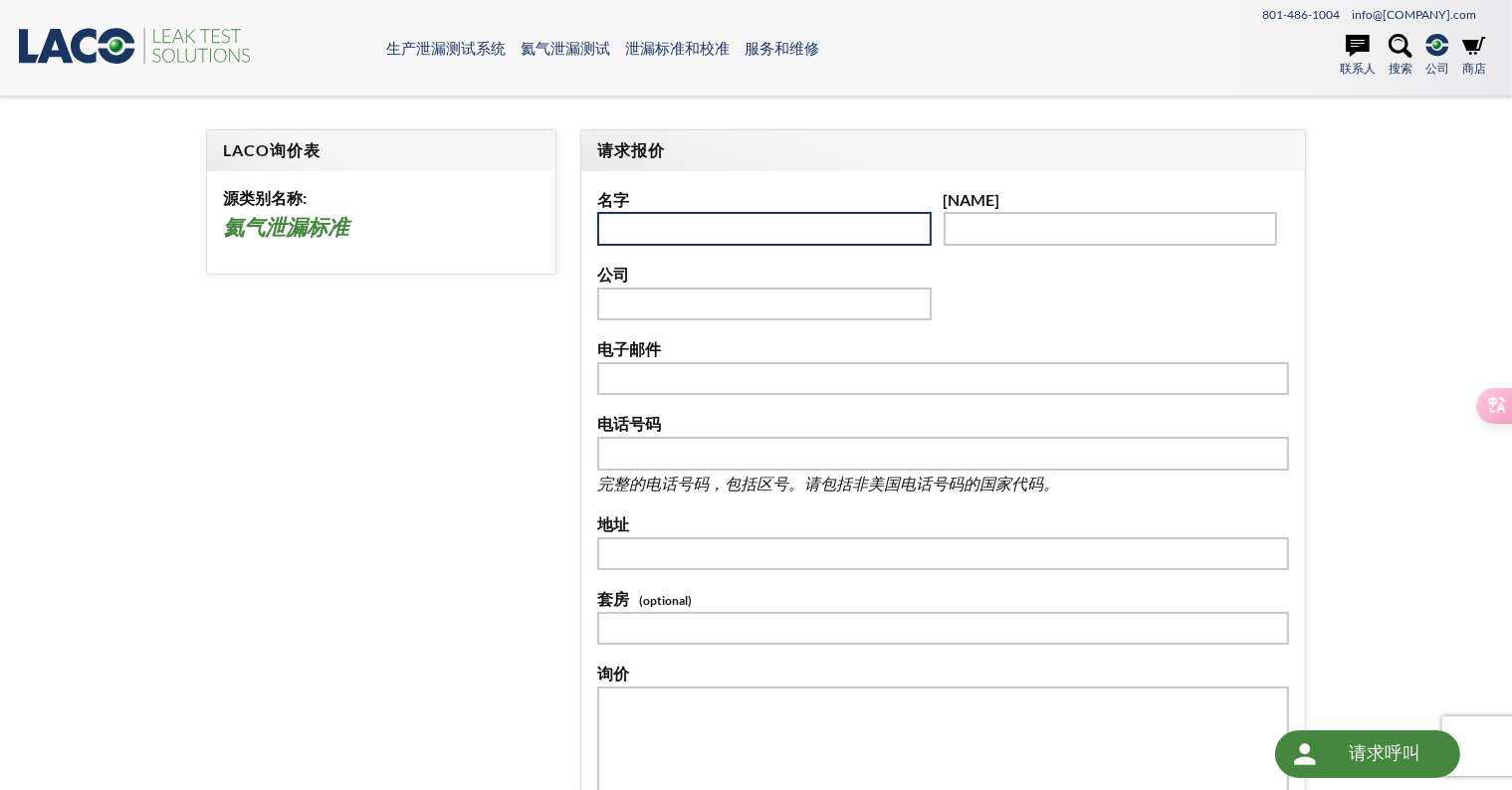 click at bounding box center [763, 229] 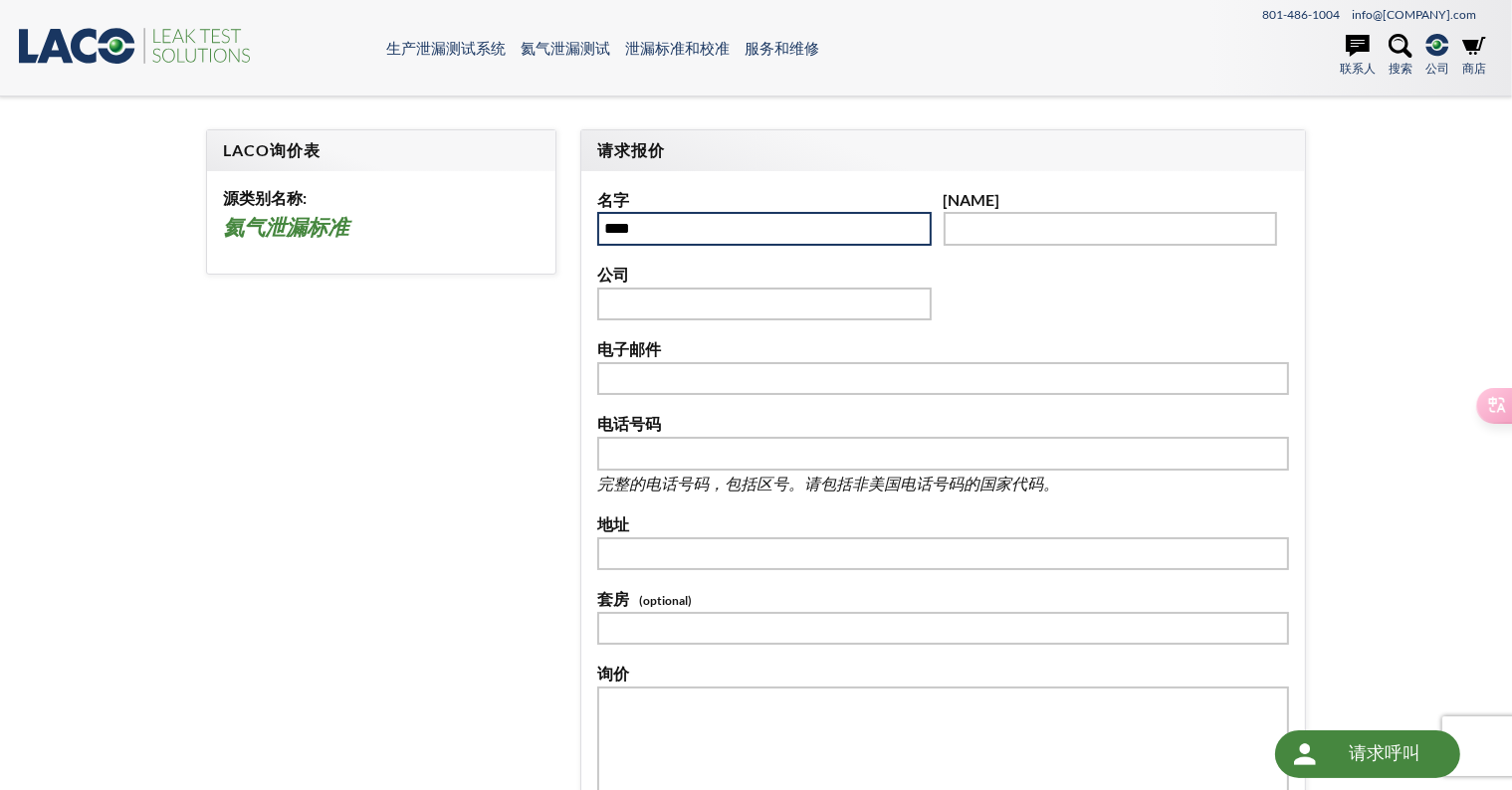 type on "***" 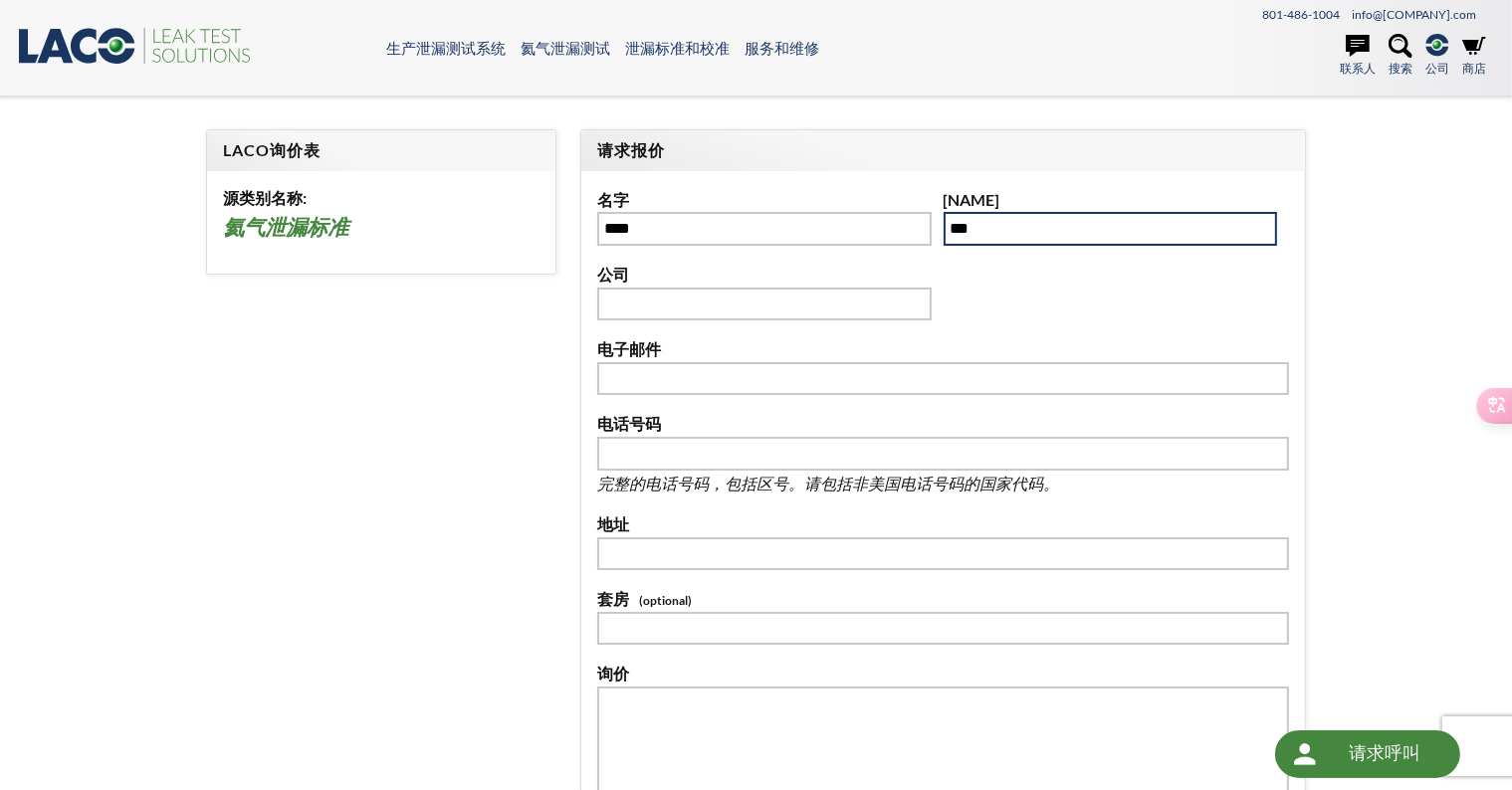 type on "**********" 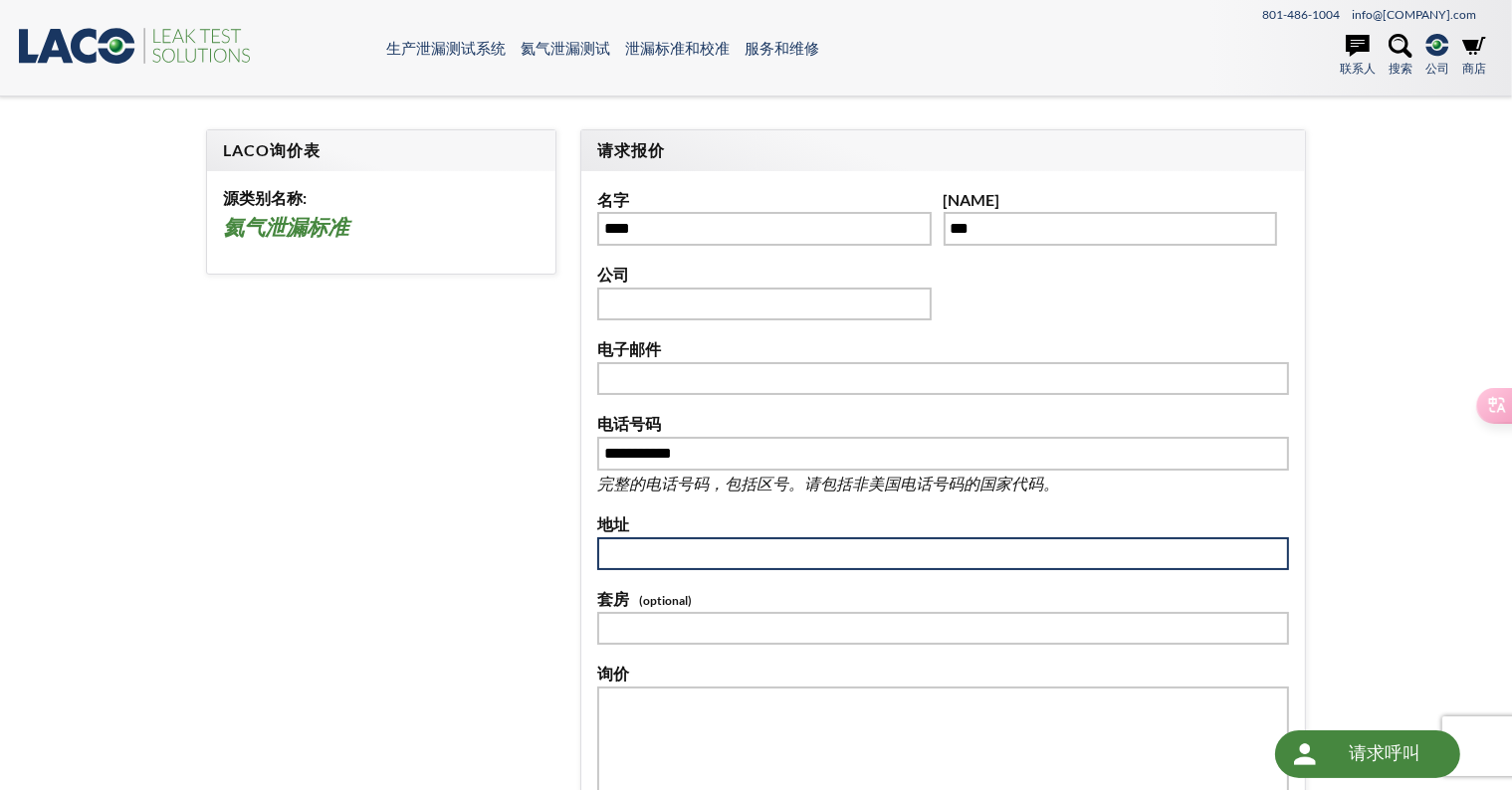 type on "**********" 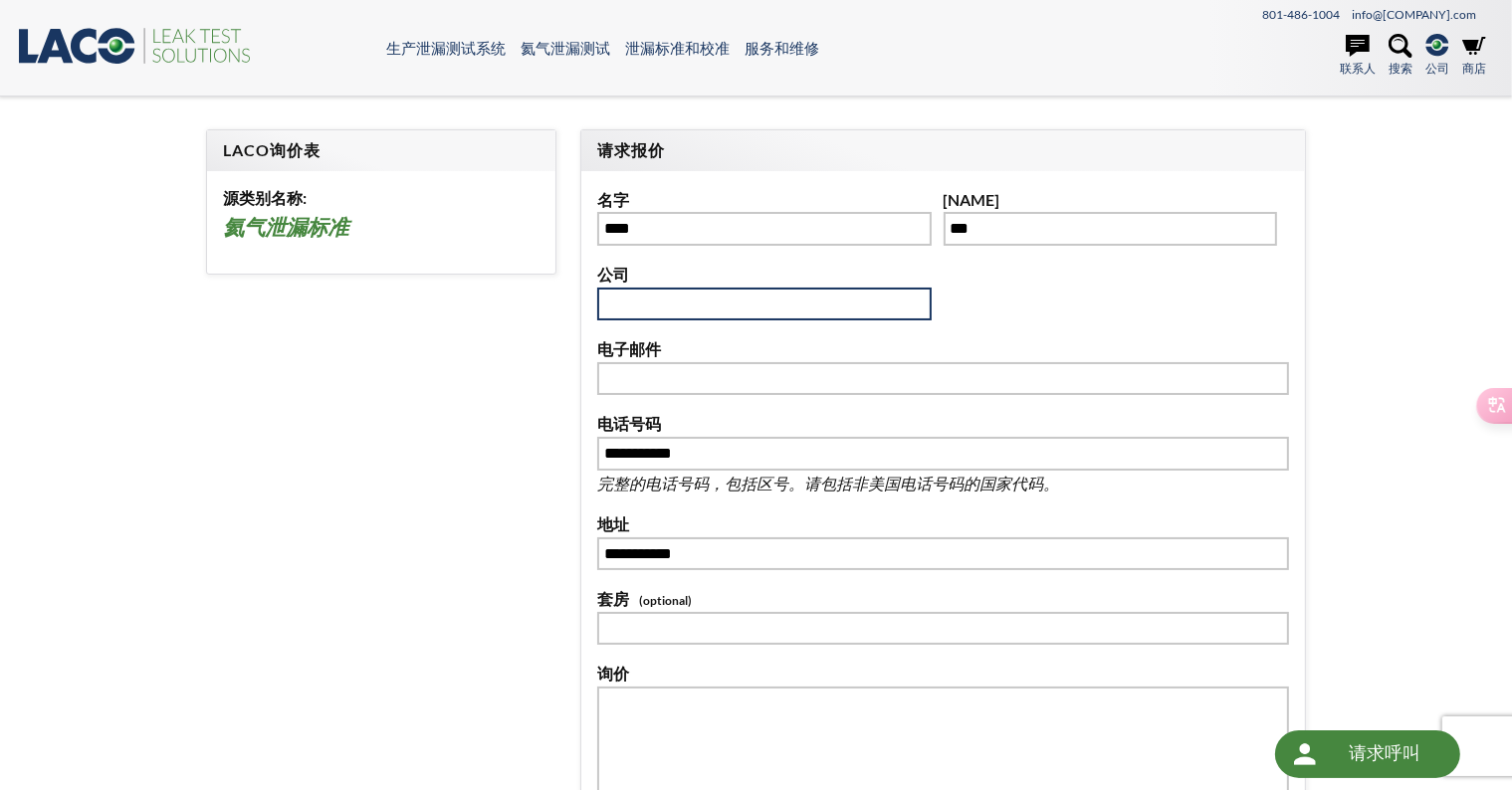 click at bounding box center [763, 304] 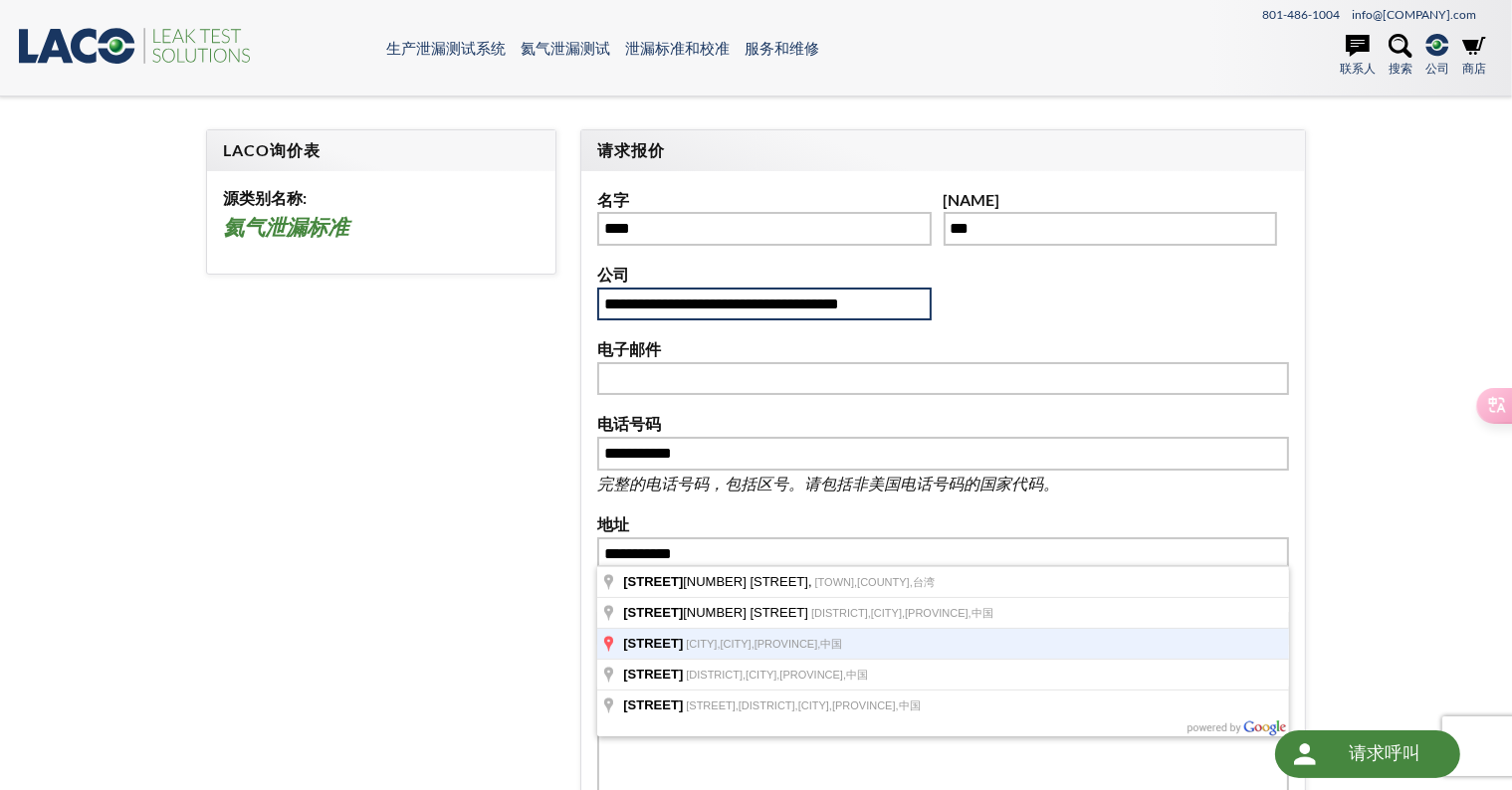 type on "**********" 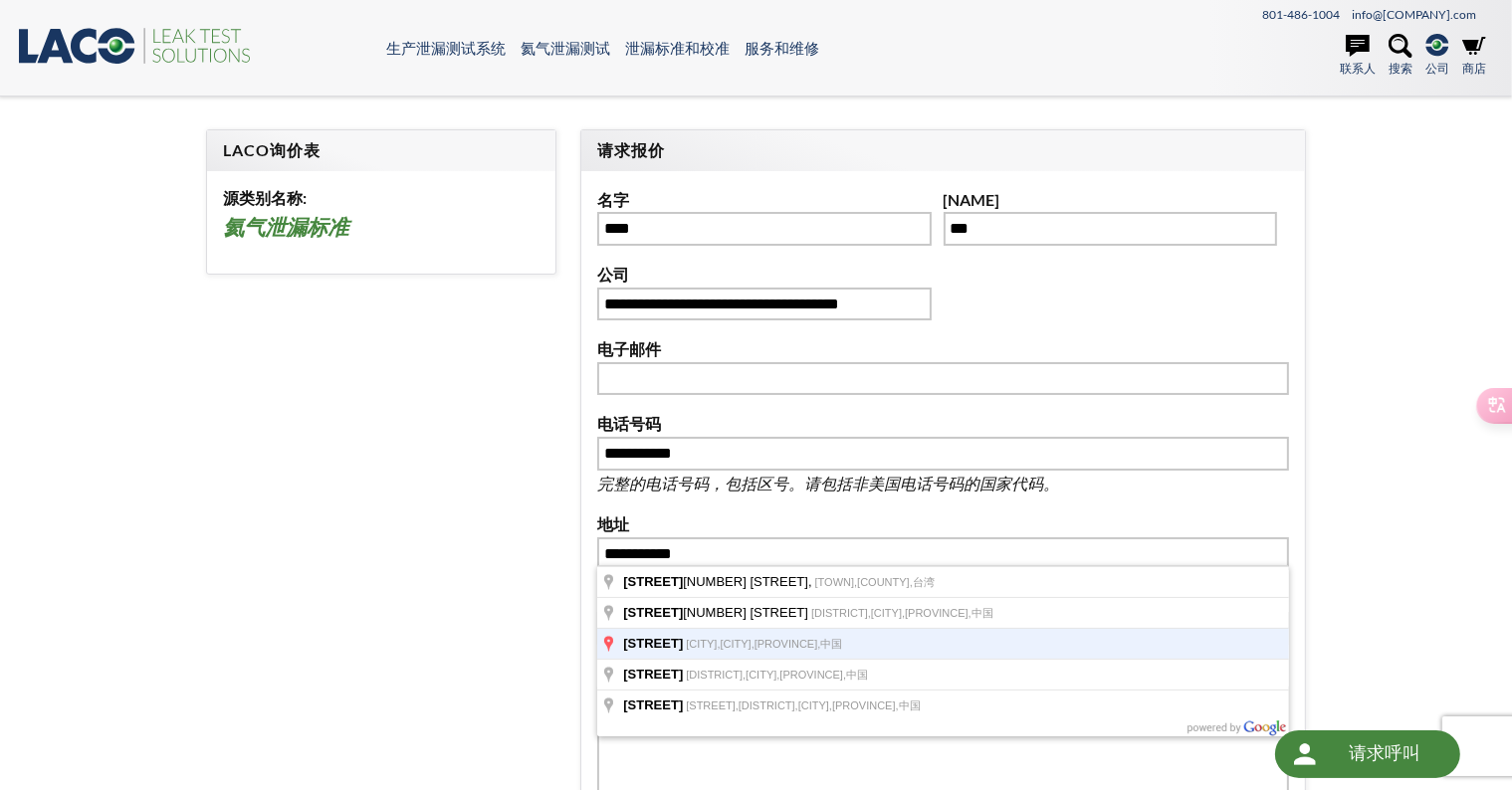 click on "**********" at bounding box center (756, 585) 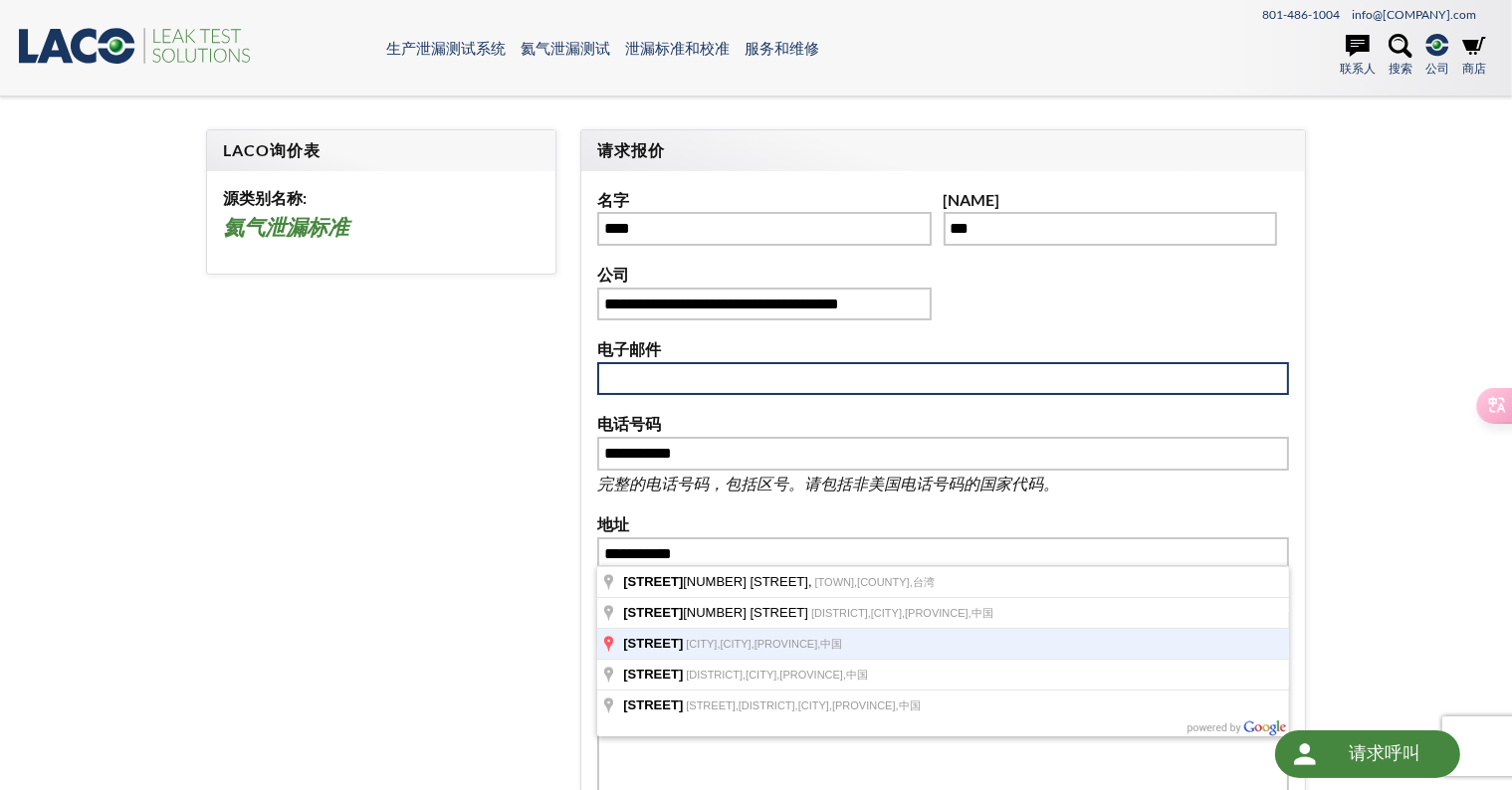 click at bounding box center (943, 379) 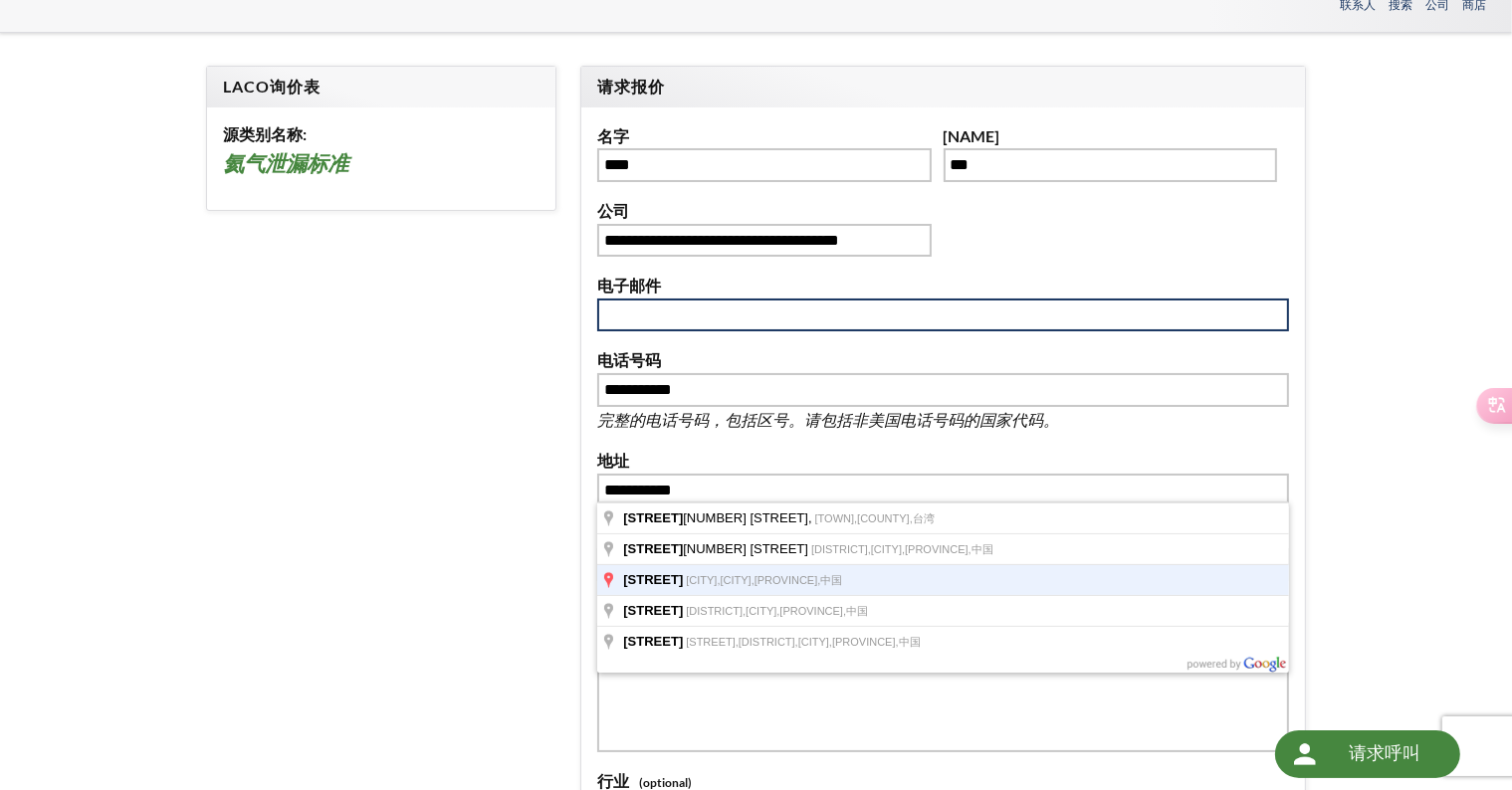 scroll, scrollTop: 99, scrollLeft: 0, axis: vertical 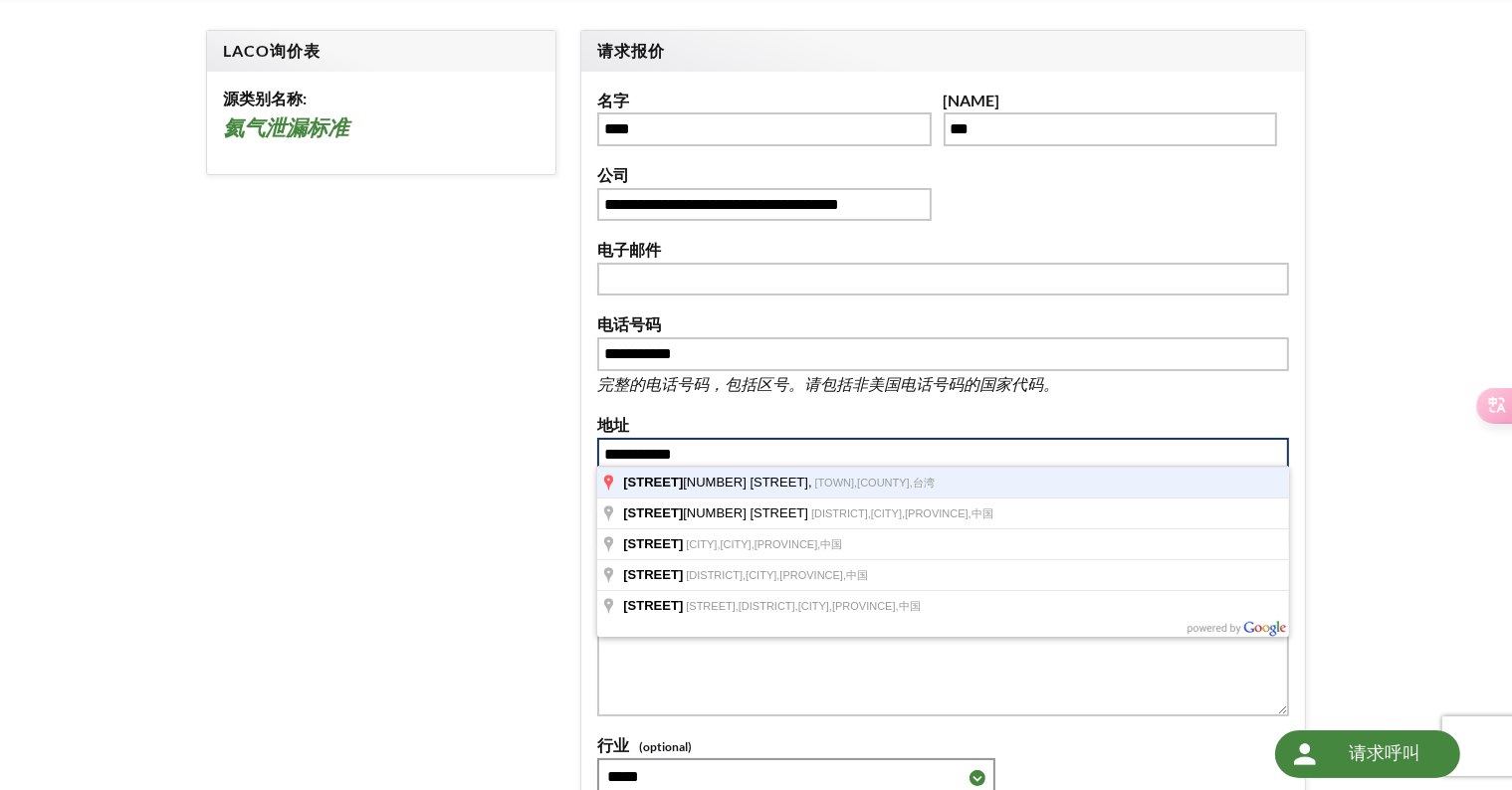 click on "**********" at bounding box center (943, 455) 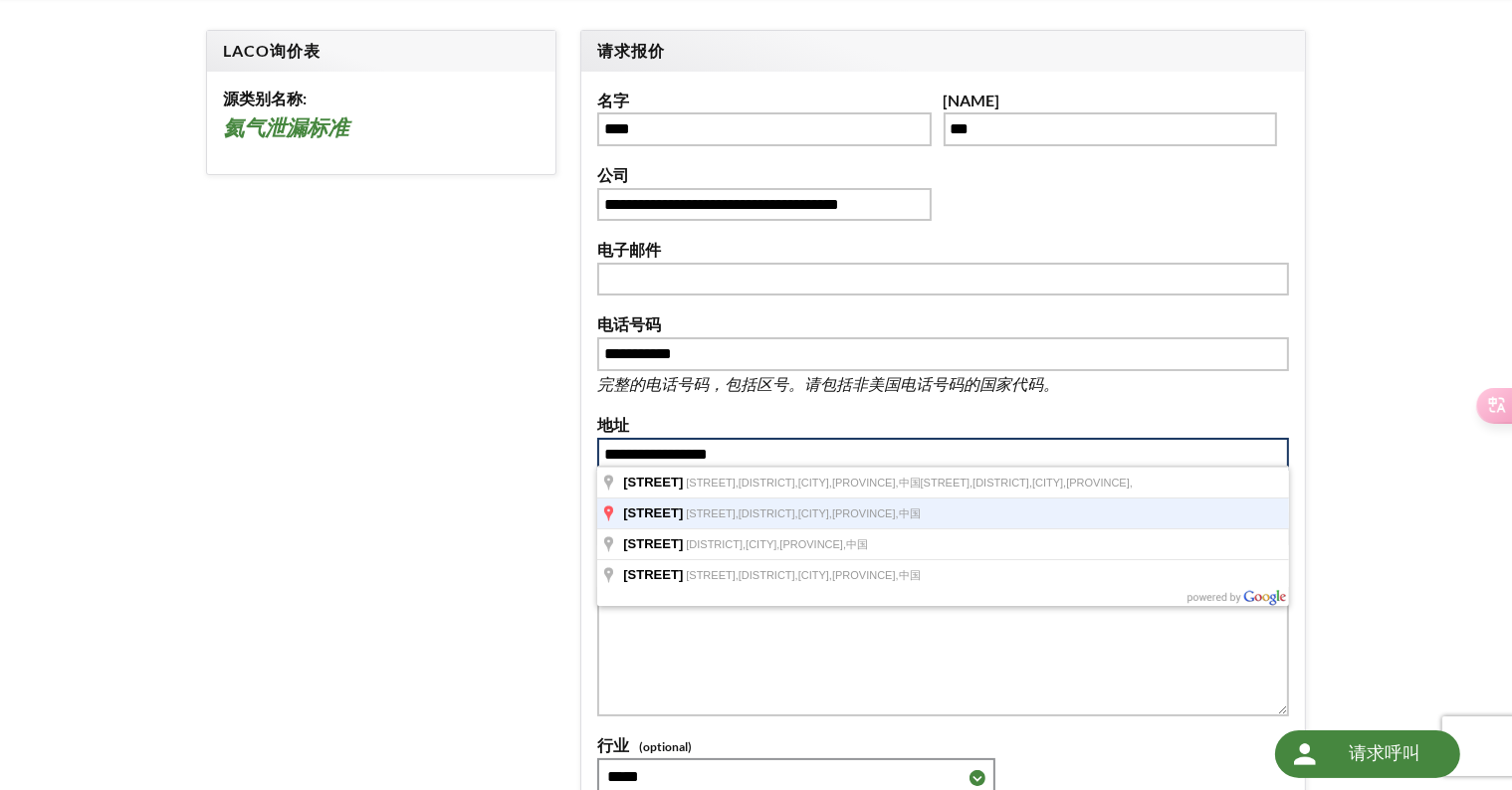 click on "蜀山区，" at bounding box center (768, 513) 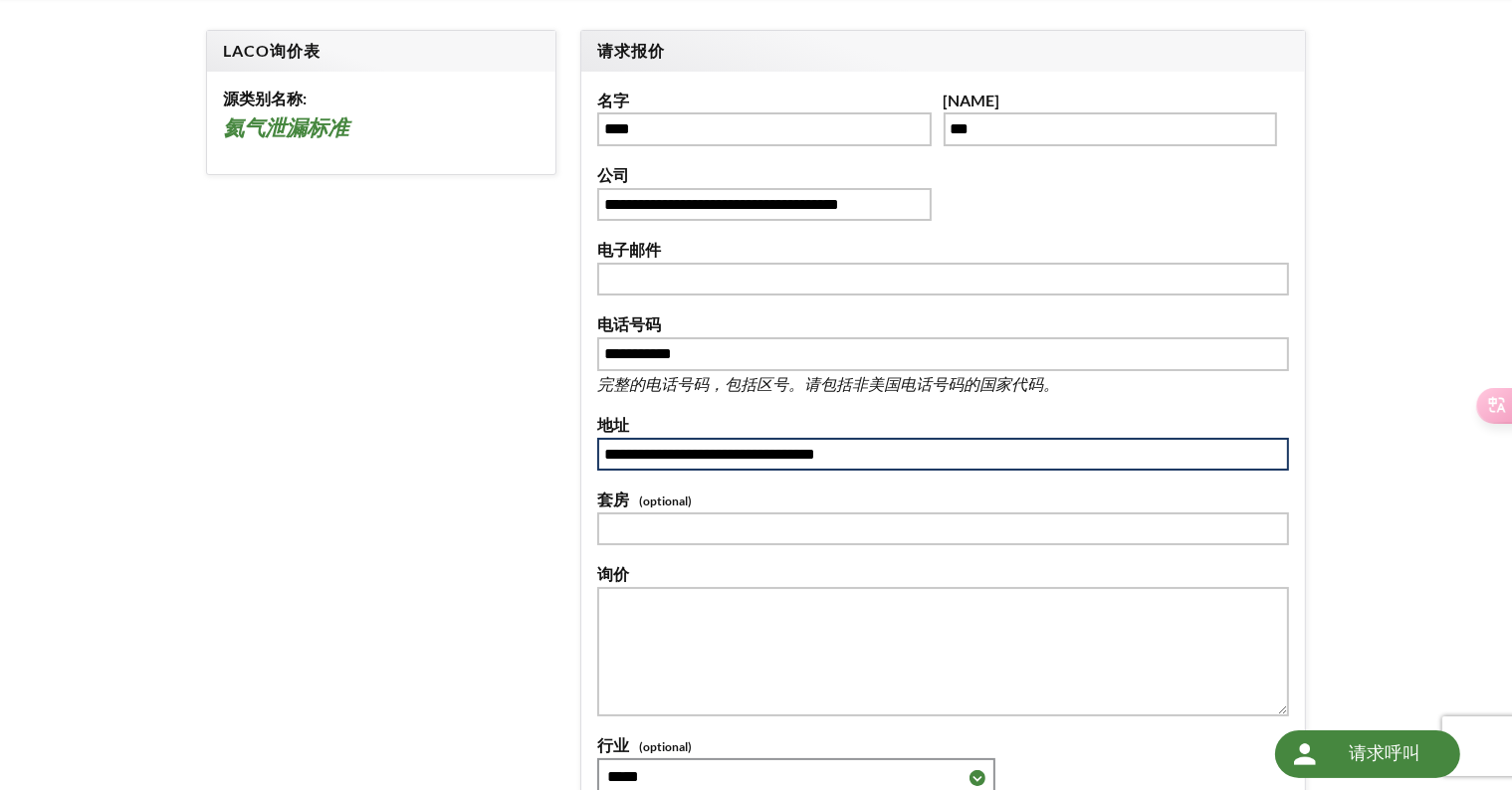 type on "**********" 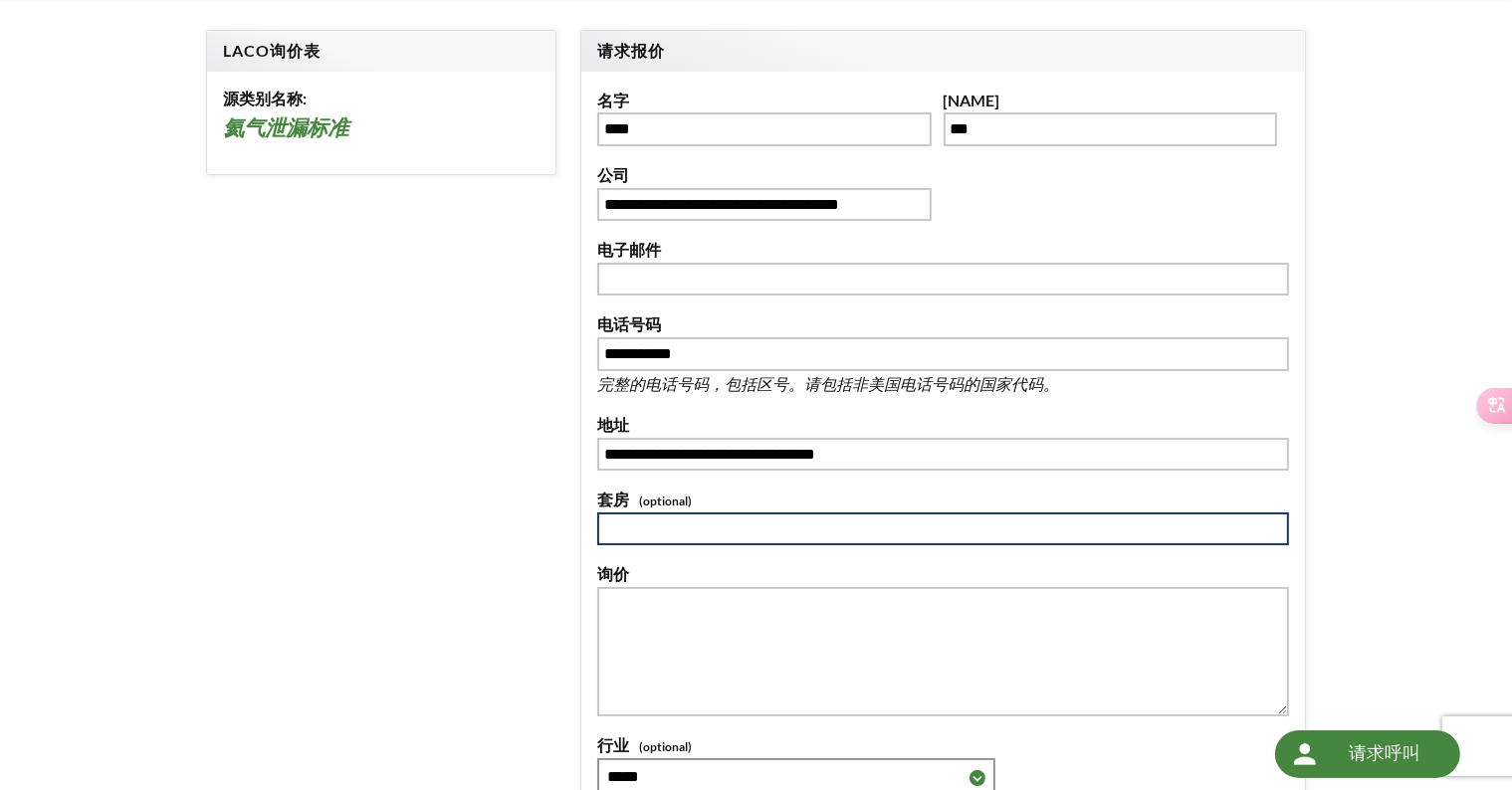 click at bounding box center [943, 529] 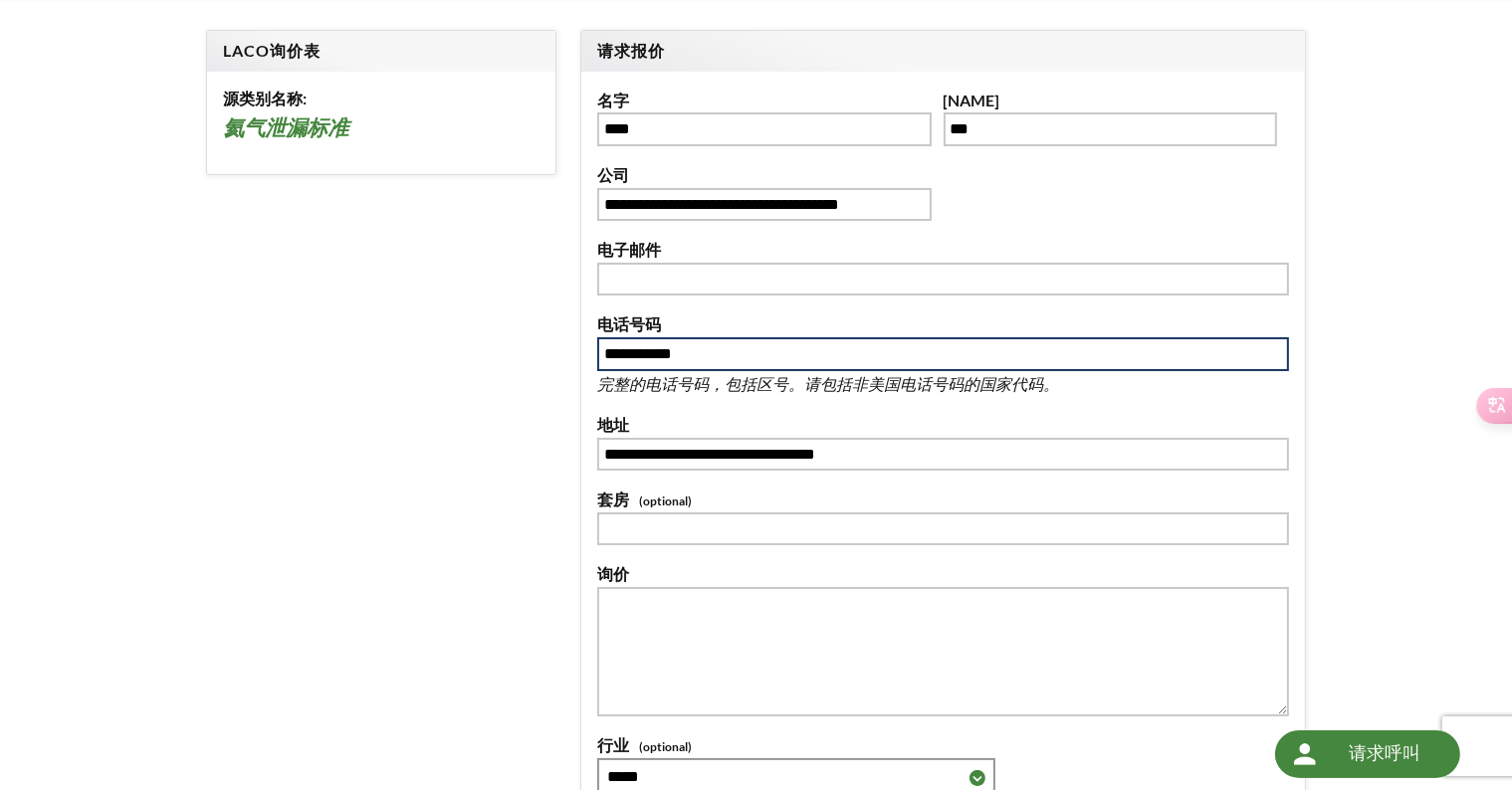 click on "**********" at bounding box center (943, 354) 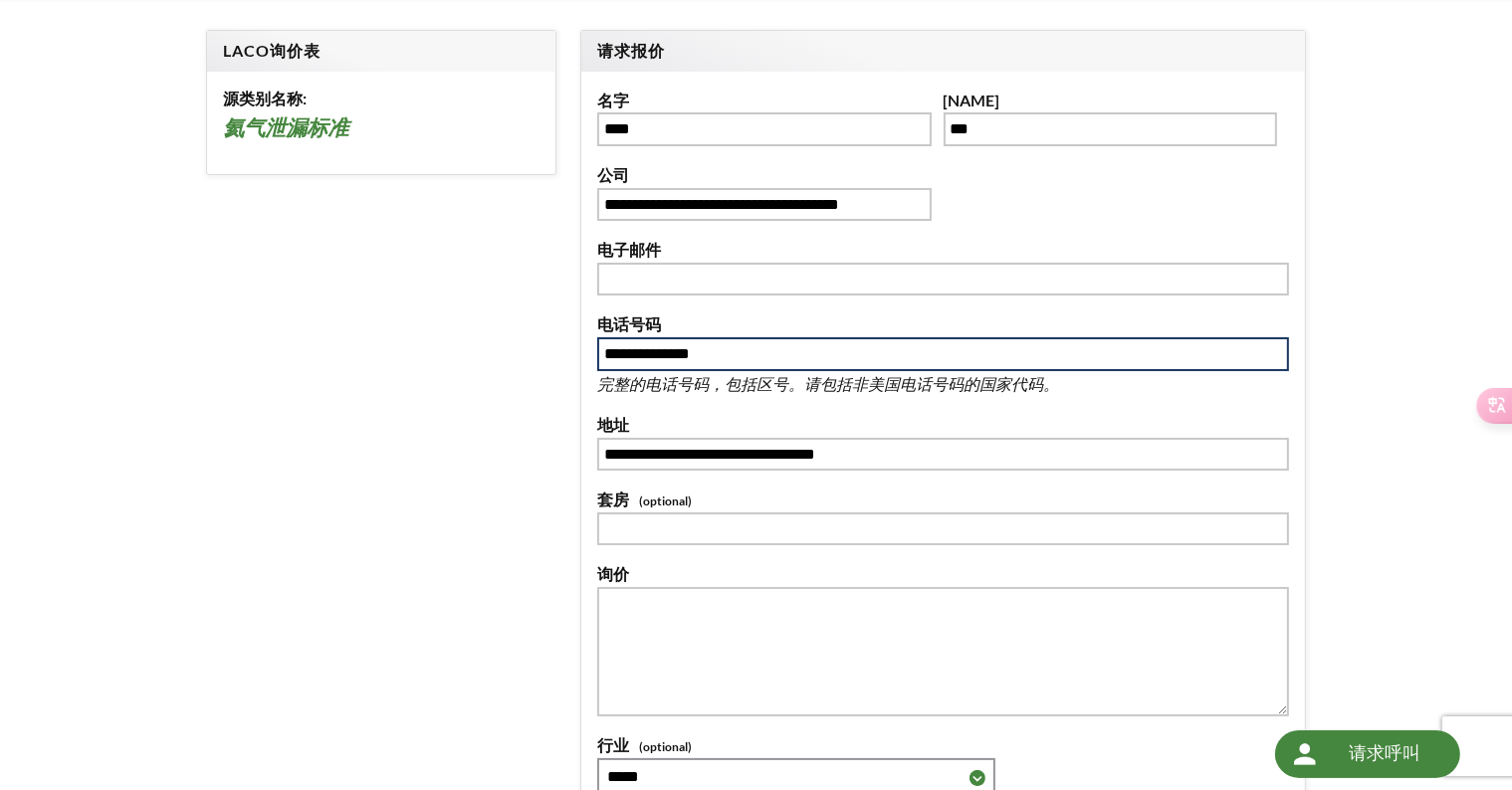type on "**********" 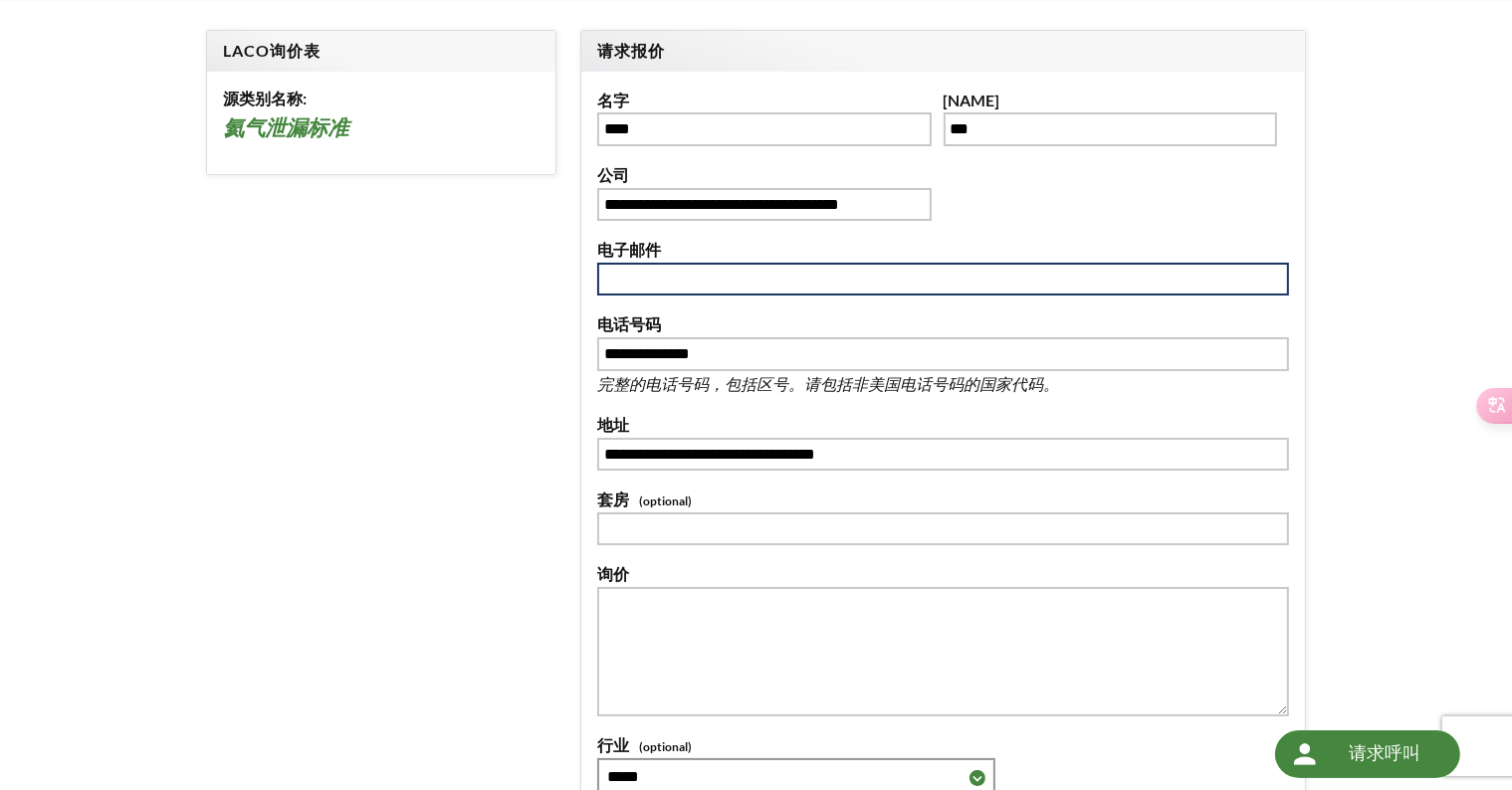 click at bounding box center (943, 280) 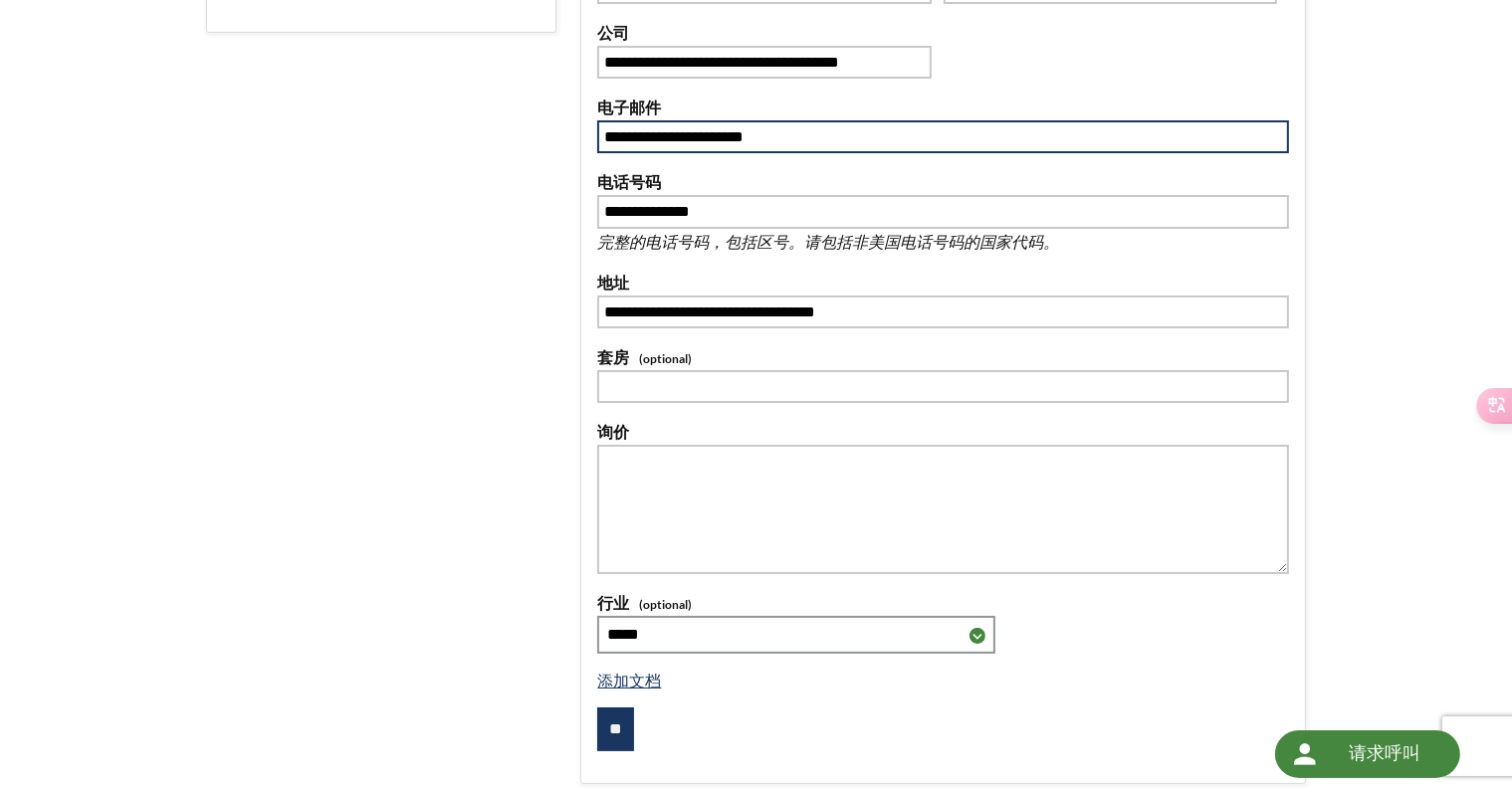 scroll, scrollTop: 398, scrollLeft: 0, axis: vertical 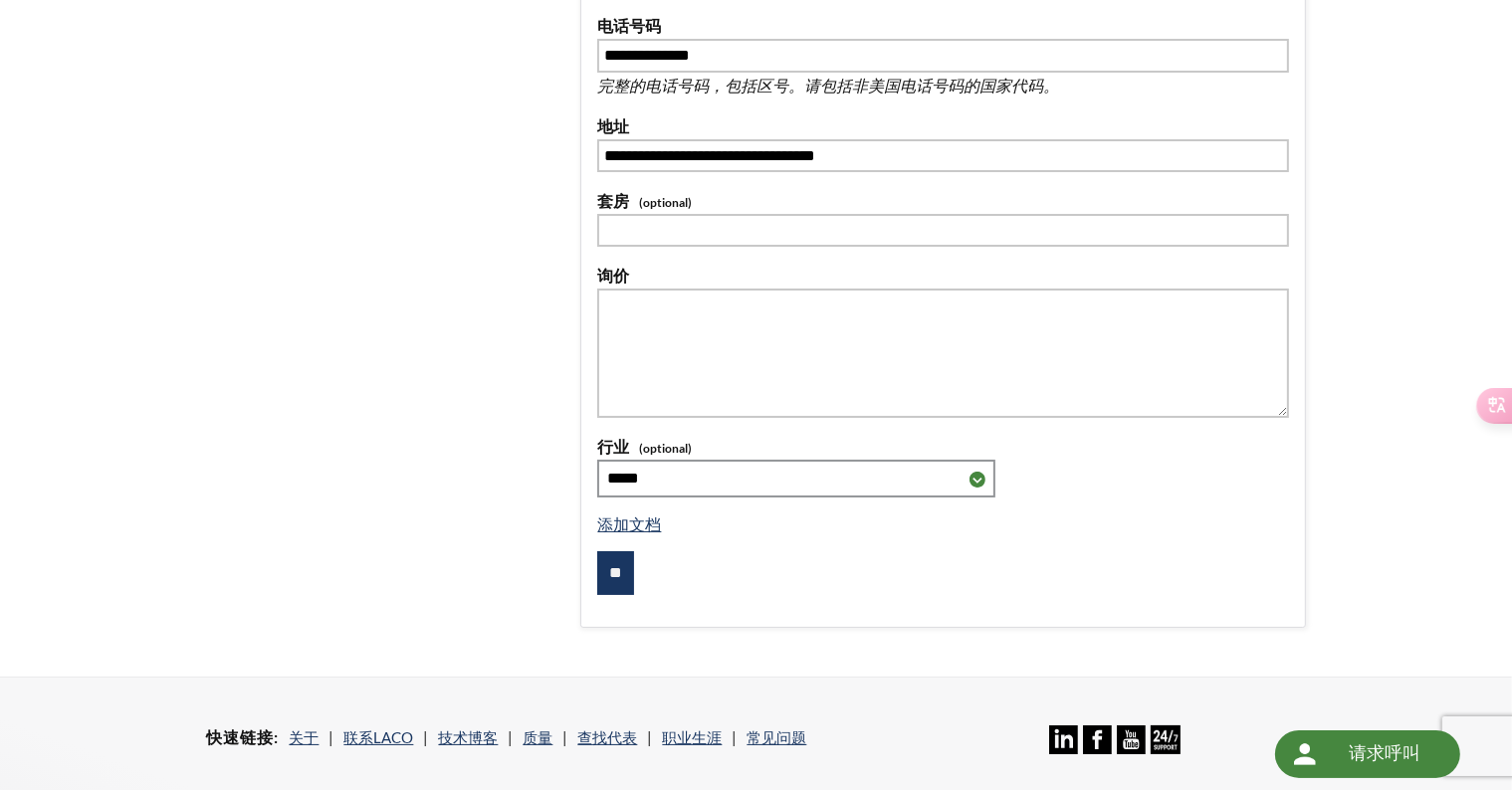 type on "**********" 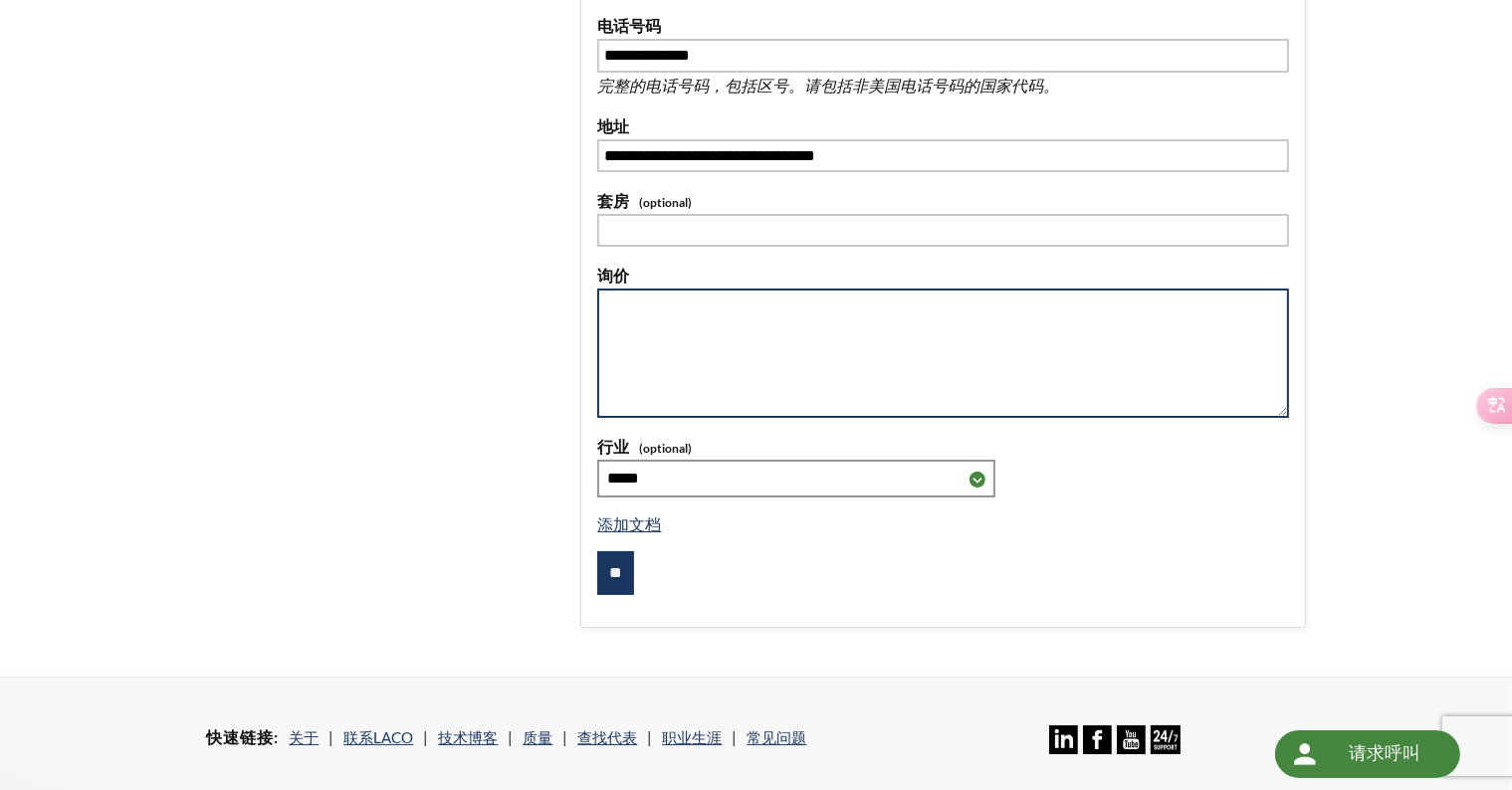 click at bounding box center (943, 353) 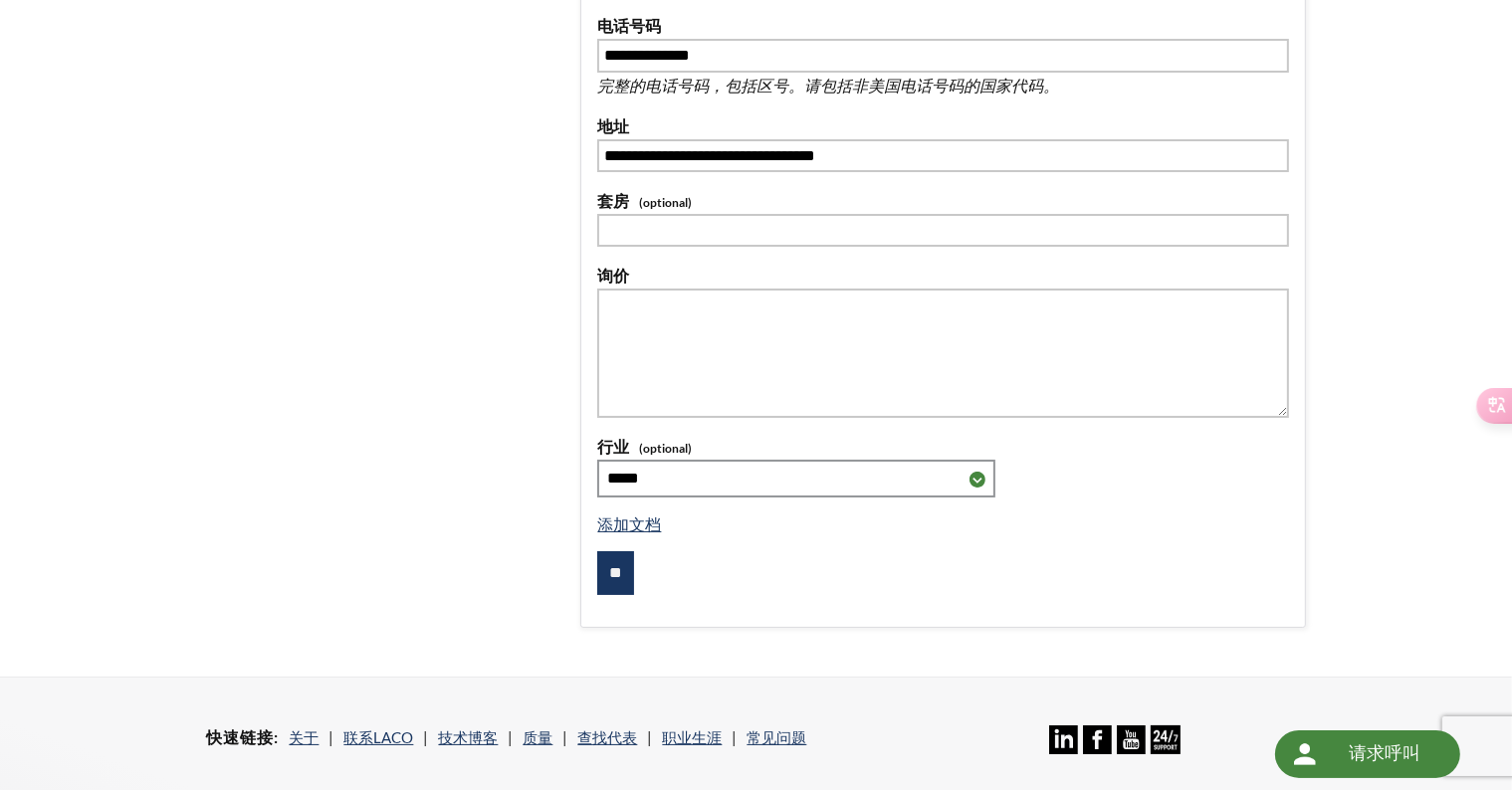 click on "**********" at bounding box center [756, 187] 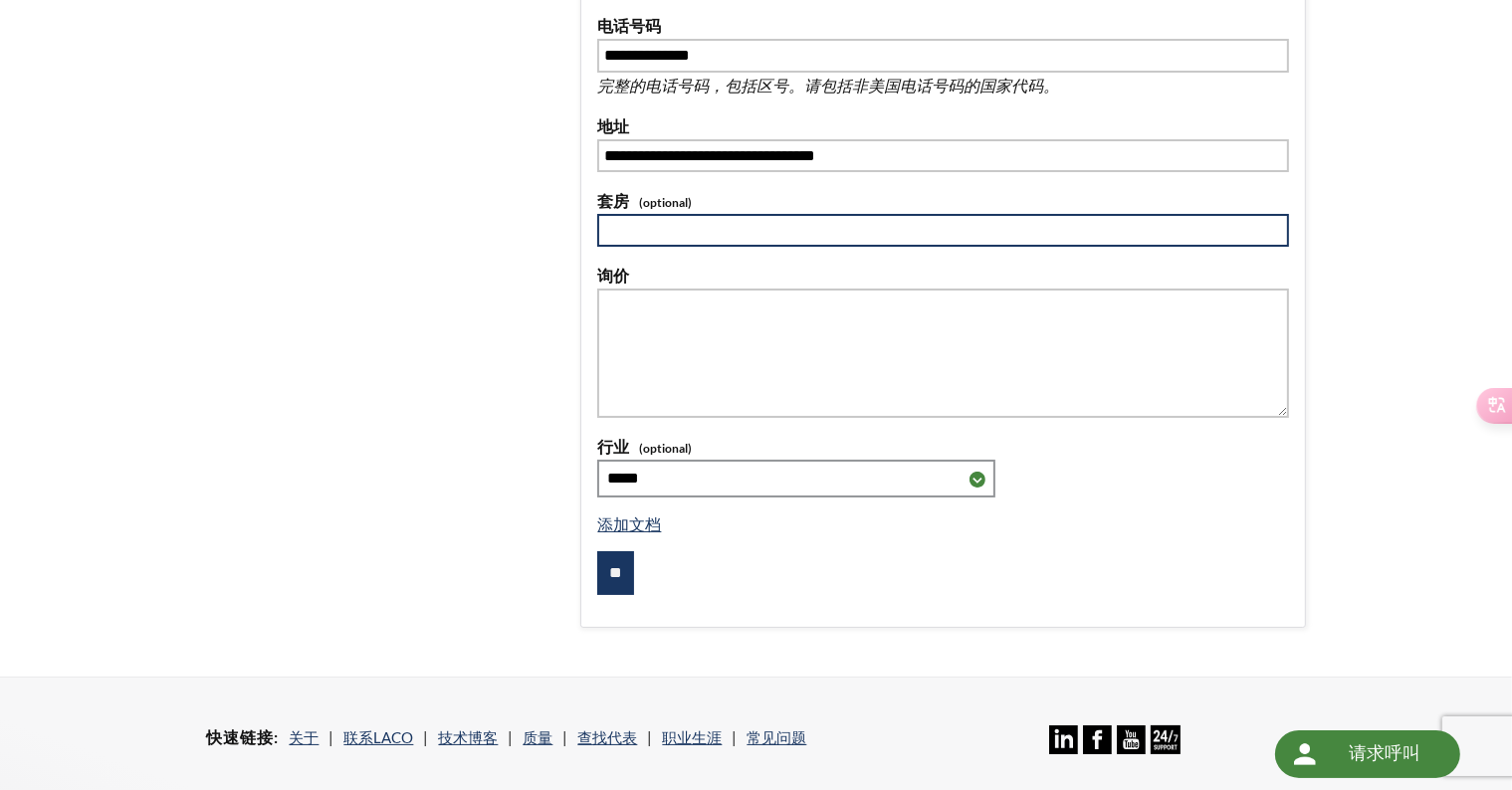 click at bounding box center [943, 231] 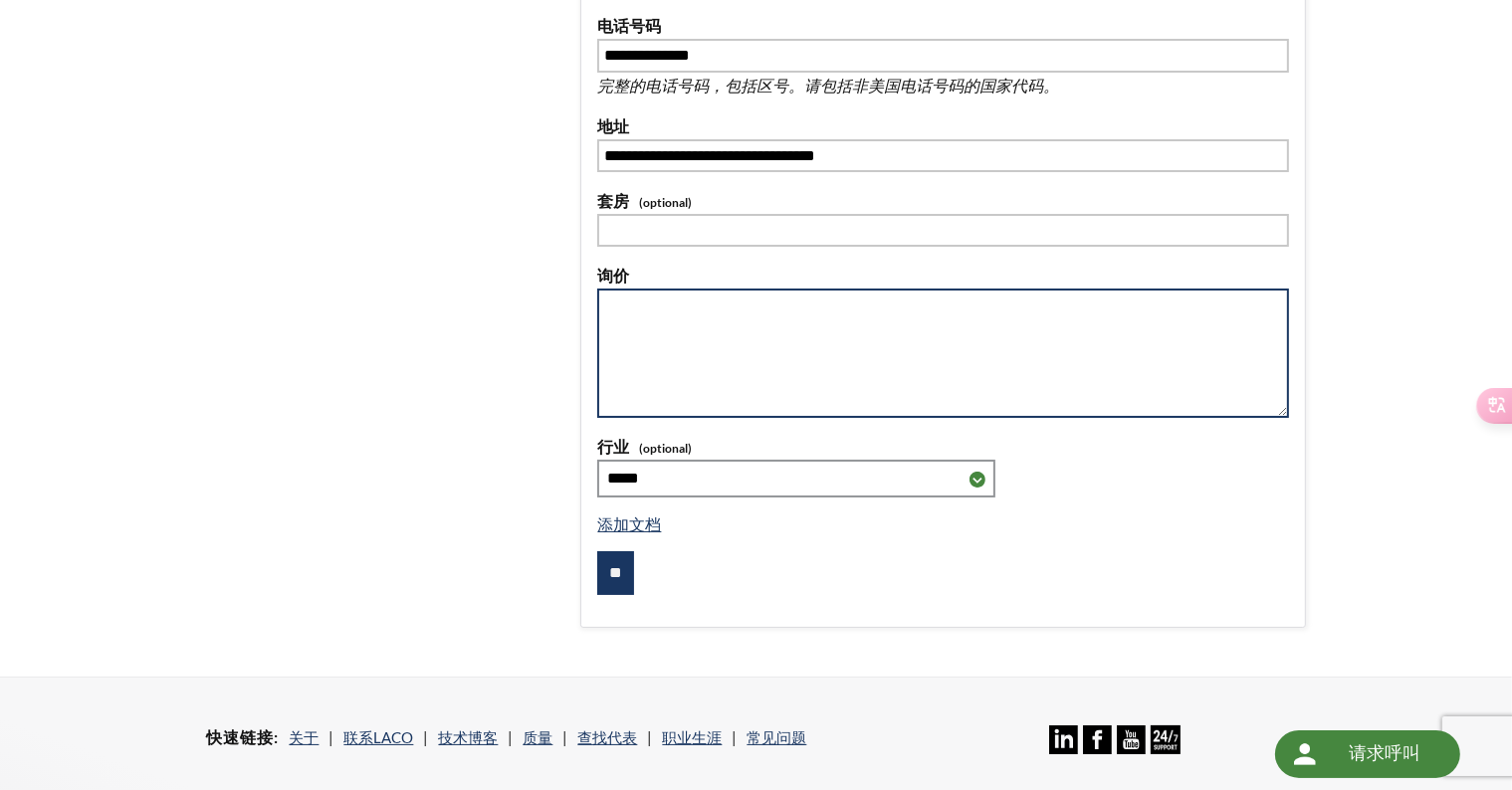 click at bounding box center (943, 353) 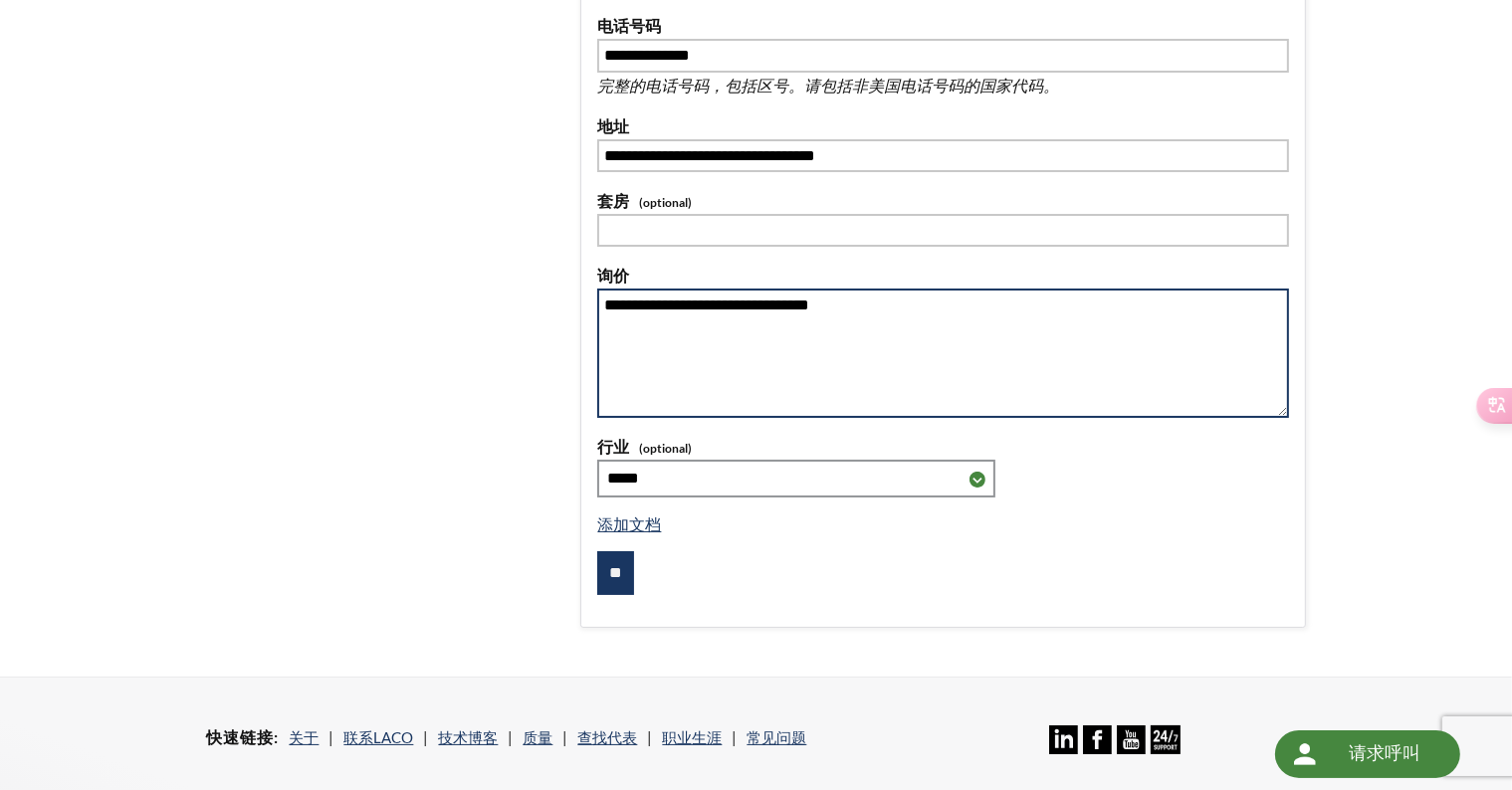click on "**********" at bounding box center (943, 353) 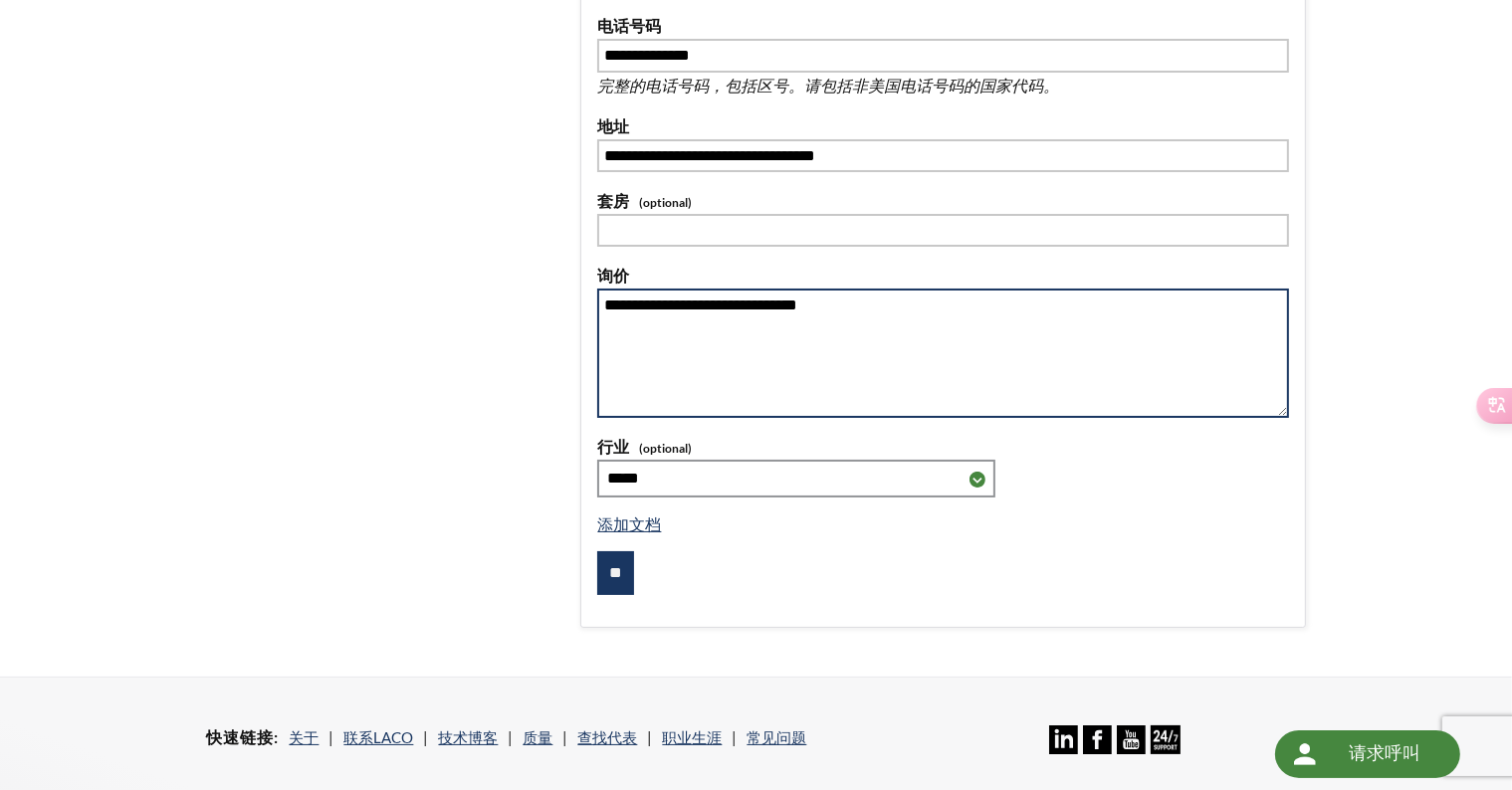 click on "**********" at bounding box center [943, 353] 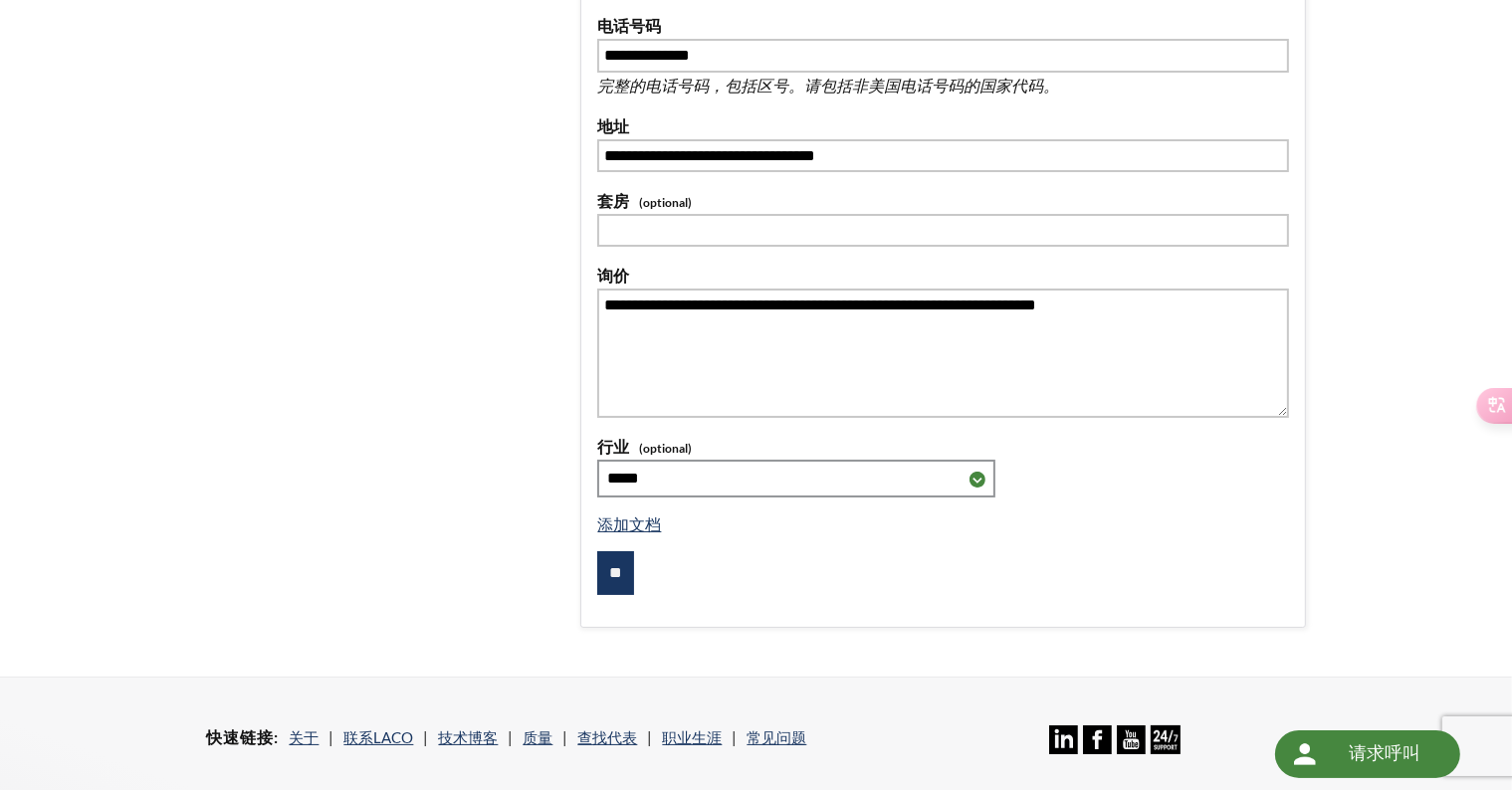 click on "**********" at bounding box center [756, 187] 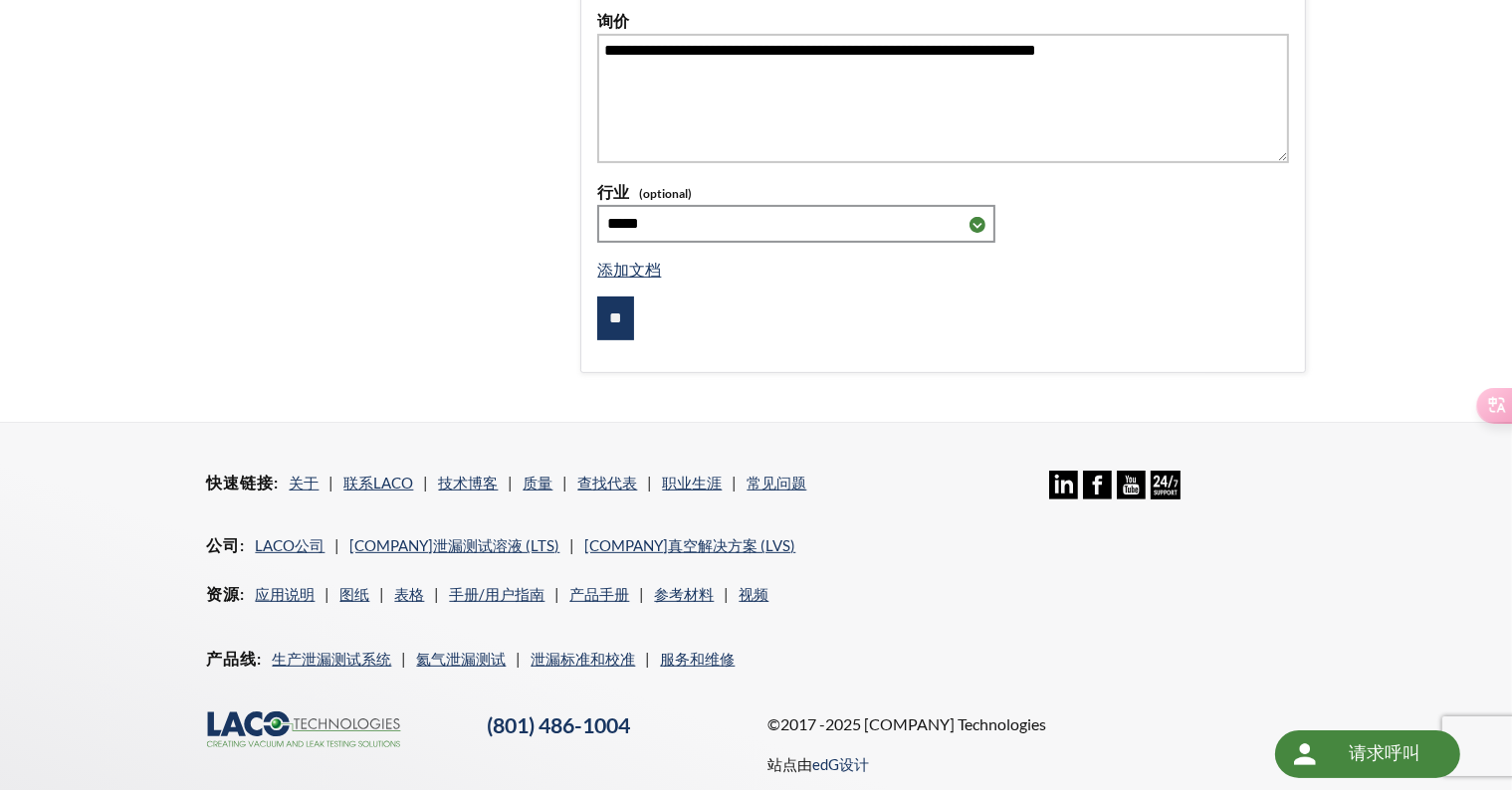 scroll, scrollTop: 736, scrollLeft: 0, axis: vertical 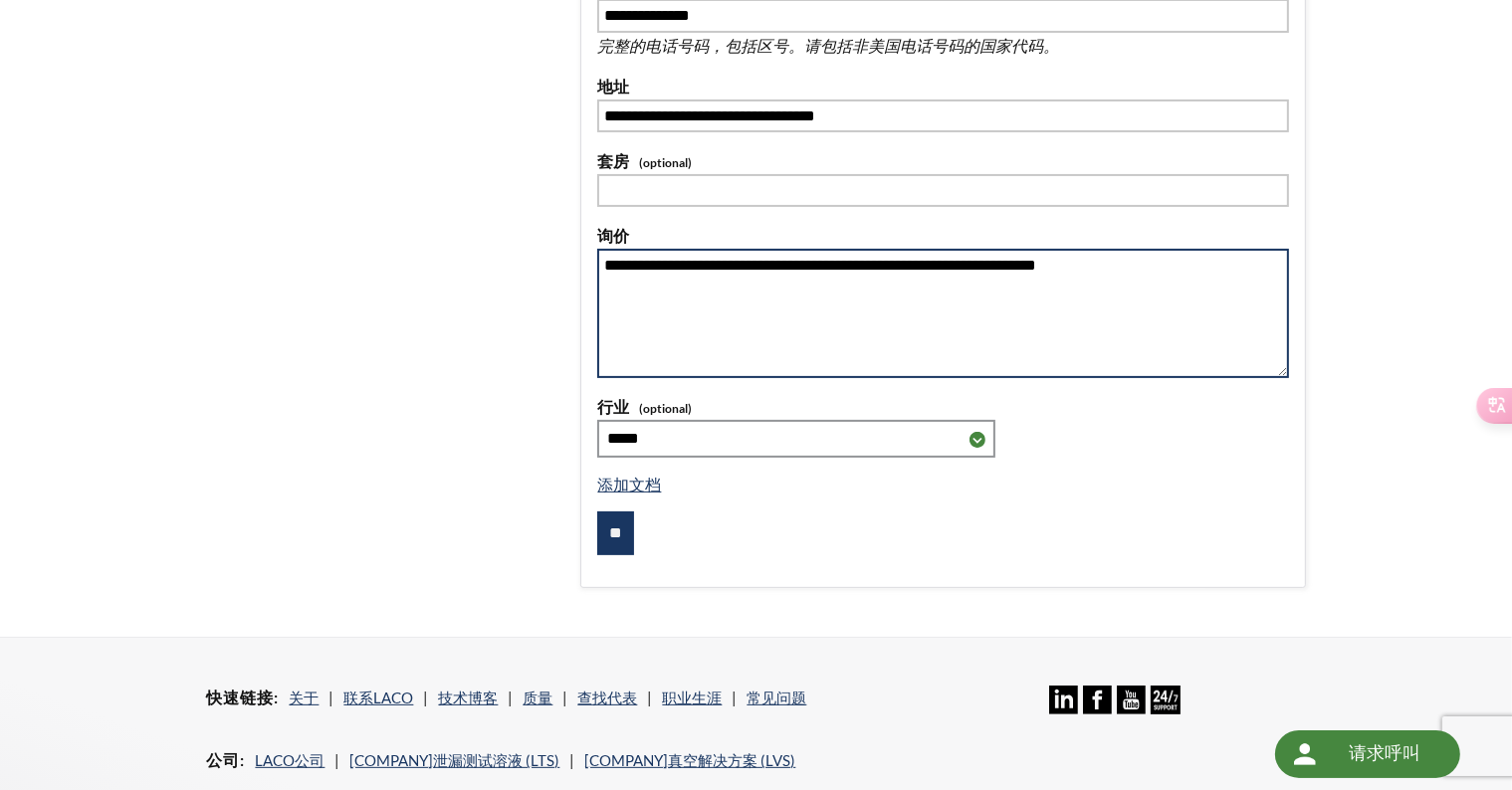 drag, startPoint x: 1141, startPoint y: 262, endPoint x: 212, endPoint y: 295, distance: 929.58593 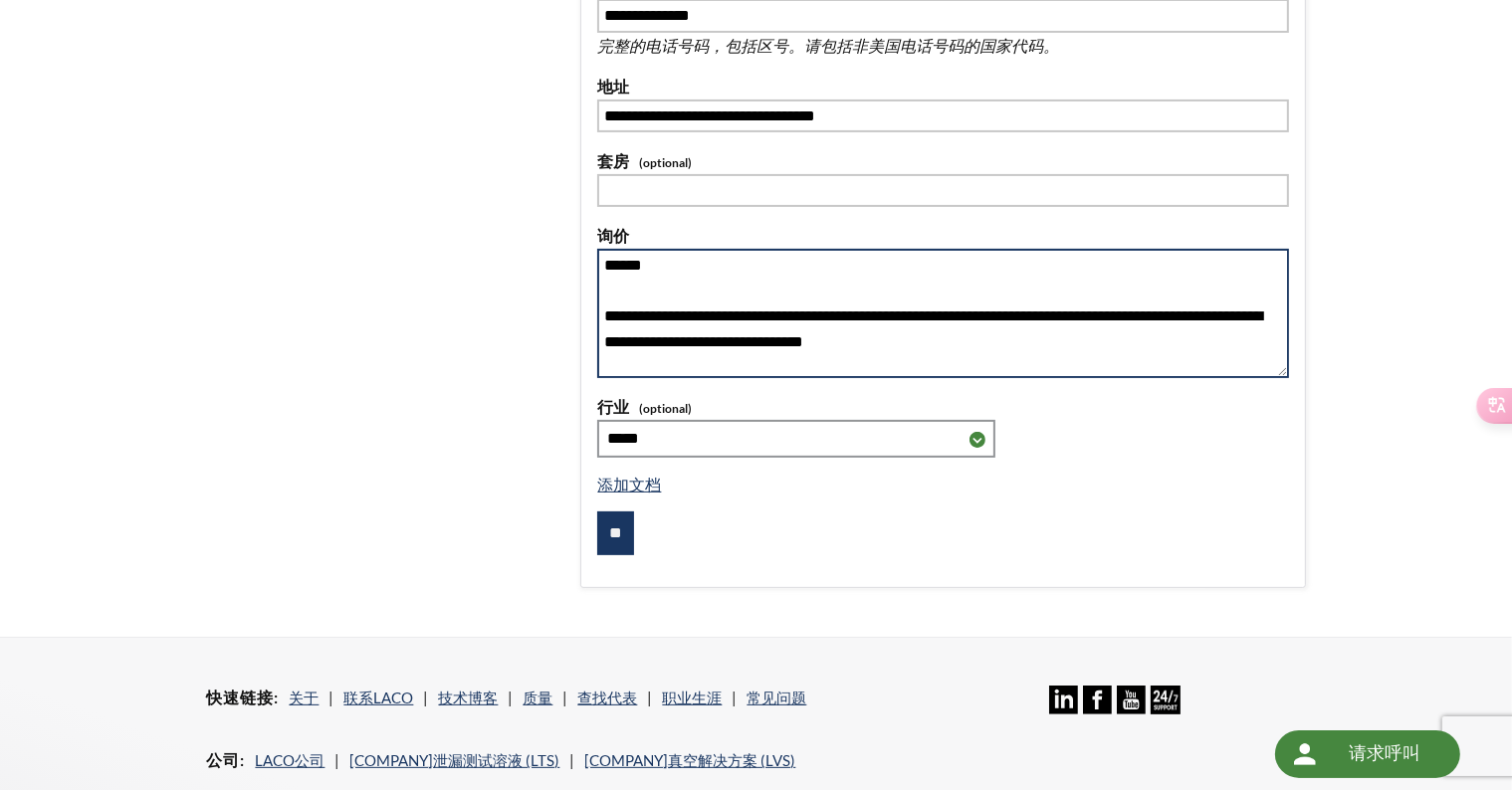 scroll, scrollTop: 407, scrollLeft: 0, axis: vertical 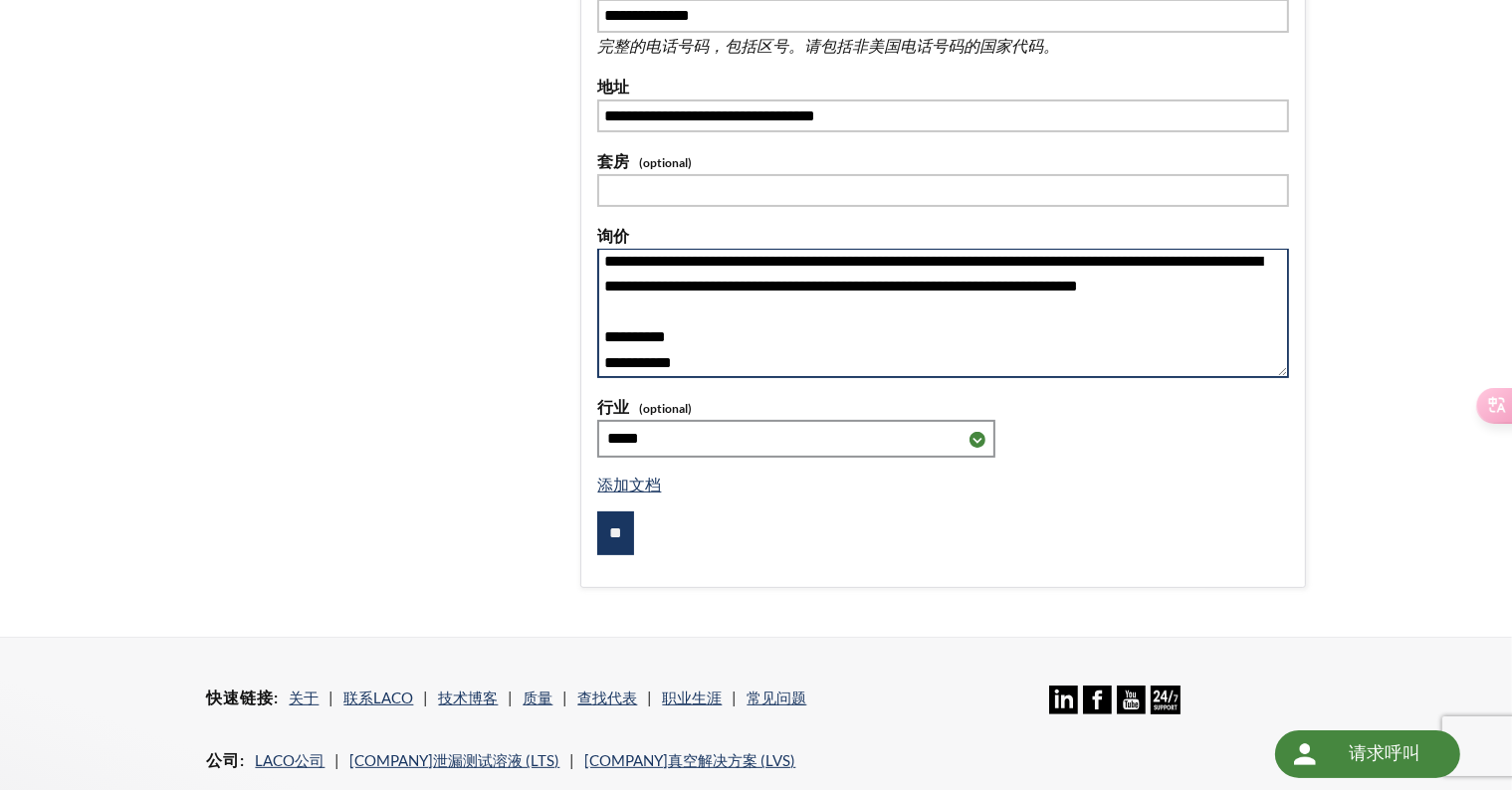 drag, startPoint x: 695, startPoint y: 353, endPoint x: 569, endPoint y: 356, distance: 126.035709 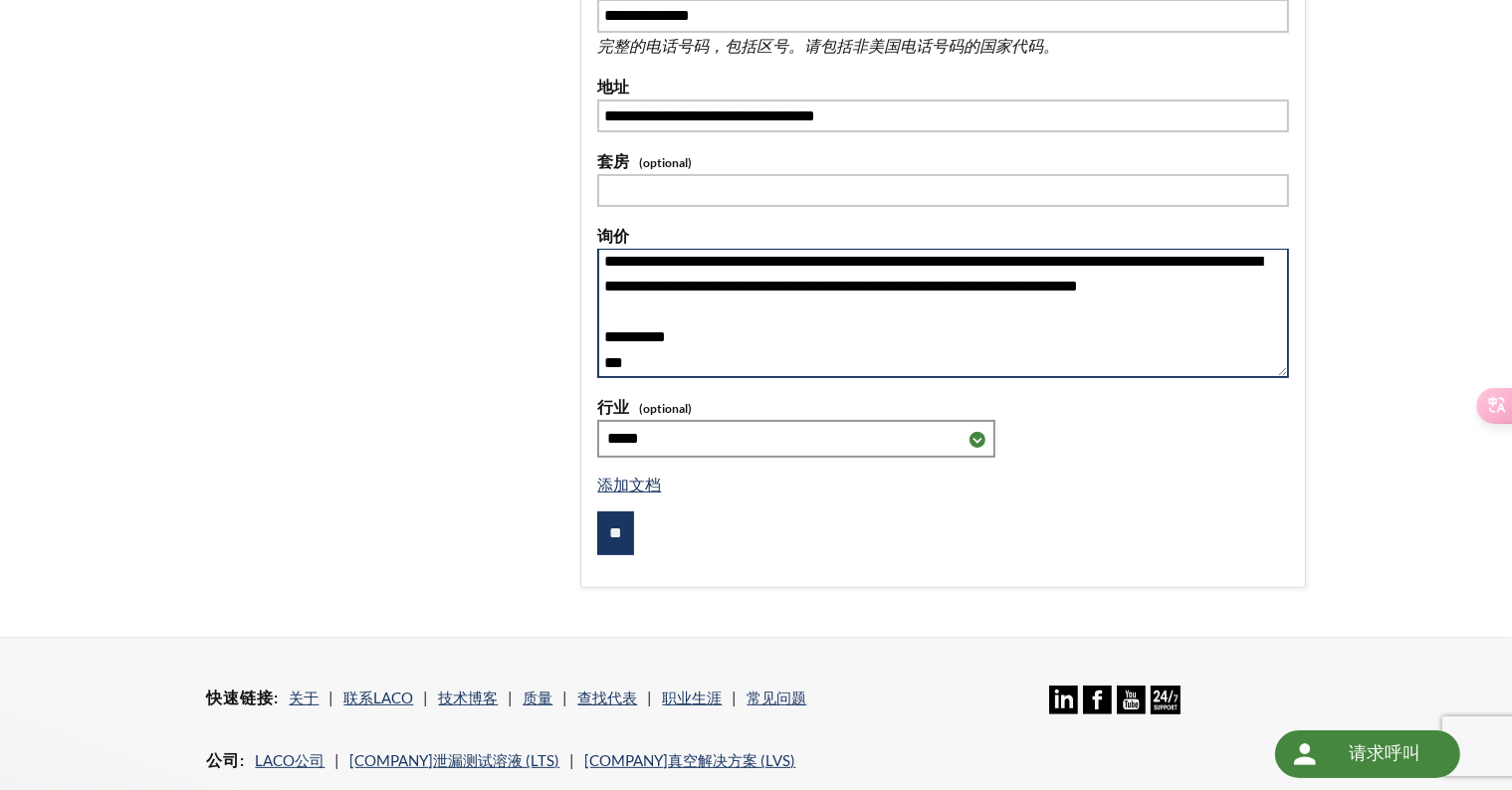 scroll, scrollTop: 312, scrollLeft: 0, axis: vertical 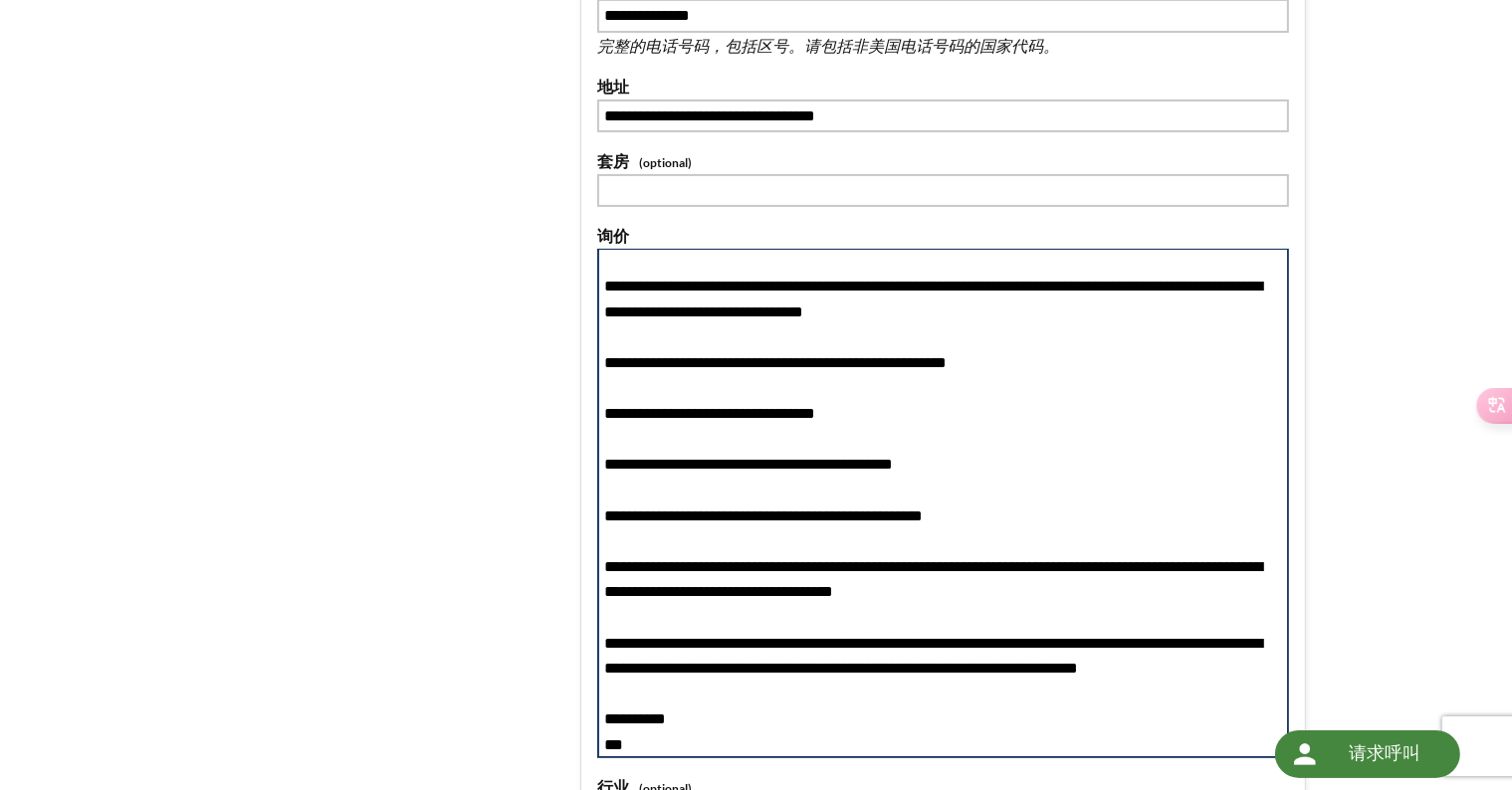 drag, startPoint x: 1286, startPoint y: 365, endPoint x: 1291, endPoint y: 747, distance: 382.03272 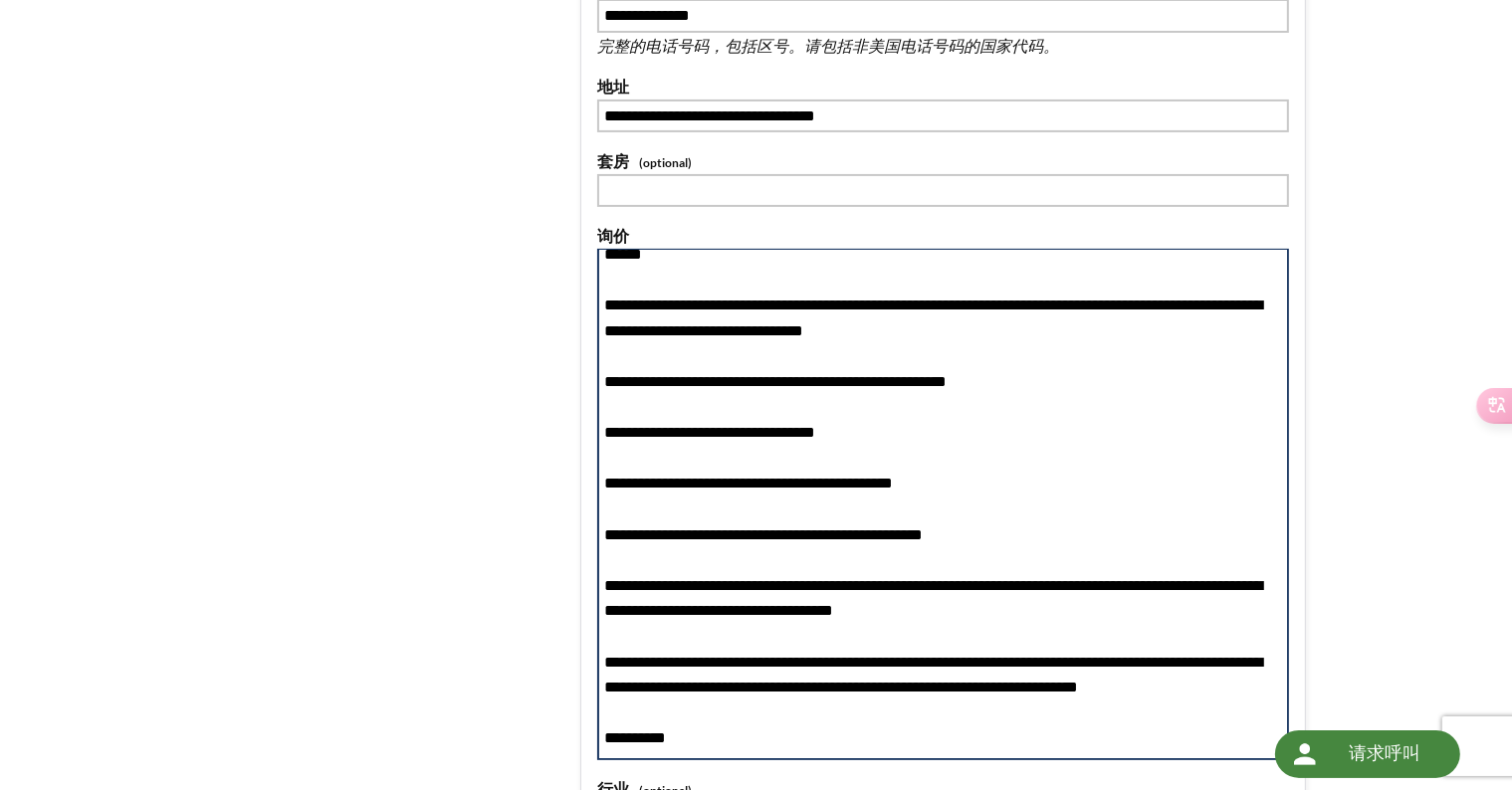 scroll, scrollTop: 0, scrollLeft: 0, axis: both 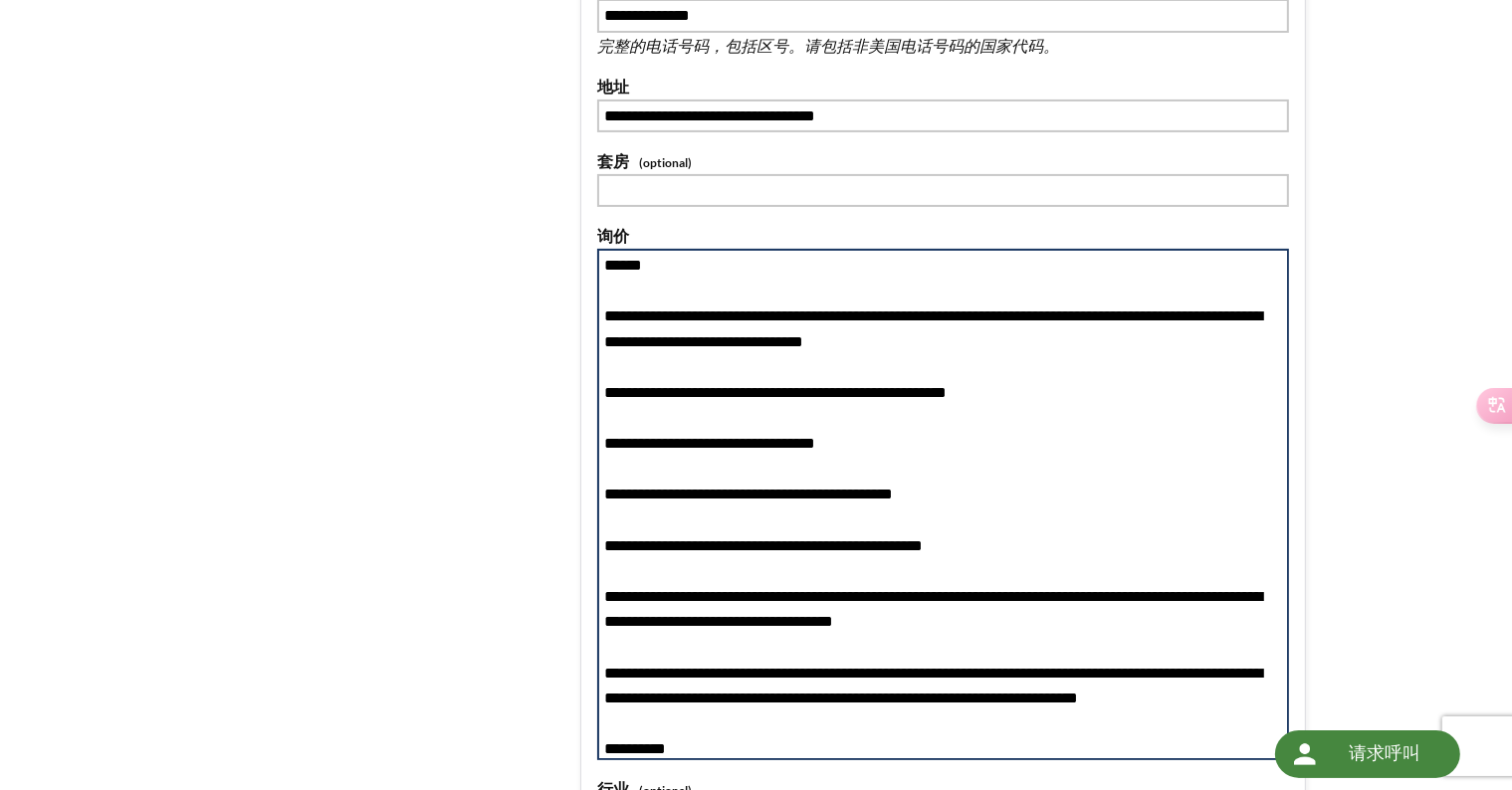 click on "**********" at bounding box center (943, 504) 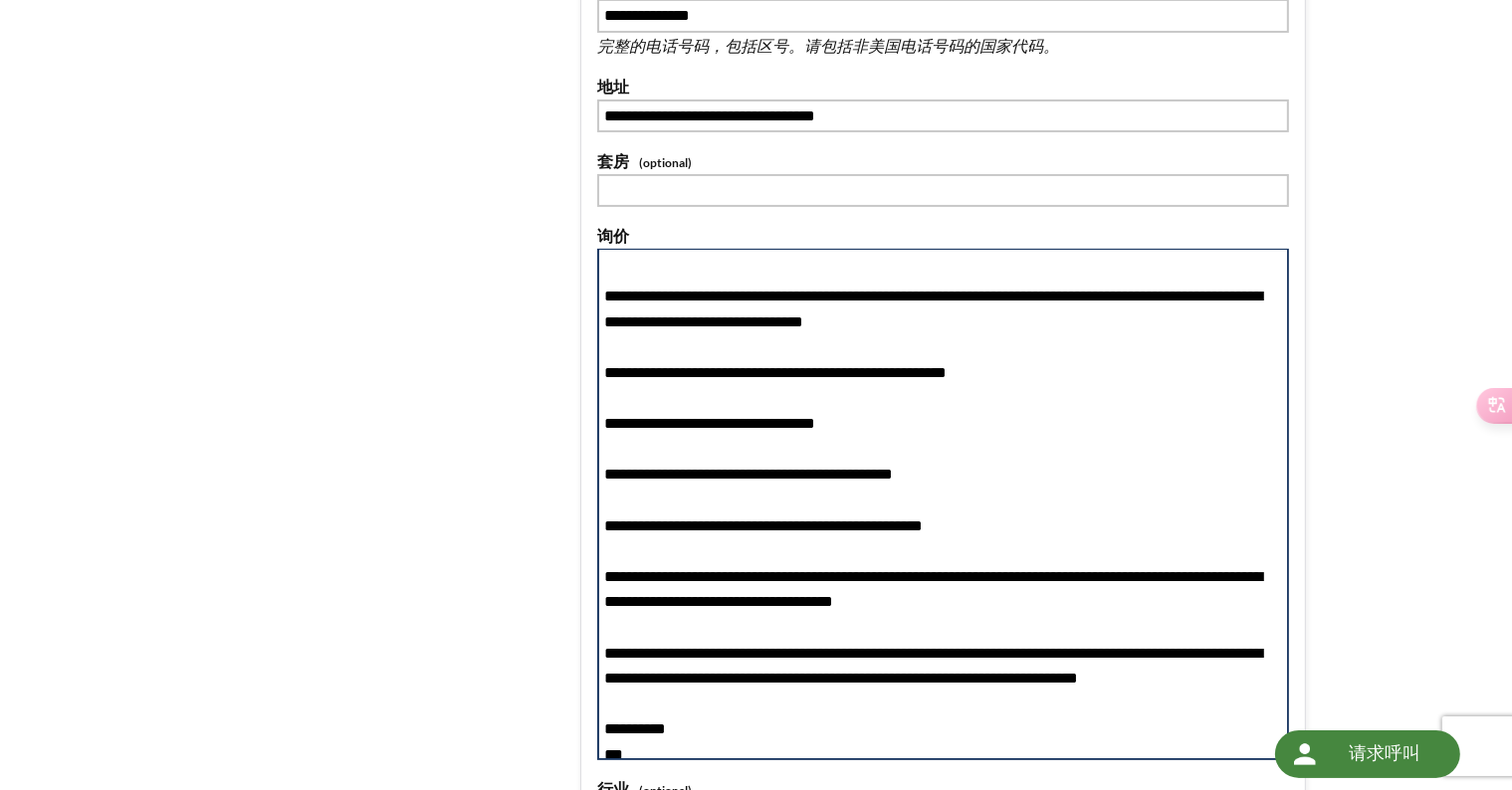 scroll, scrollTop: 30, scrollLeft: 0, axis: vertical 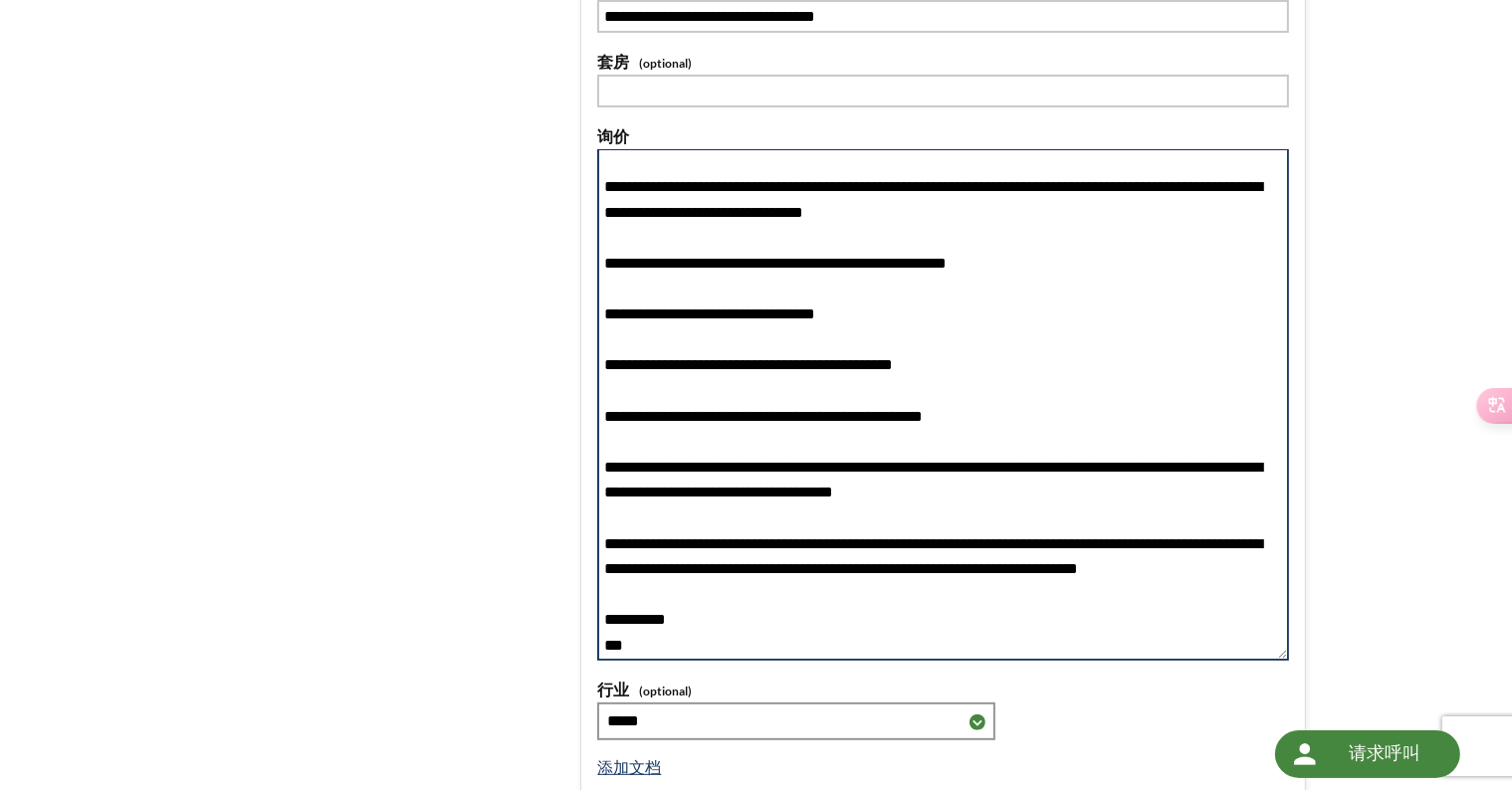 click on "**********" at bounding box center (943, 405) 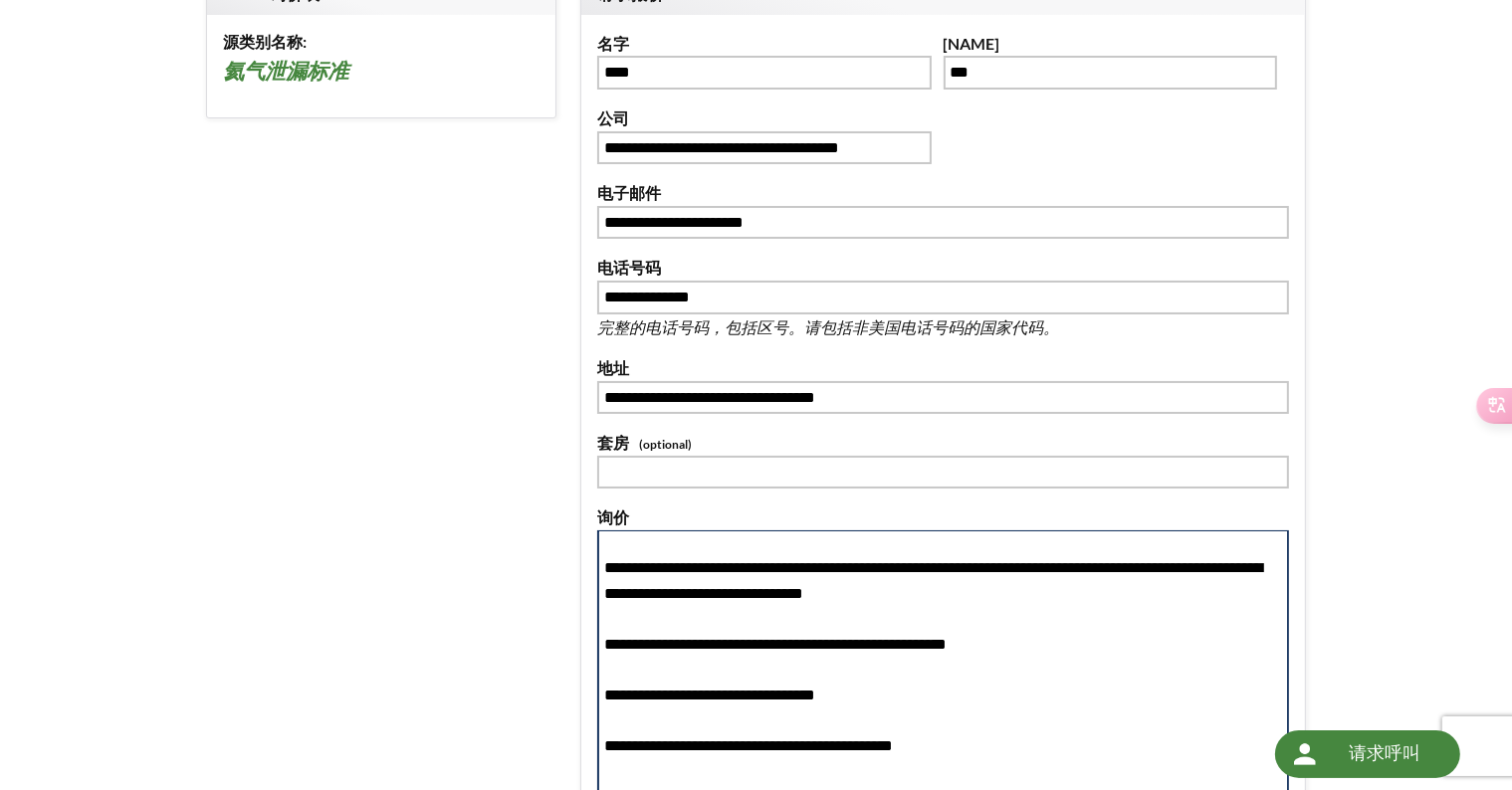 scroll, scrollTop: 139, scrollLeft: 0, axis: vertical 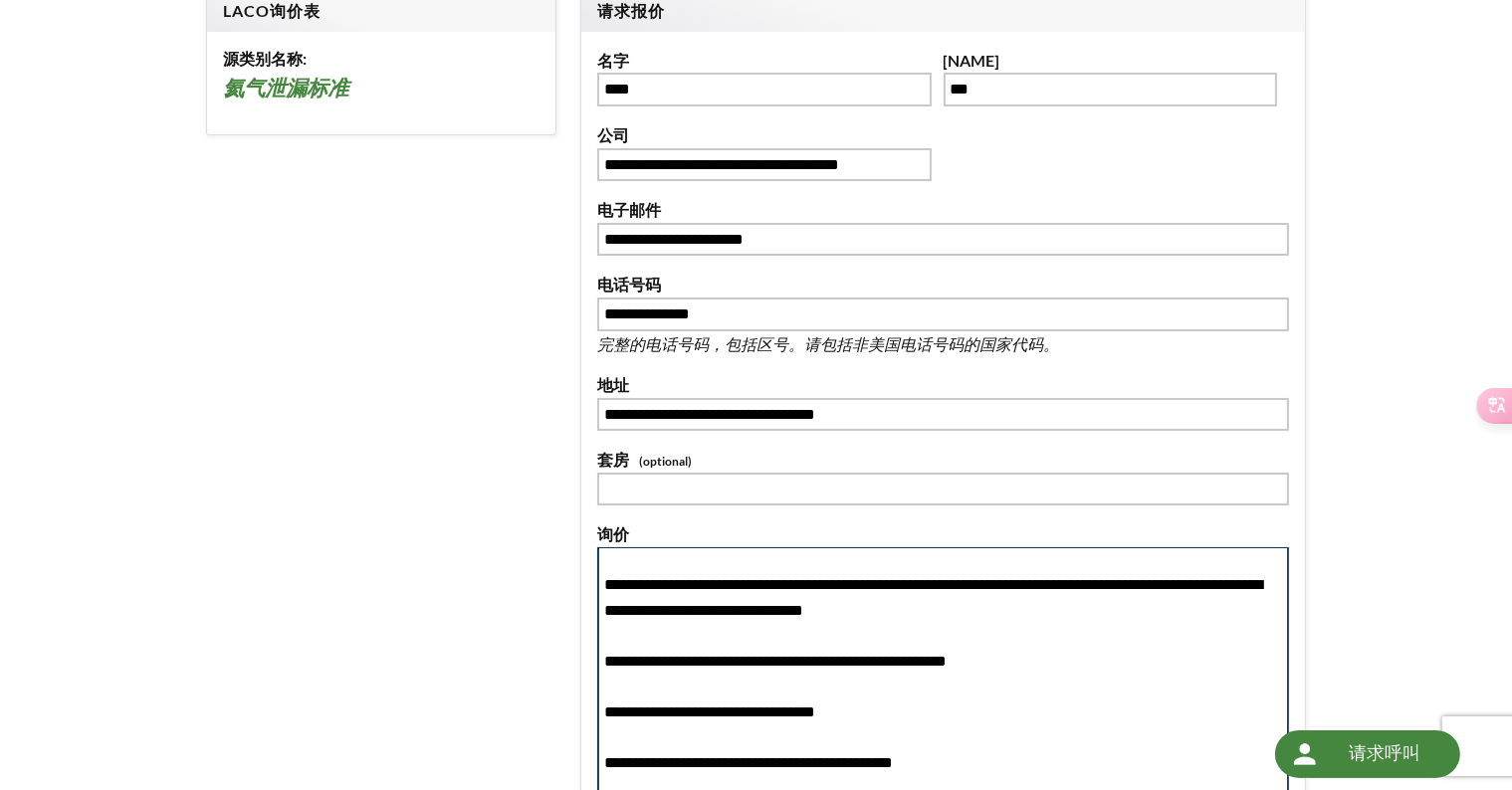 type on "**********" 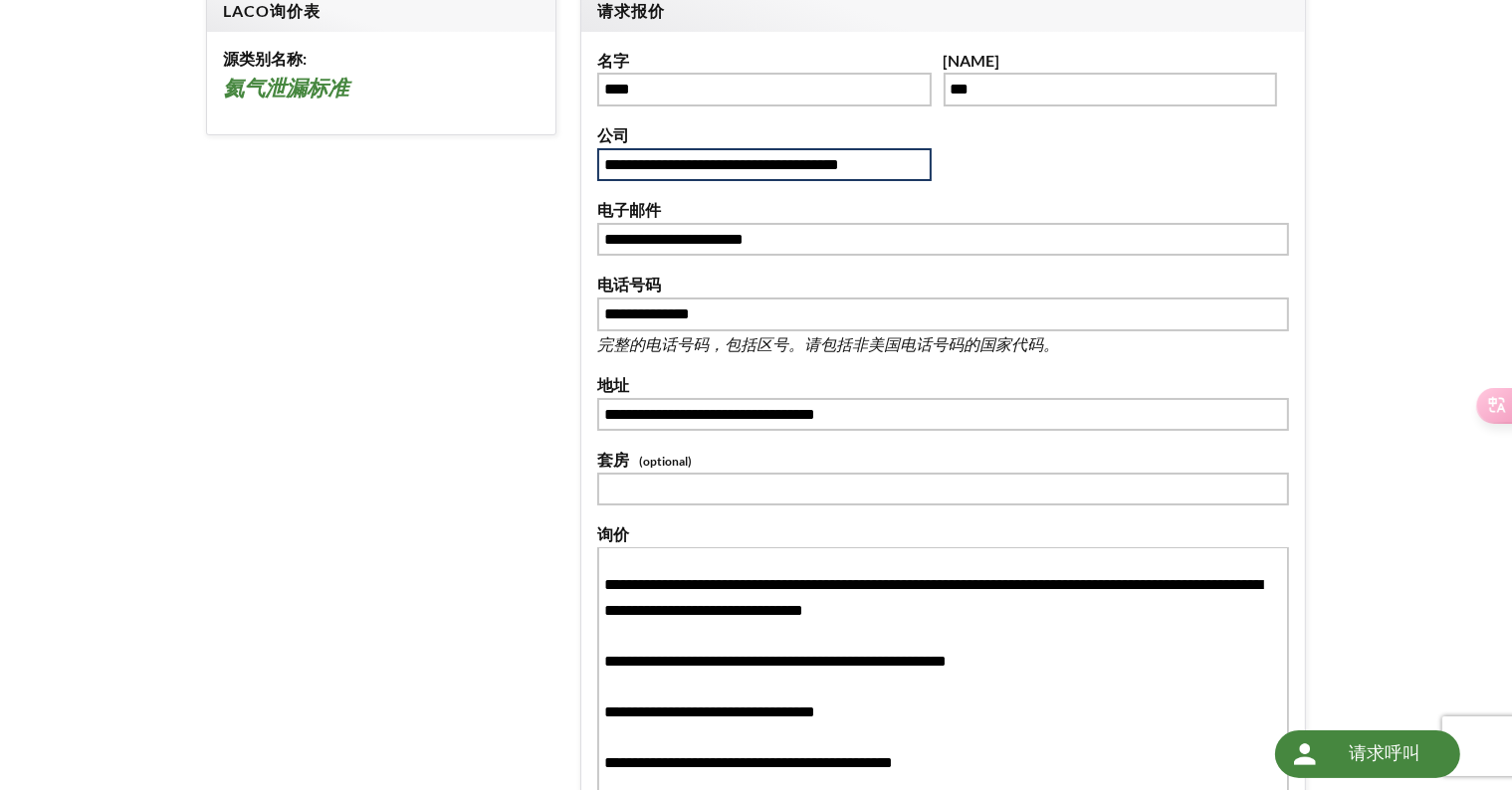 click on "**********" at bounding box center (763, 165) 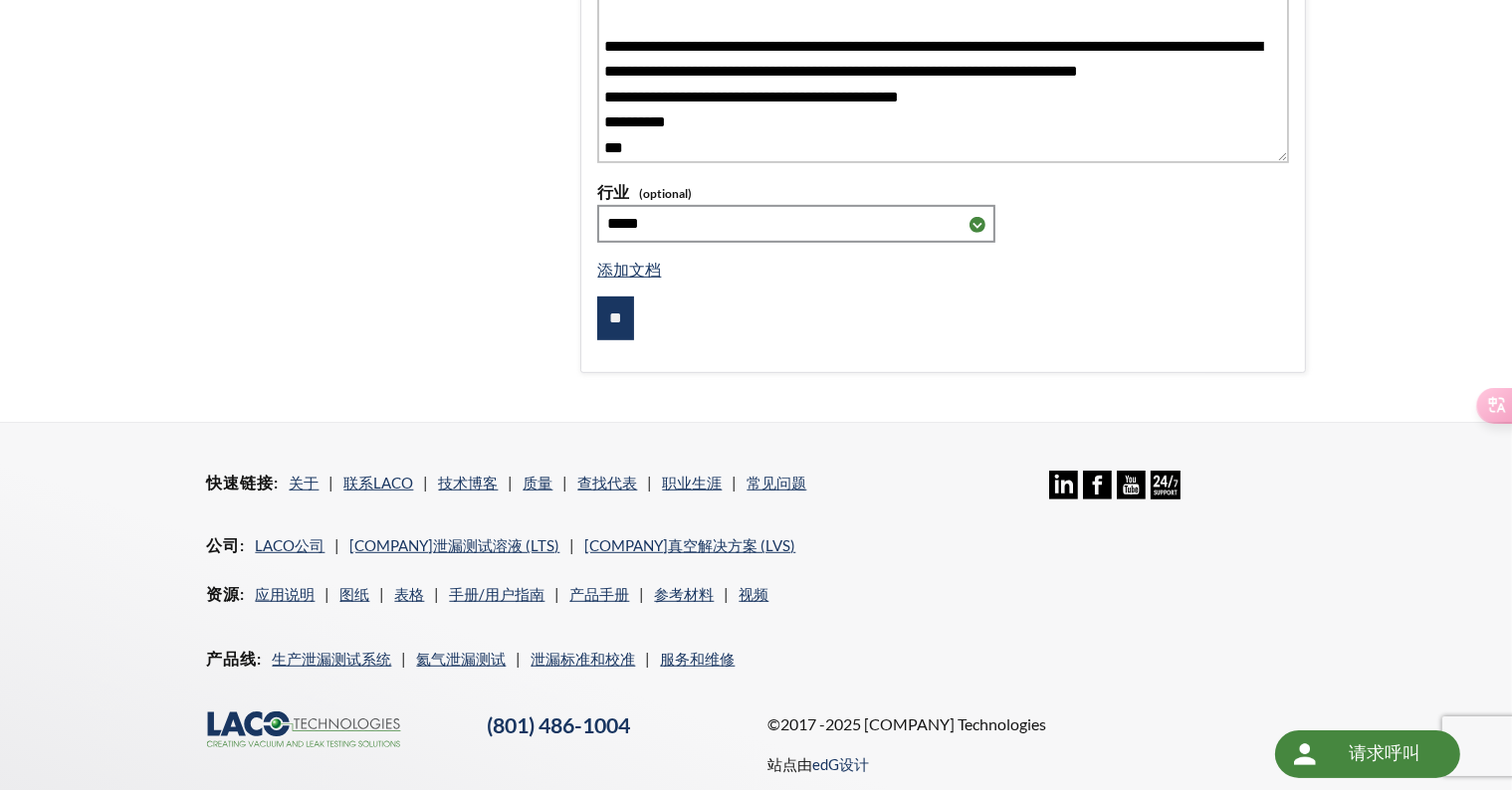 scroll, scrollTop: 637, scrollLeft: 0, axis: vertical 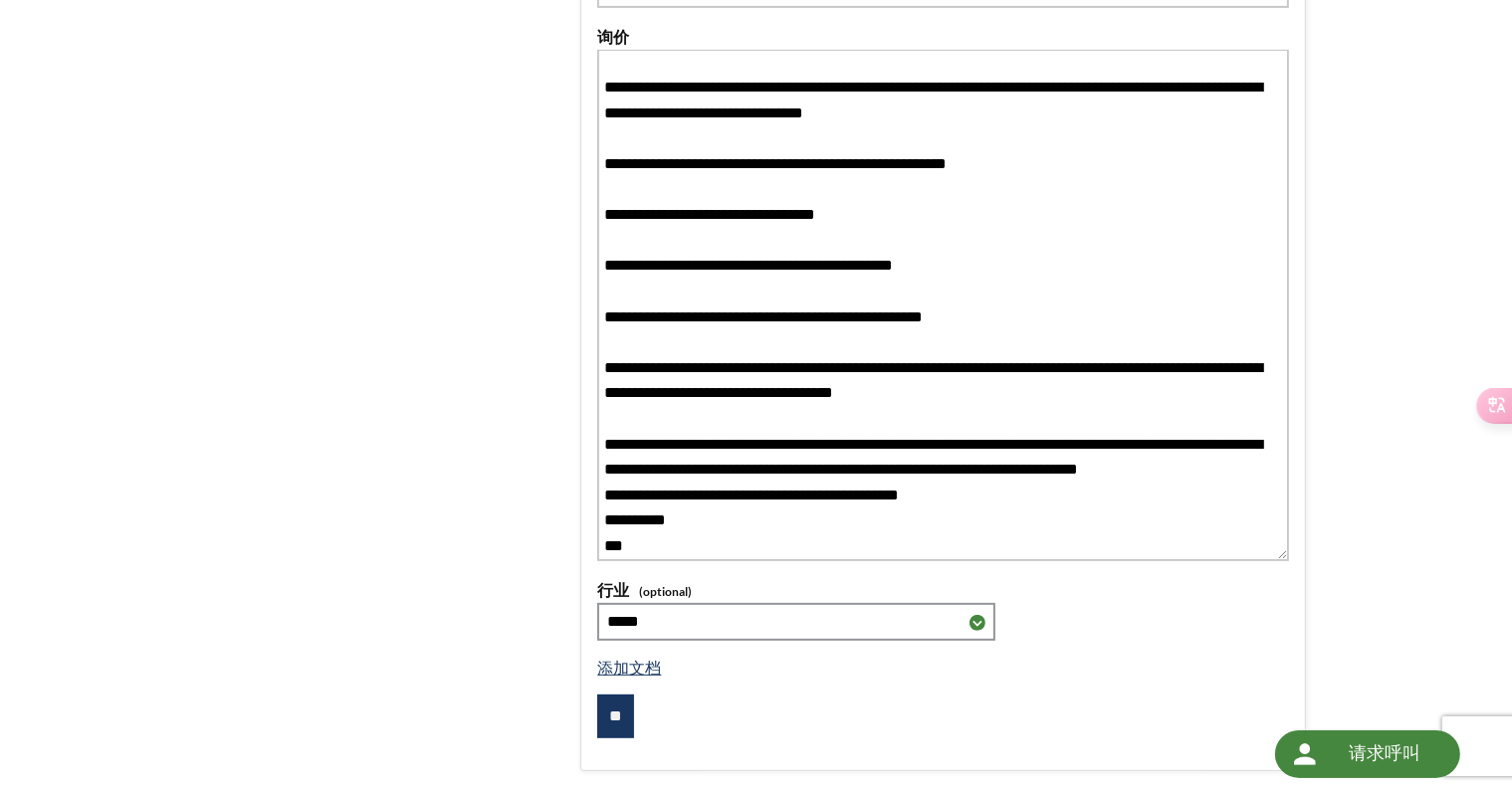 click on "**" at bounding box center (615, 716) 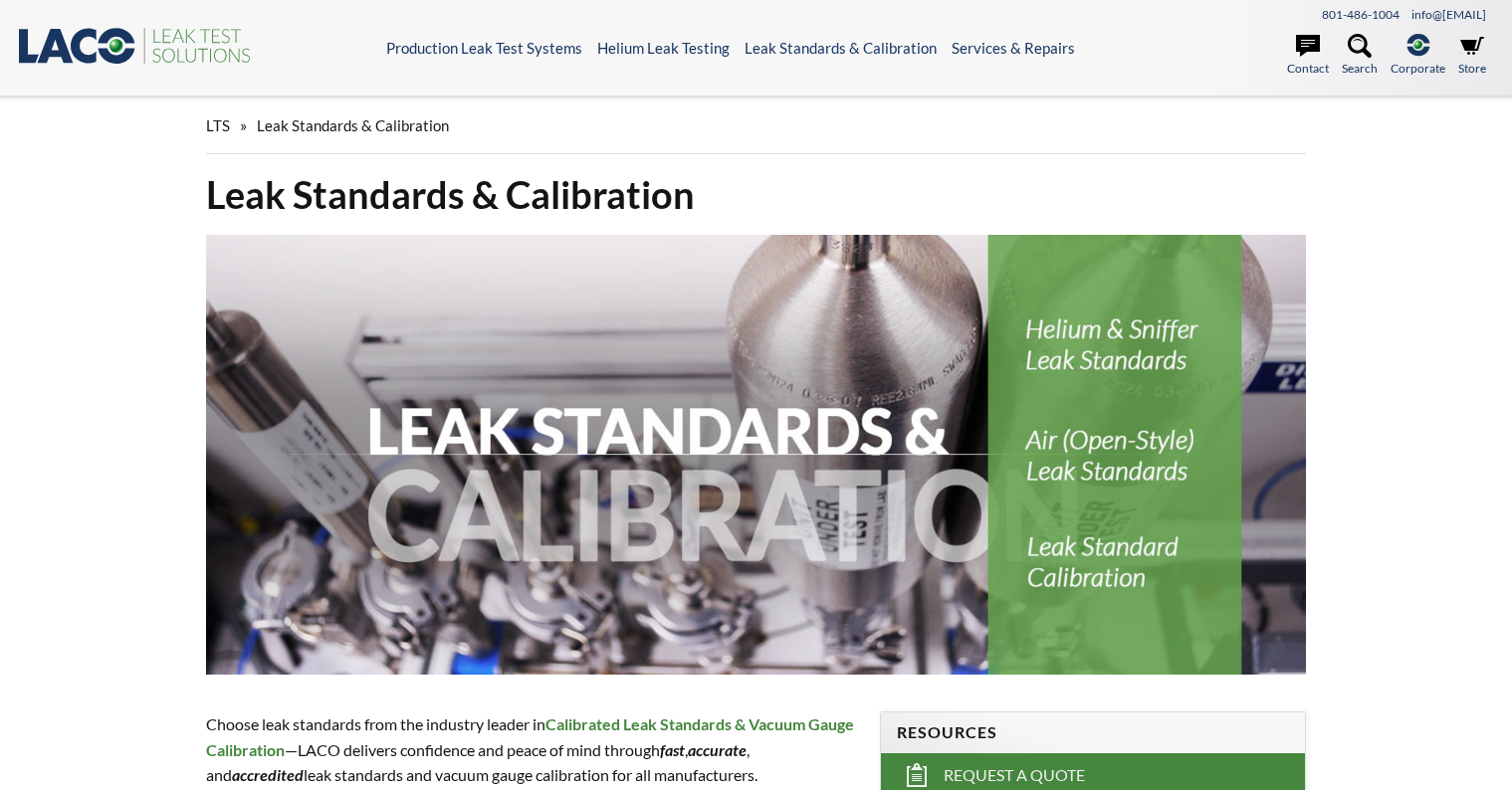scroll, scrollTop: 0, scrollLeft: 0, axis: both 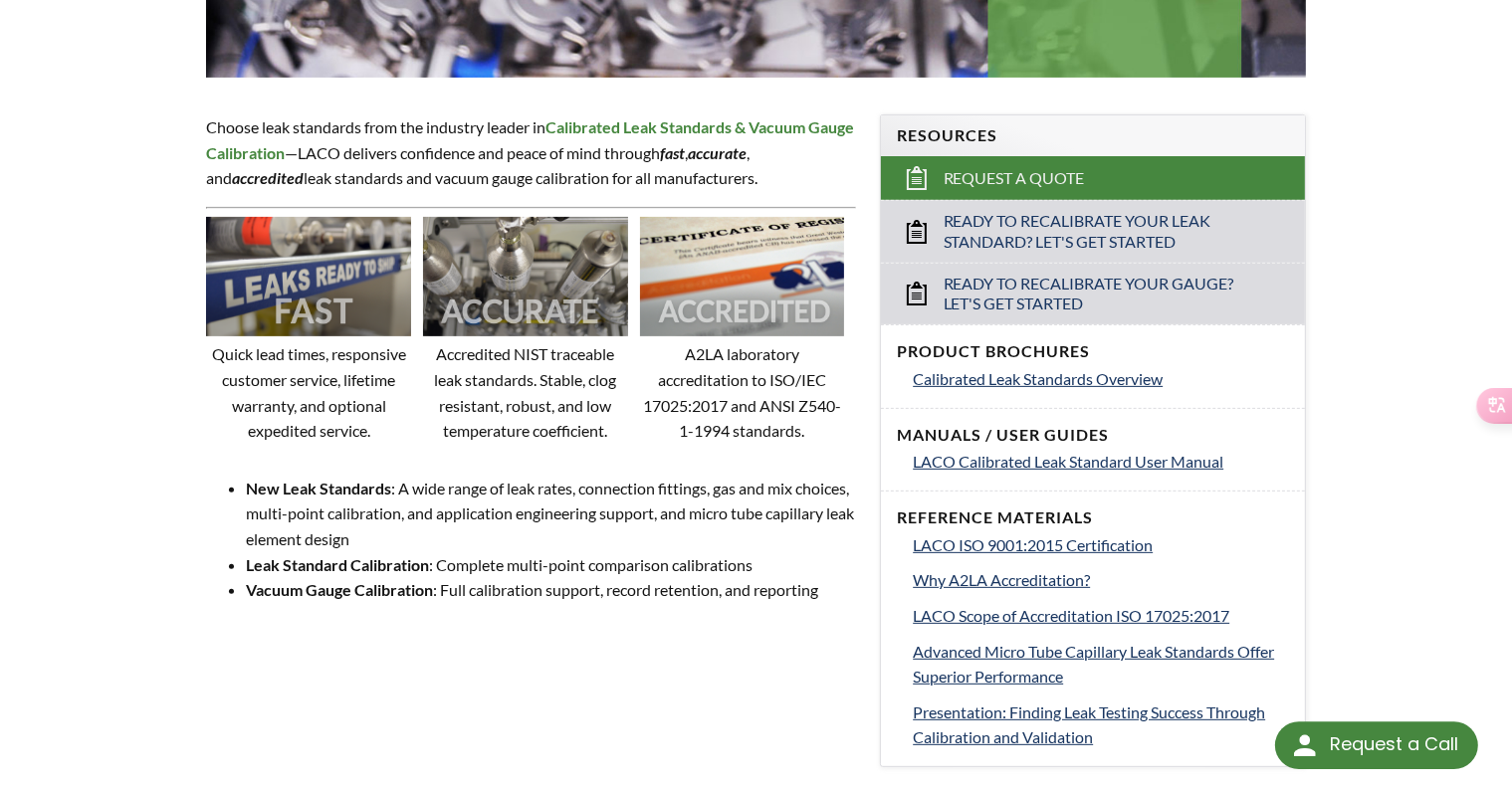 select 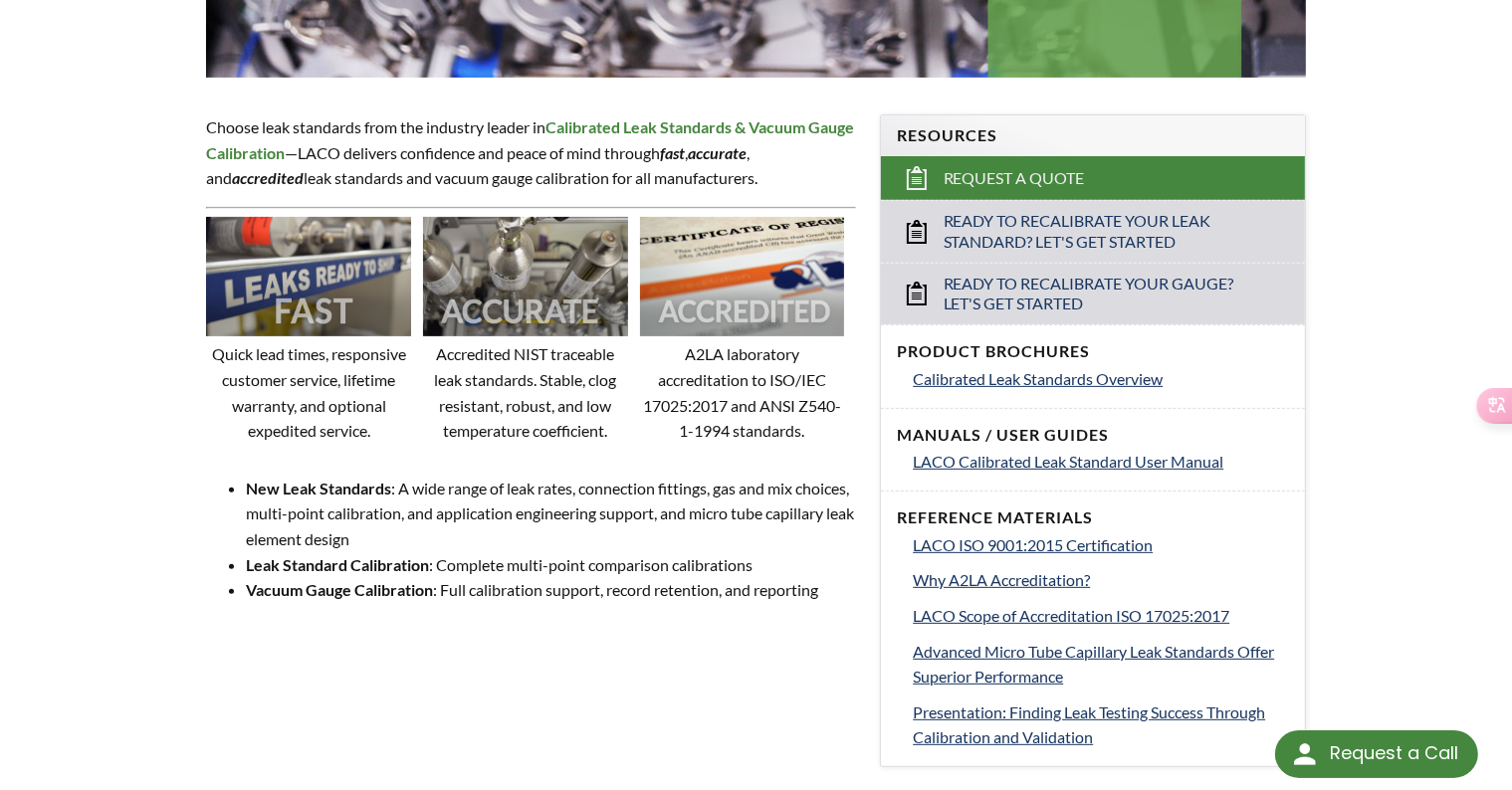 click on "Leak Standards & Calibration
Choose leak standards from the industry leader in  Calibrated Leak Standards & Vacuum Gauge Calibration —LACO delivers confidence and peace of mind through  fast ,  accurate , and  accredited  leak standards and vacuum gauge calibration for all manufacturers.  Quick lead times, responsive customer service, lifetime warranty, and optional expedited service. Accredited NIST traceable leak standards. Stable, clog resistant, robust, and low temperature coefficient. A2LA laboratory accreditation to ISO/IEC 17025:2017 and ANSI Z540-1-1994 standards. New Leak Standards : A wide range of leak rates, connection fittings, gas and mix choices, multi-point calibration, and application engineering support, and micro tube capillary leak element design Leak Standard Calibration : Complete multi-point comparison calibrations Vacuum Gauge Calibration : Full calibration support, record retention, and reporting
Resources
Request a Quote" at bounding box center (756, 491) 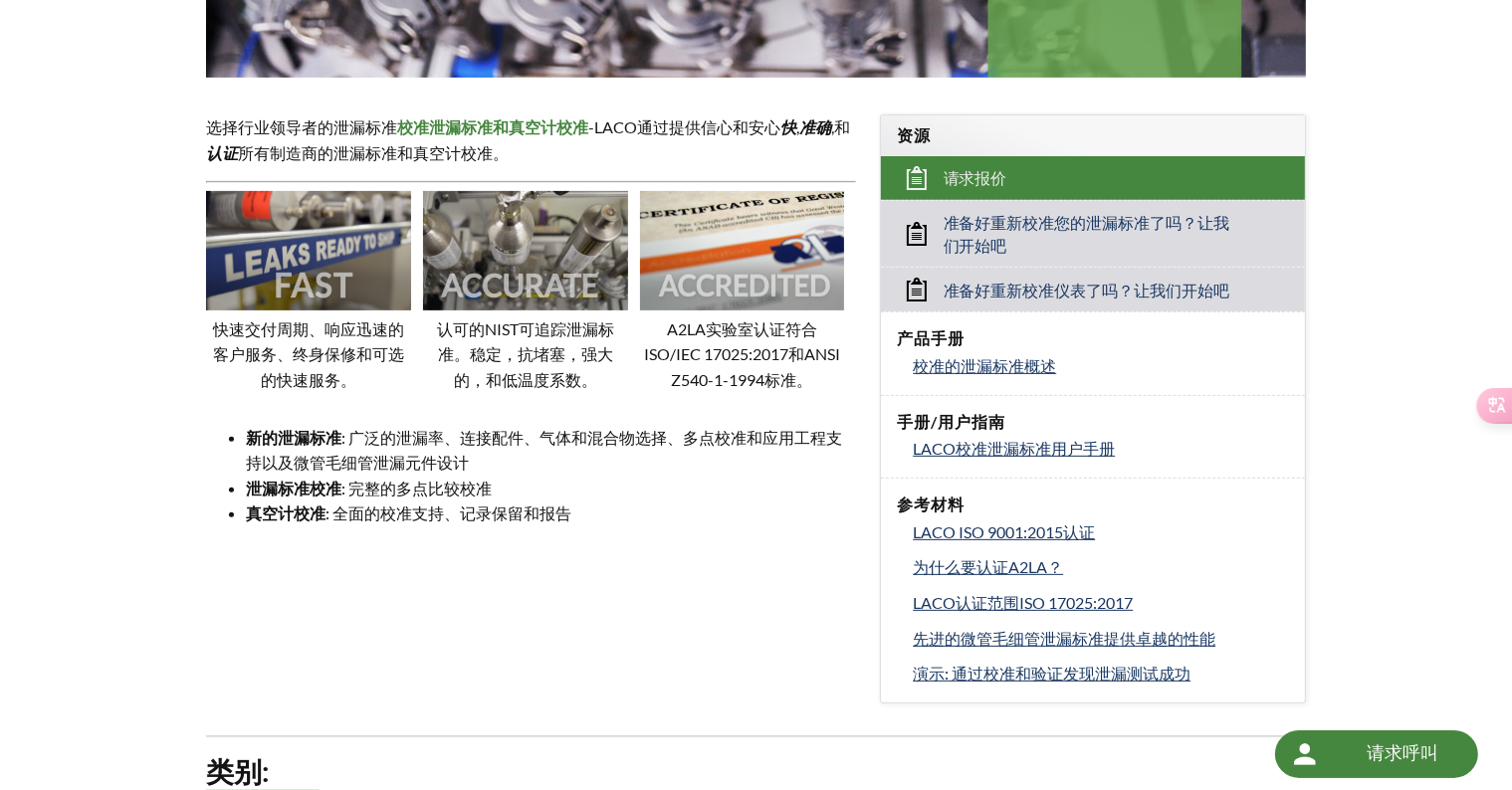 click on "LTS » 泄漏标准和校准
泄漏标准和校准
选择行业领导者的泄漏标准 校准泄漏标准和真空计校准 -LACO通过提供信心和安心 快 , 准确 ,和 认证 所有制造商的泄漏标准和真空计校准。  快速交付周期、响应迅速的客户服务、终身保修和可选的快速服务。 认可的NIST可追踪泄漏标准。稳定，抗堵塞，强大的，和低温度系数。 A2LA实验室认证符合ISO/IEC 17025:2017和ANSI Z540-1-1994标准。 新的泄漏标准 : 广泛的泄漏率、连接配件、气体和混合物选择、多点校准和应用工程支持以及微管毛细管泄漏元件设计 泄漏标准校准 : 完整的多点比较校准 真空计校准 : 全面的校准支持、记录保留和报告
资源
请求报价
准备好重新校准您的泄漏标准了吗？让我们开始吧
准备好重新校准仪表了吗？让我们开始吧
产品手册" at bounding box center [756, 422] 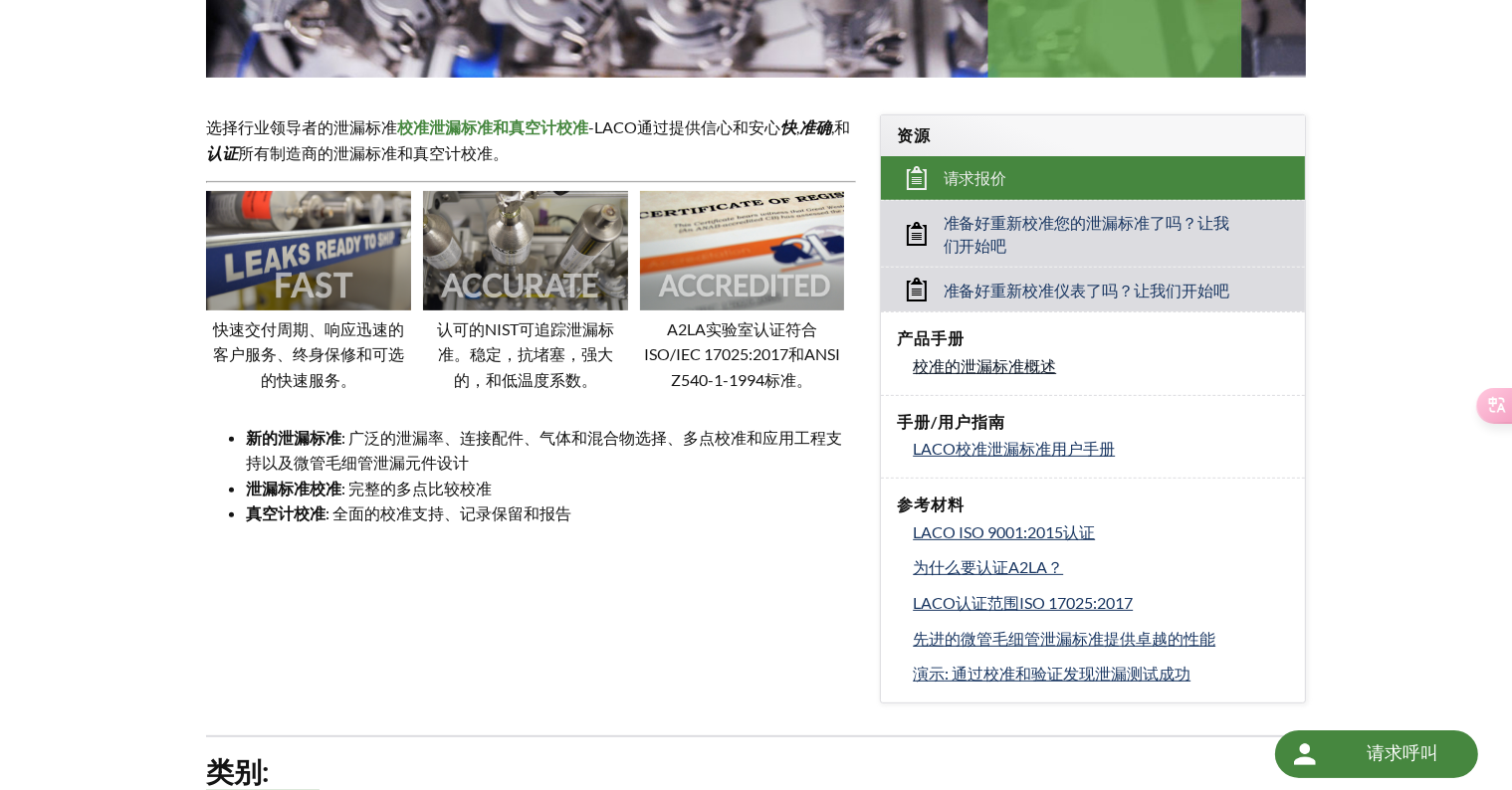 click on "校准的泄漏标准概述" at bounding box center [984, 365] 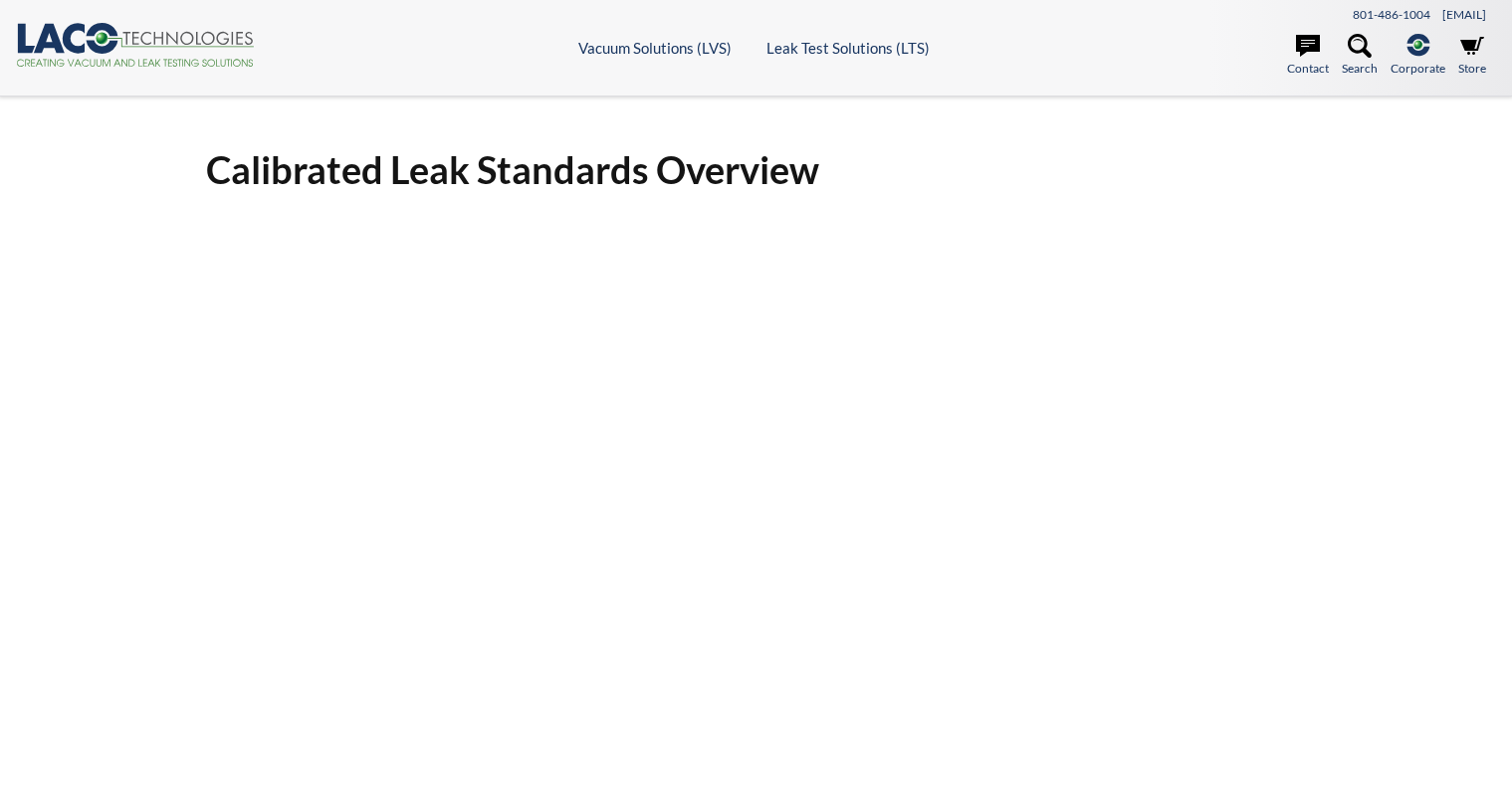 scroll, scrollTop: 0, scrollLeft: 0, axis: both 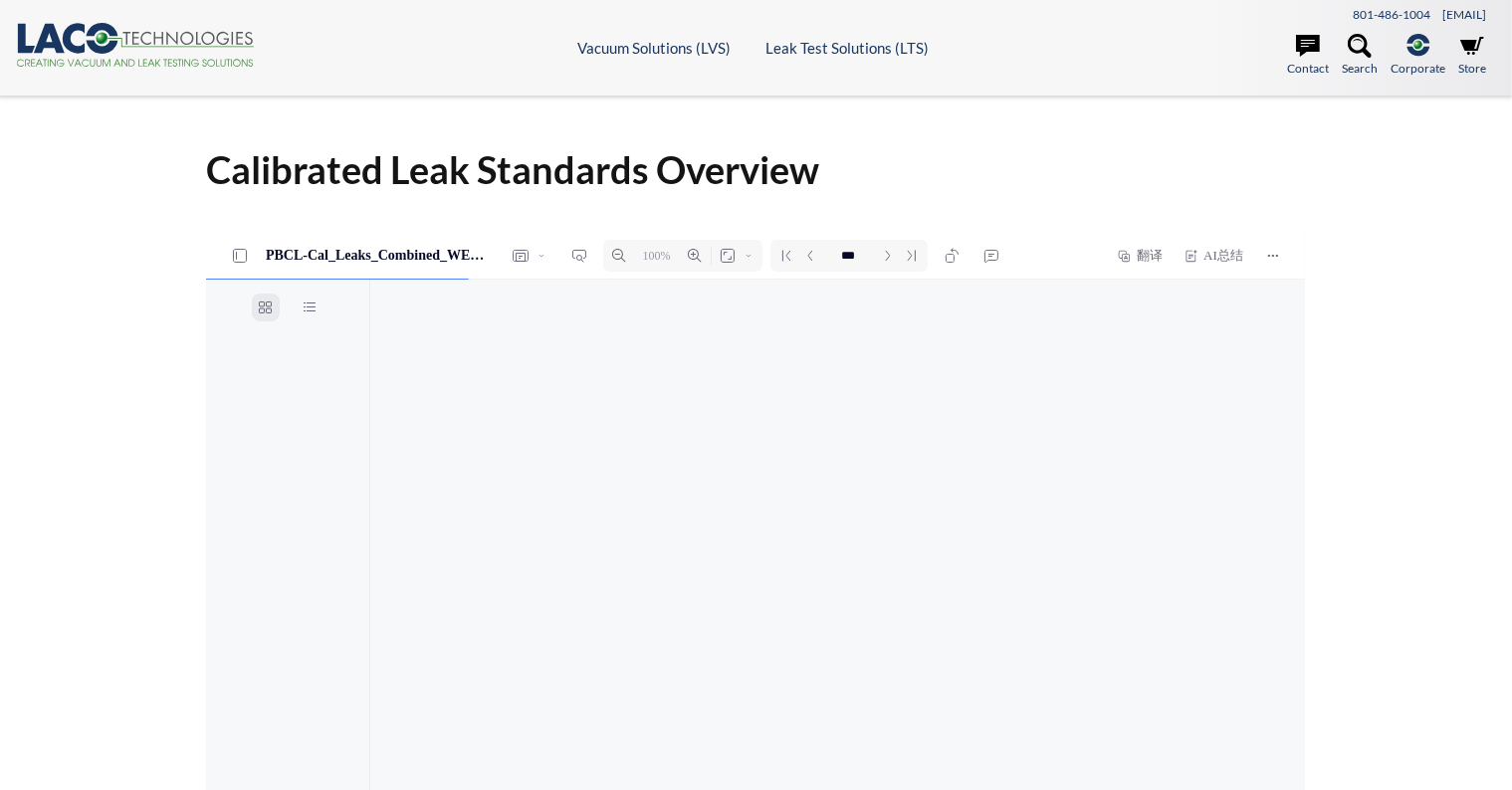 select 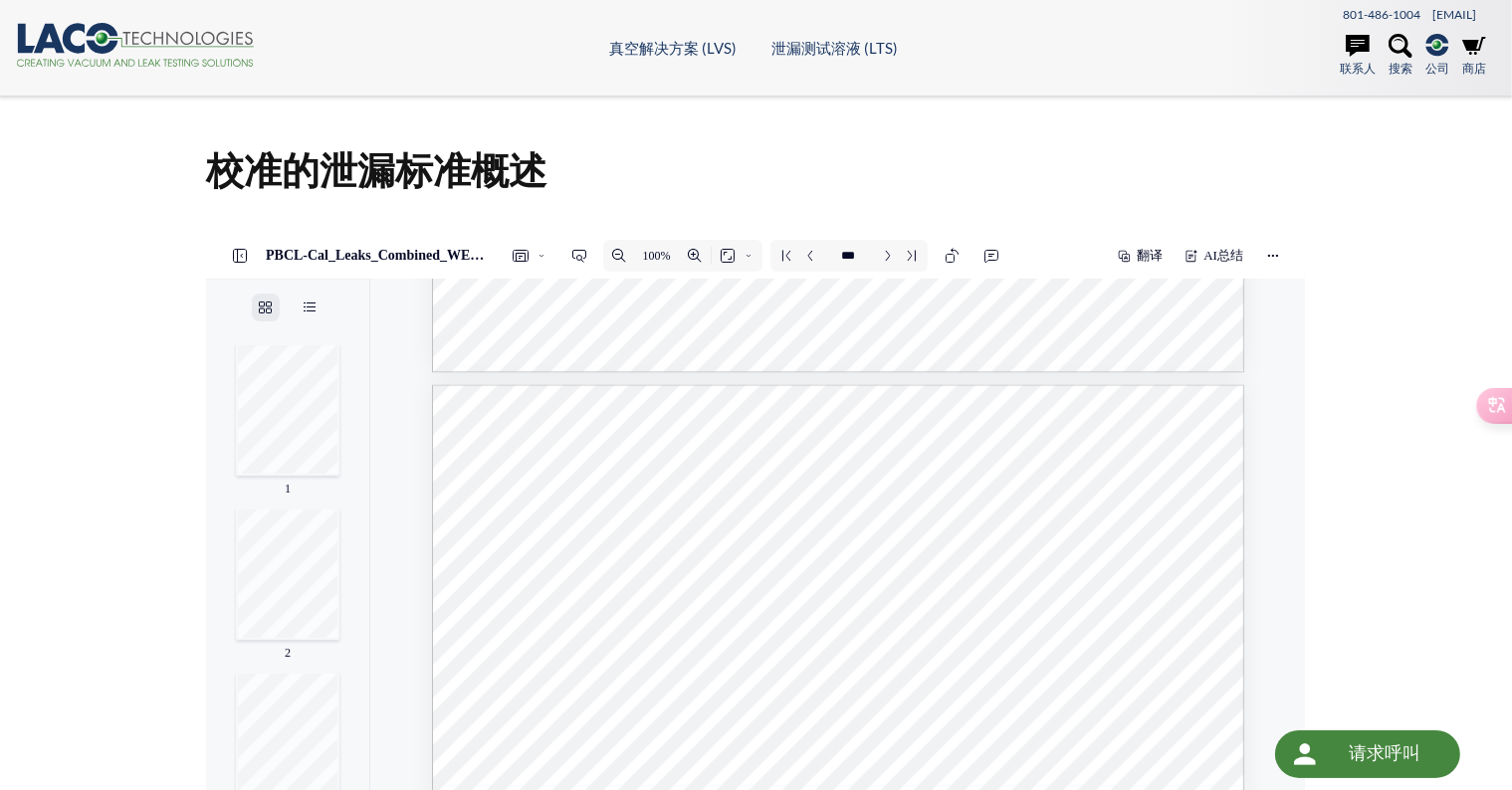 scroll, scrollTop: 4354, scrollLeft: 0, axis: vertical 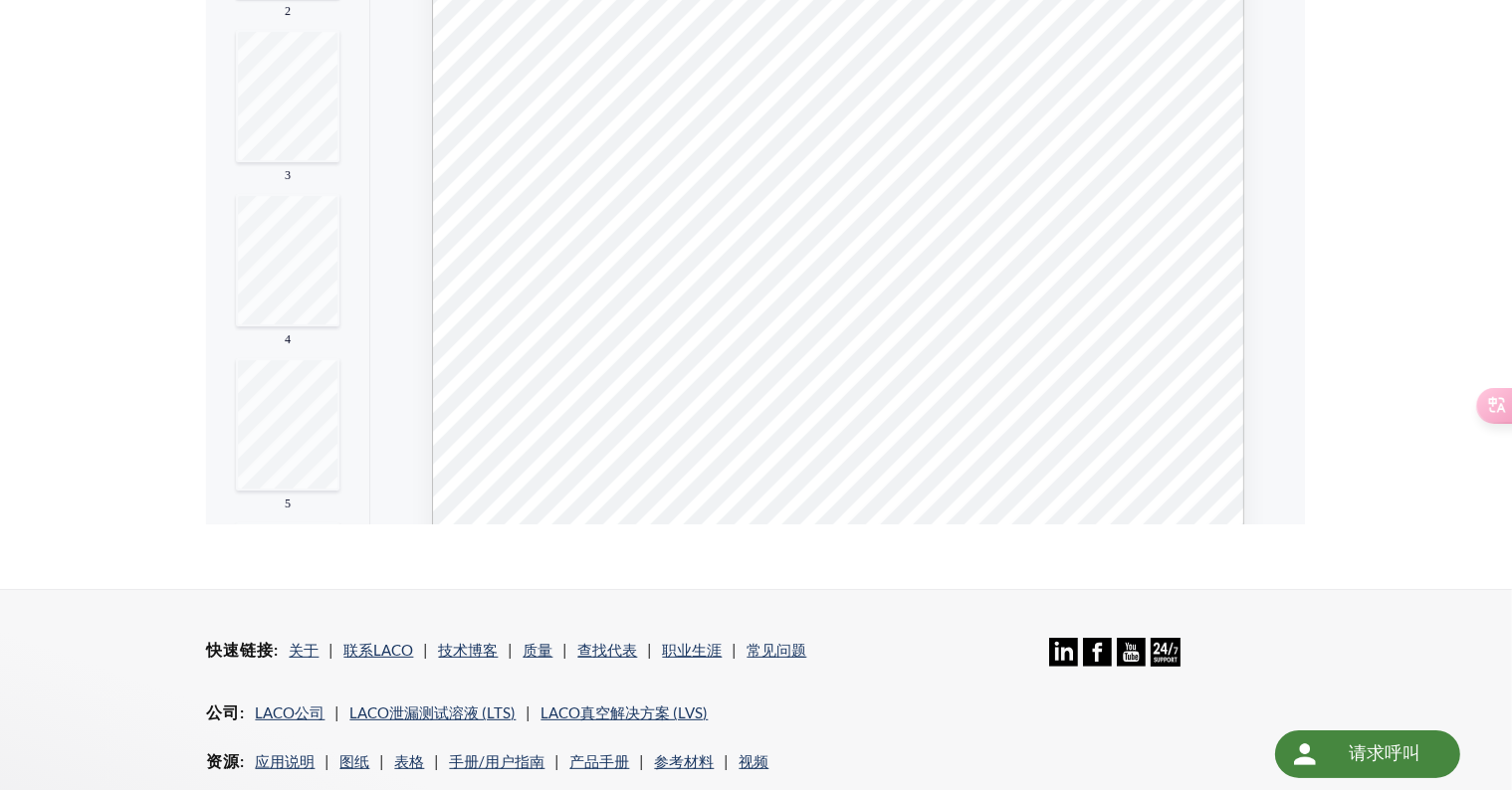 type on "***" 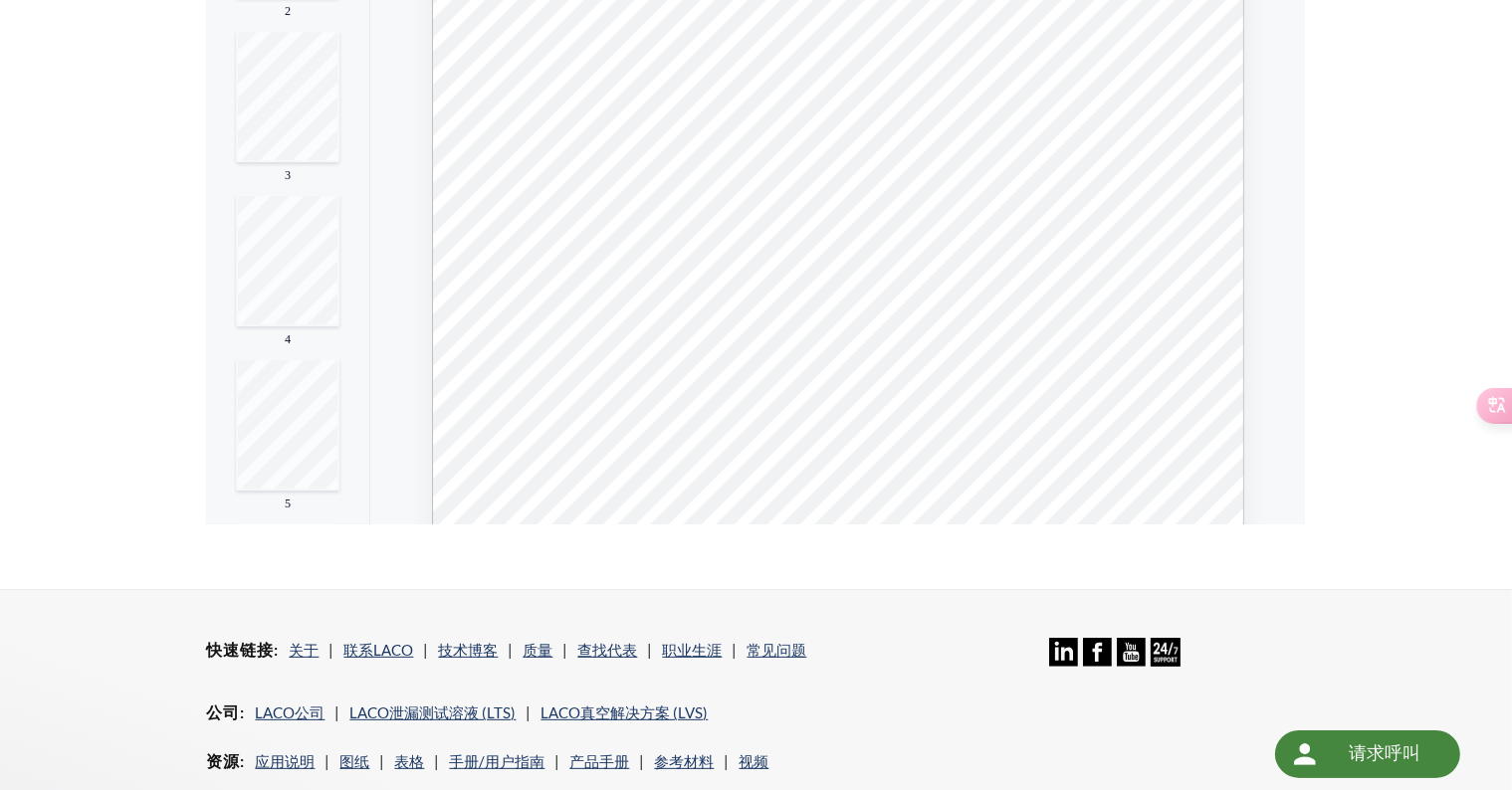 scroll, scrollTop: 920, scrollLeft: 0, axis: vertical 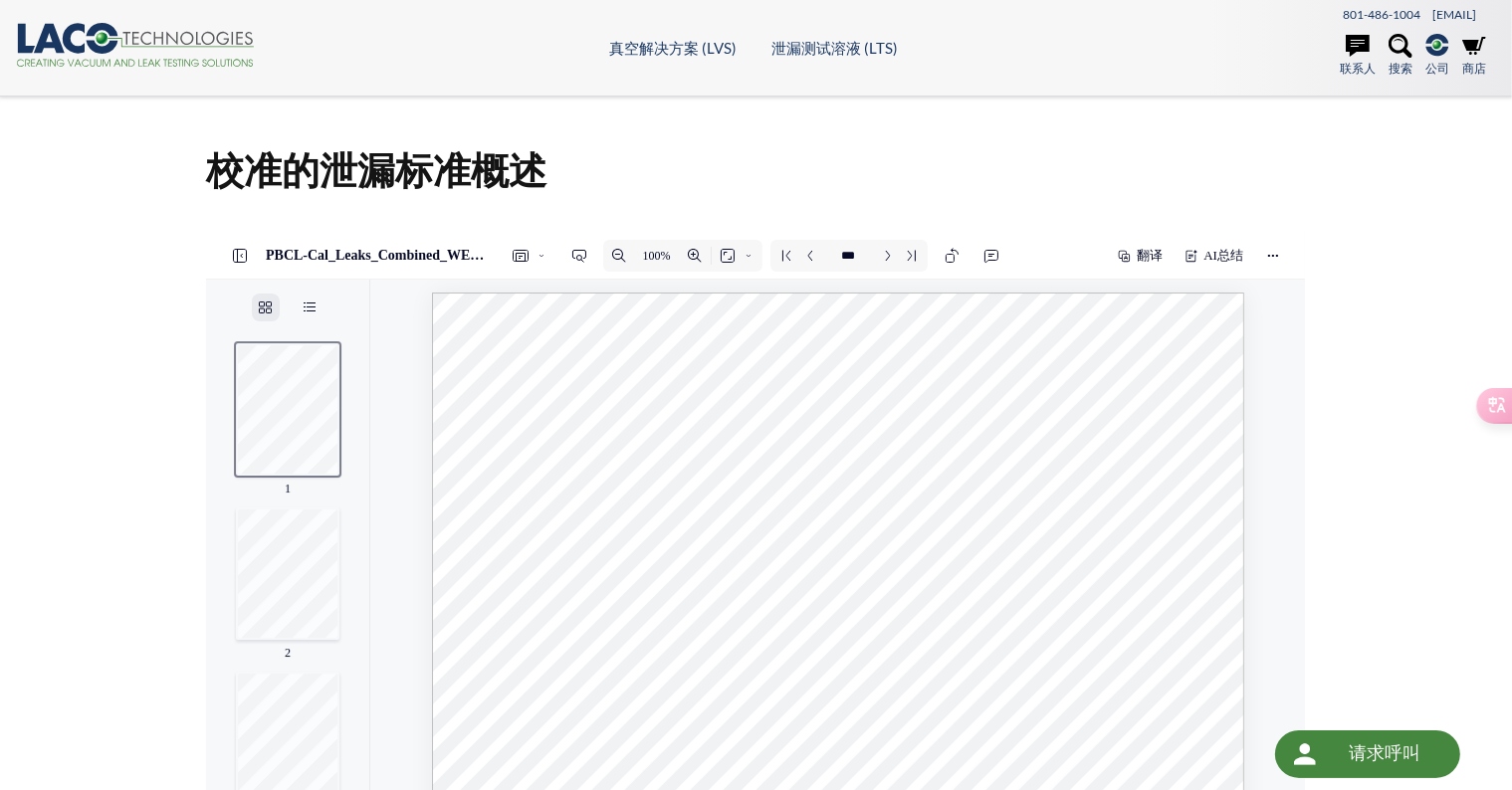 click on "校准的泄漏标准概述
单击此处下载" at bounding box center [756, 591] 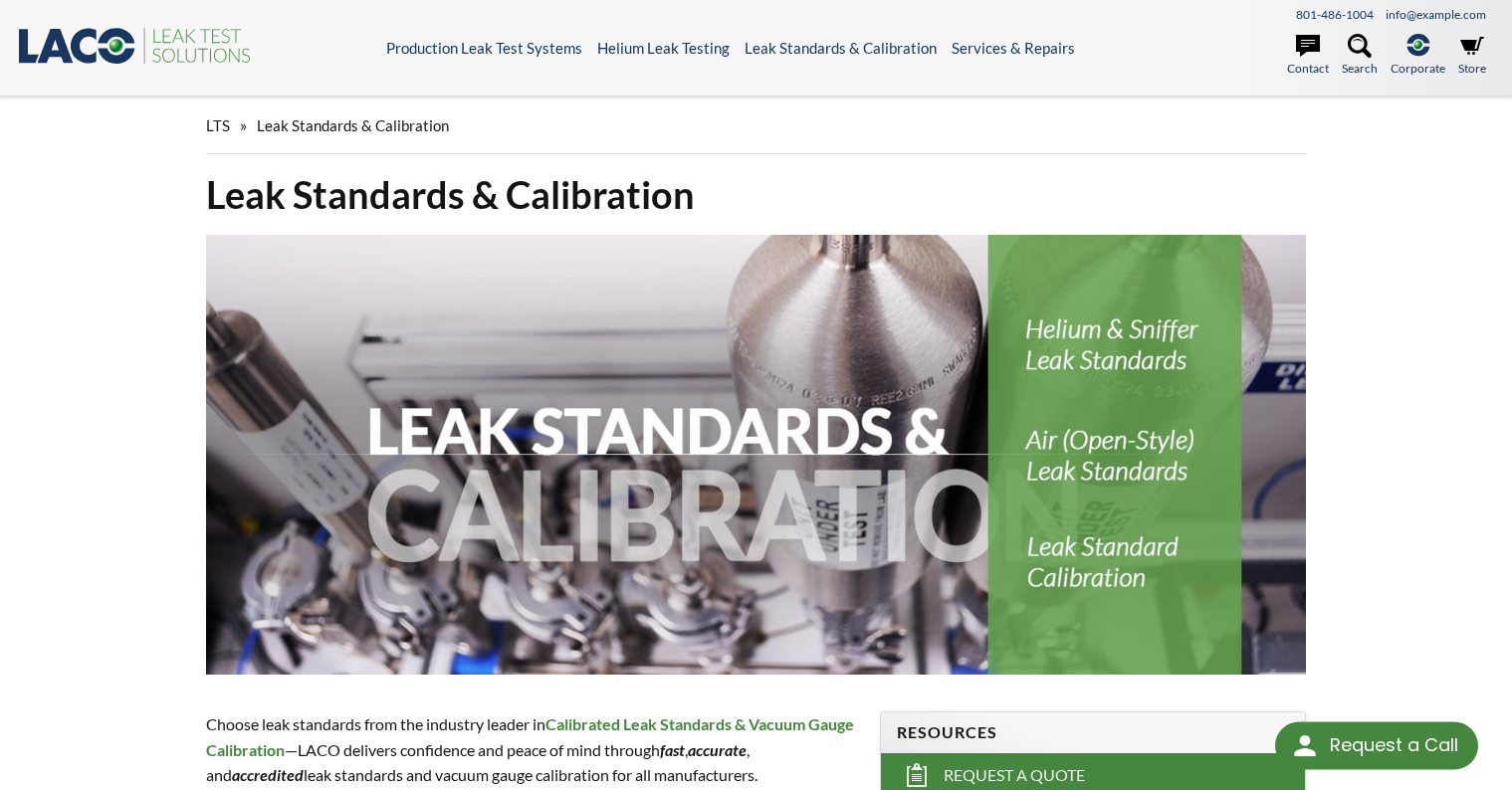 scroll, scrollTop: 597, scrollLeft: 0, axis: vertical 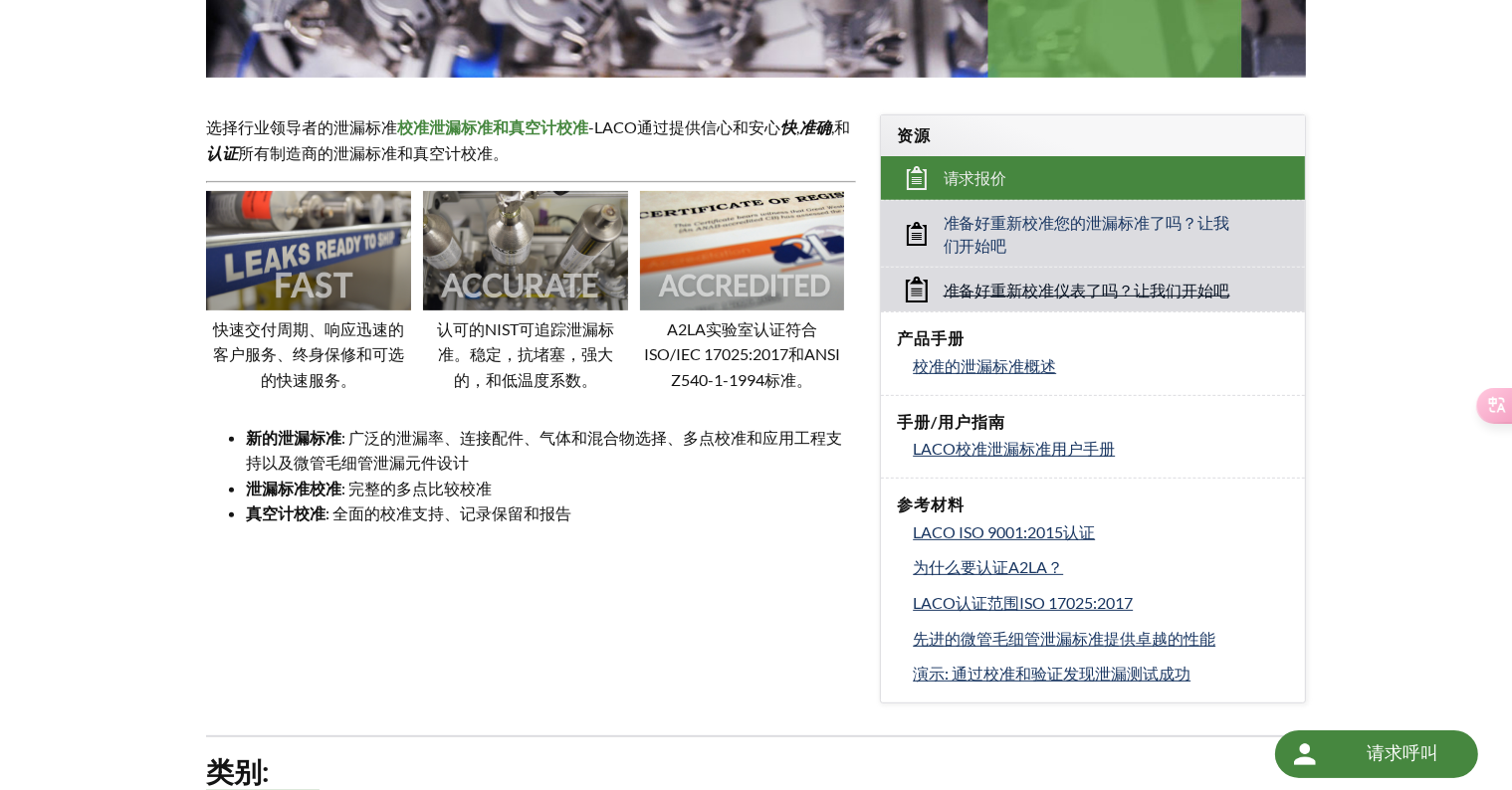 select 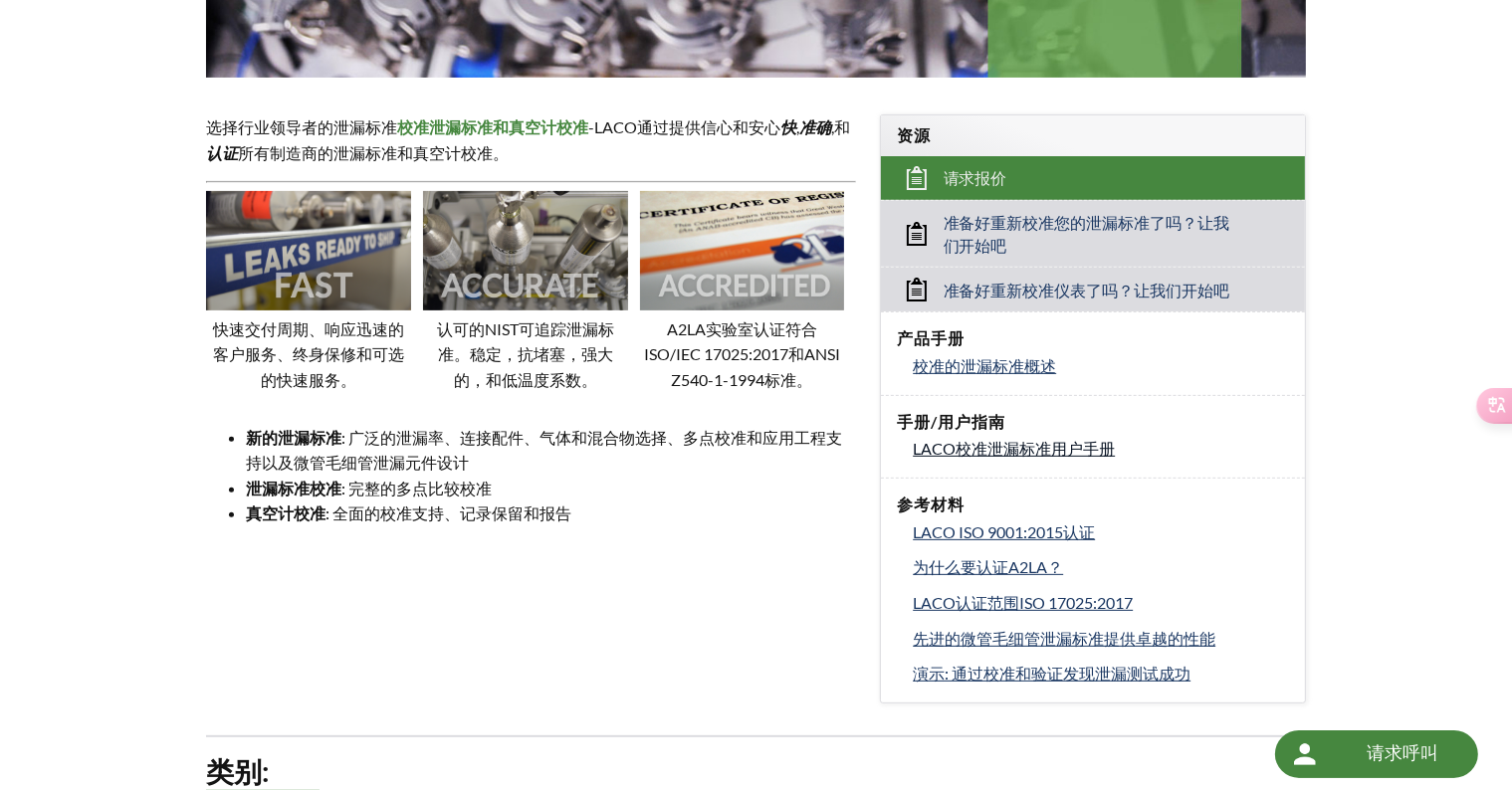 click on "LACO校准泄漏标准用户手册" at bounding box center (1013, 448) 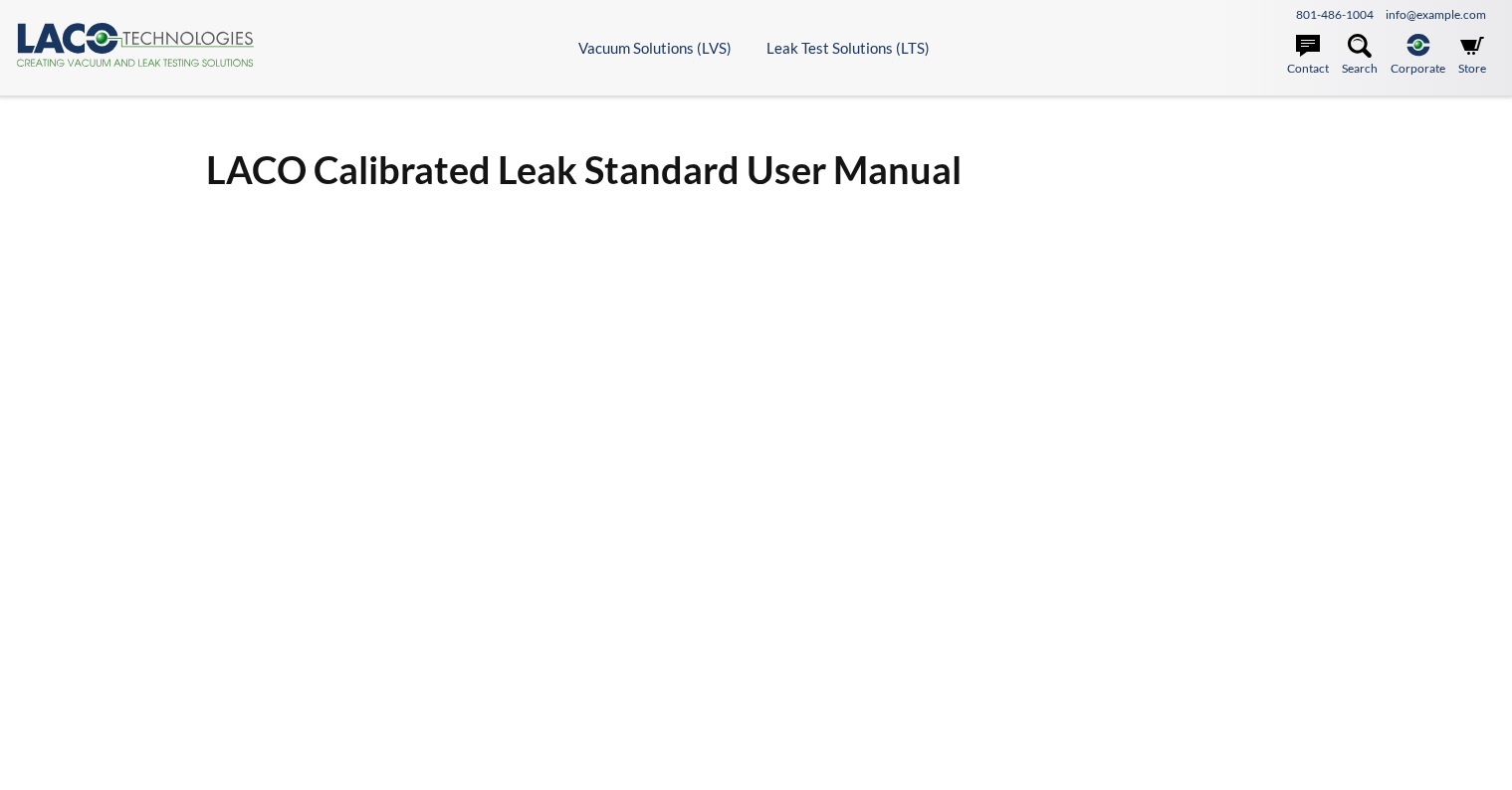 scroll, scrollTop: 0, scrollLeft: 0, axis: both 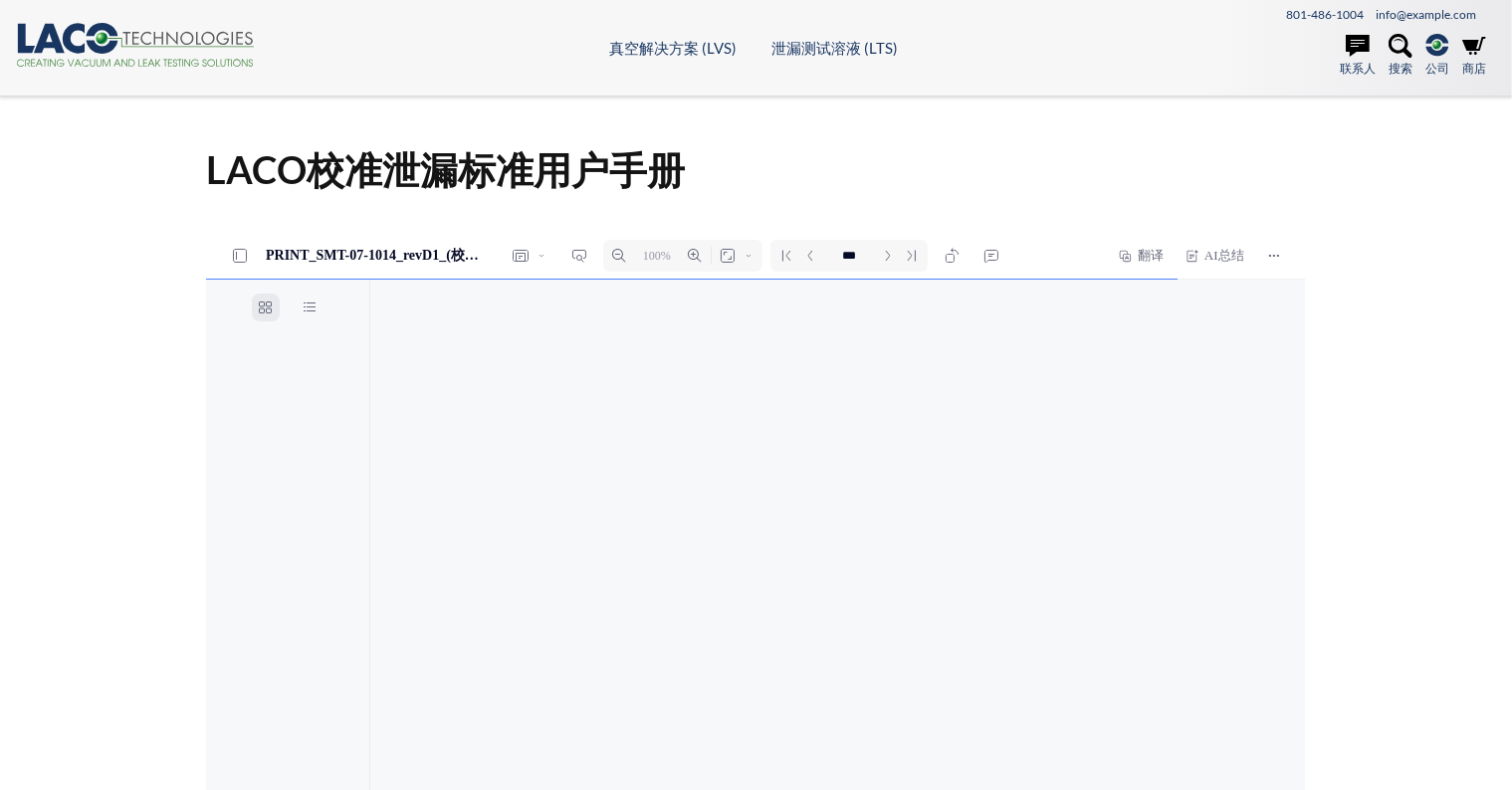 type on "****" 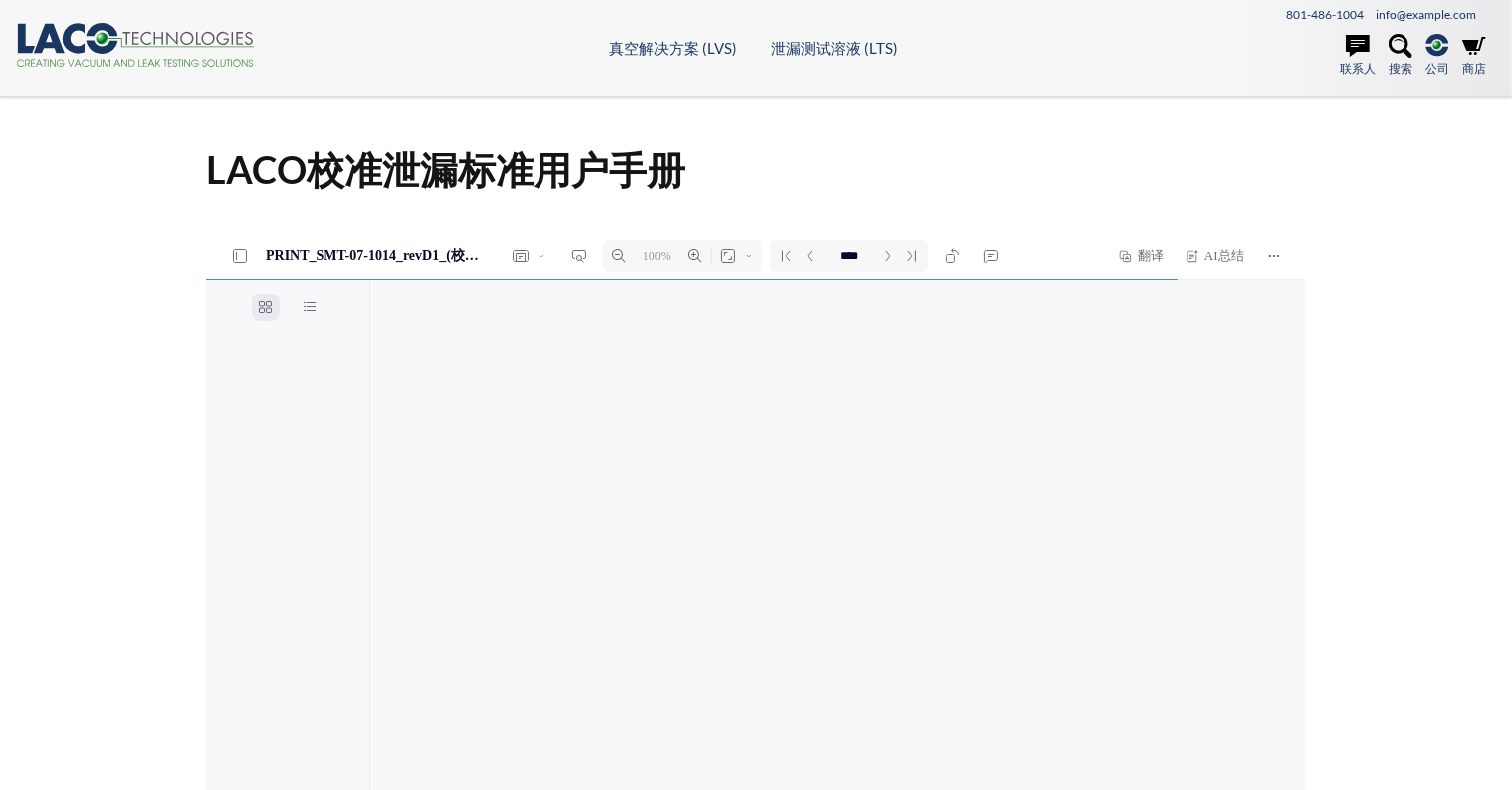 select 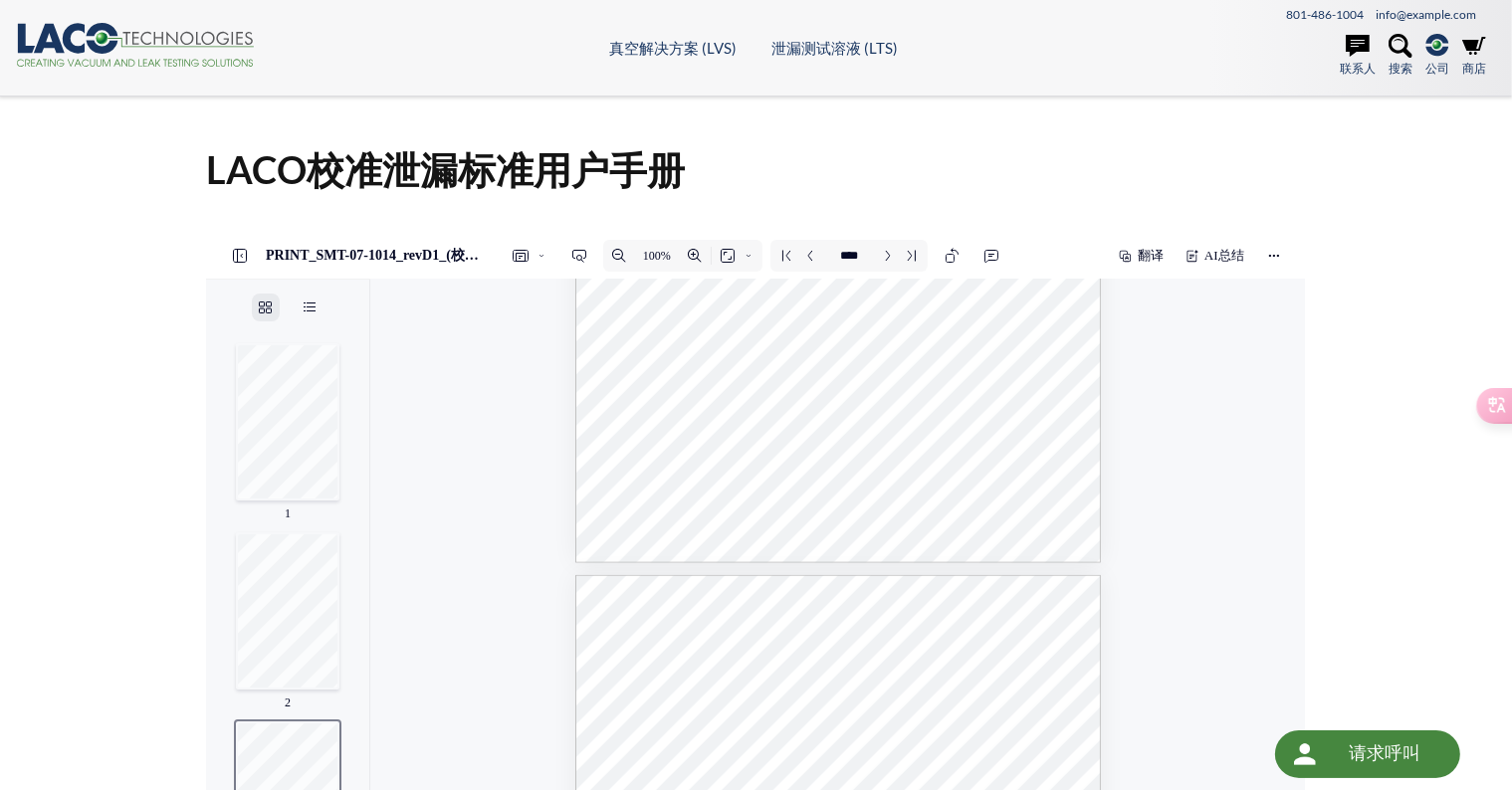 scroll, scrollTop: 2686, scrollLeft: 0, axis: vertical 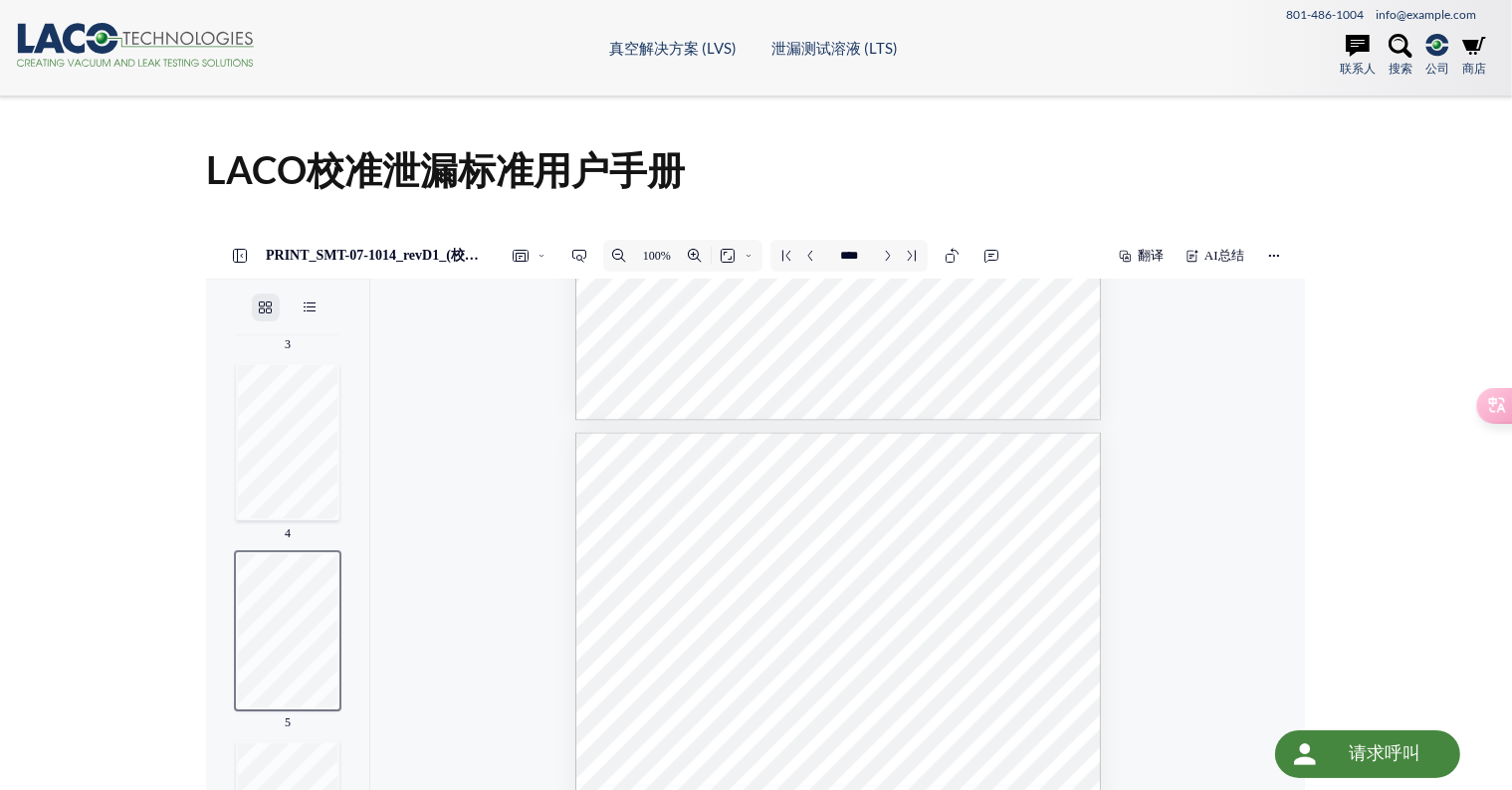 type on "****" 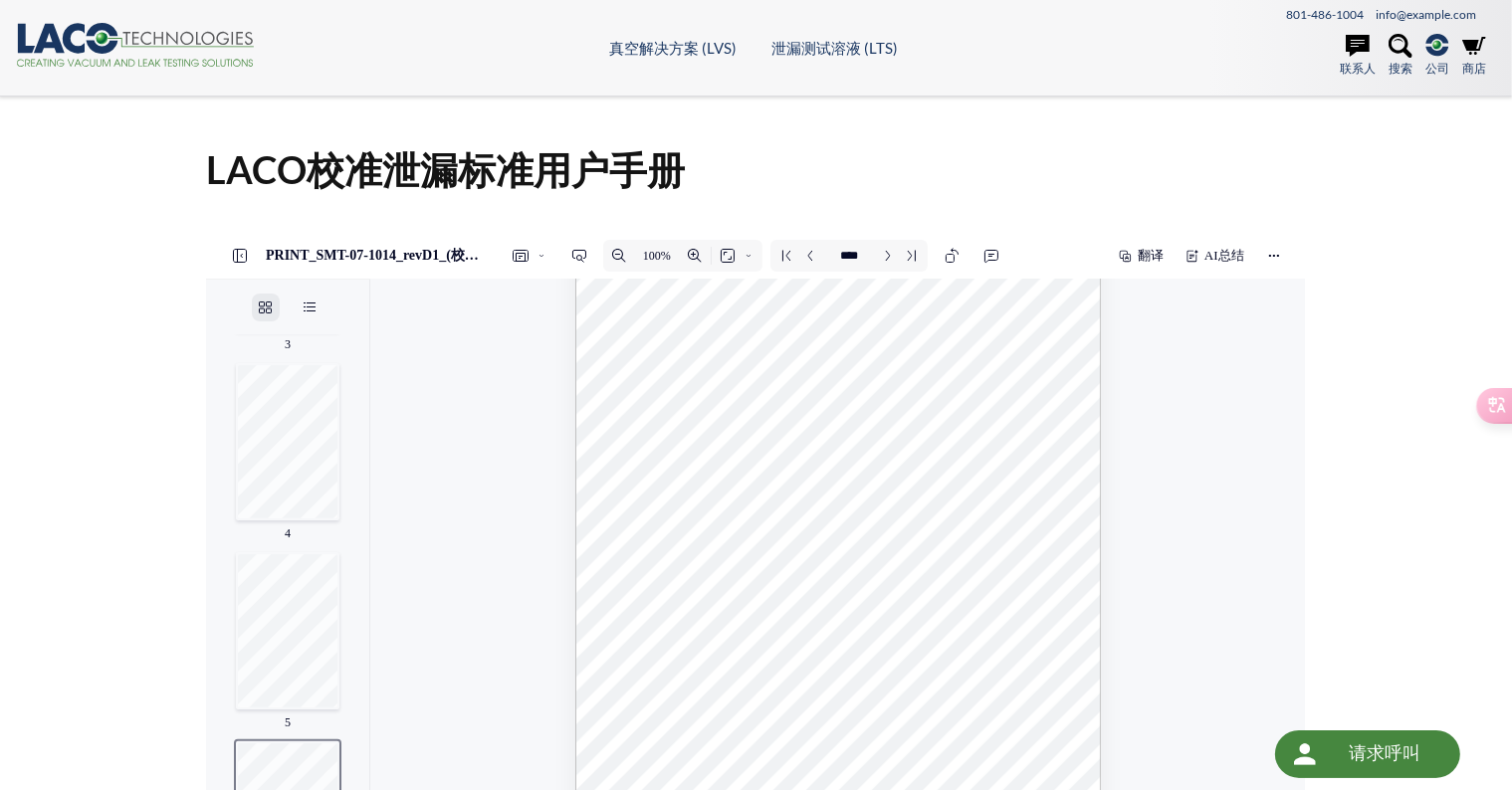 scroll, scrollTop: 4577, scrollLeft: 0, axis: vertical 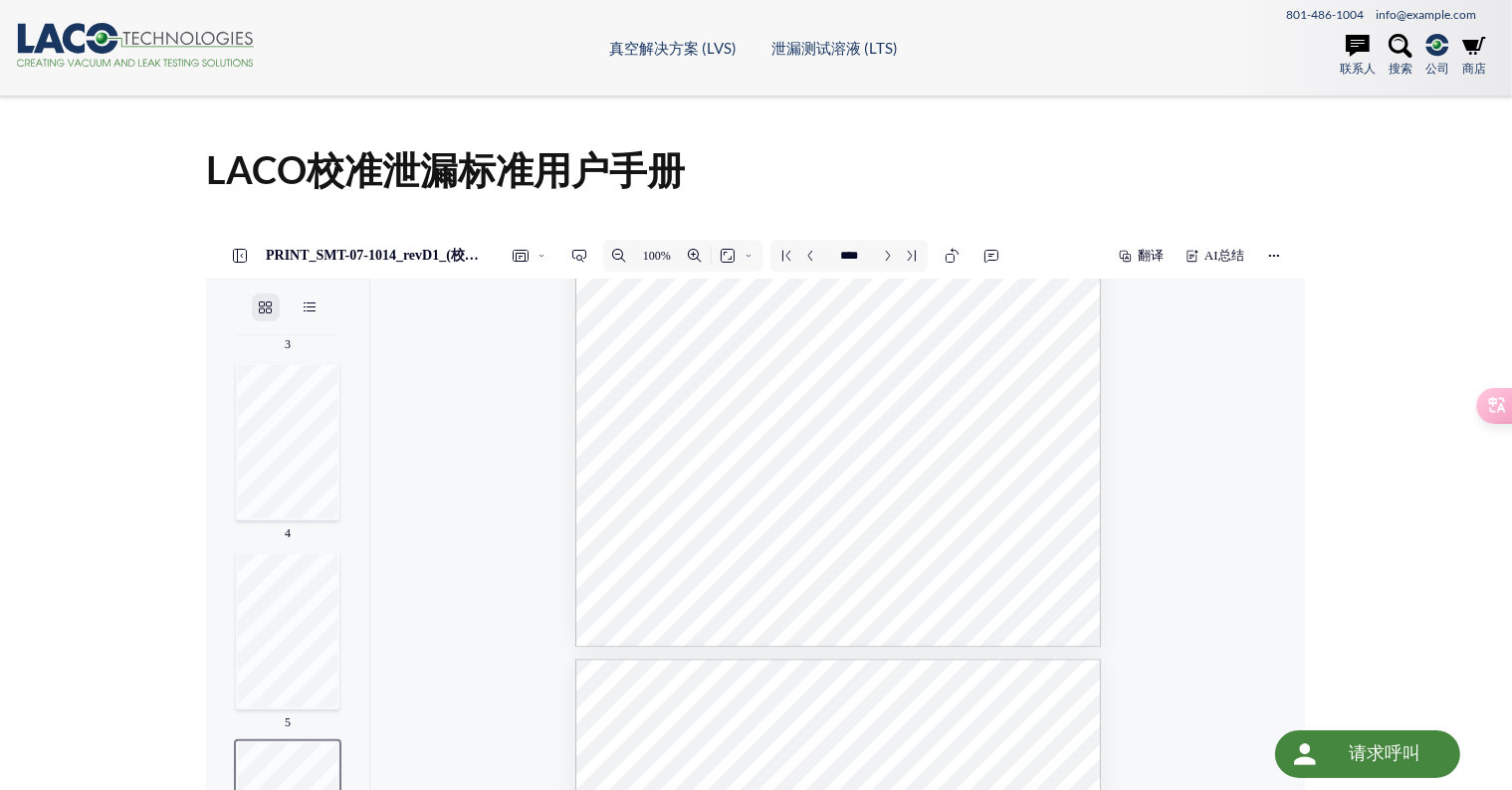 click at bounding box center (838, 6014) 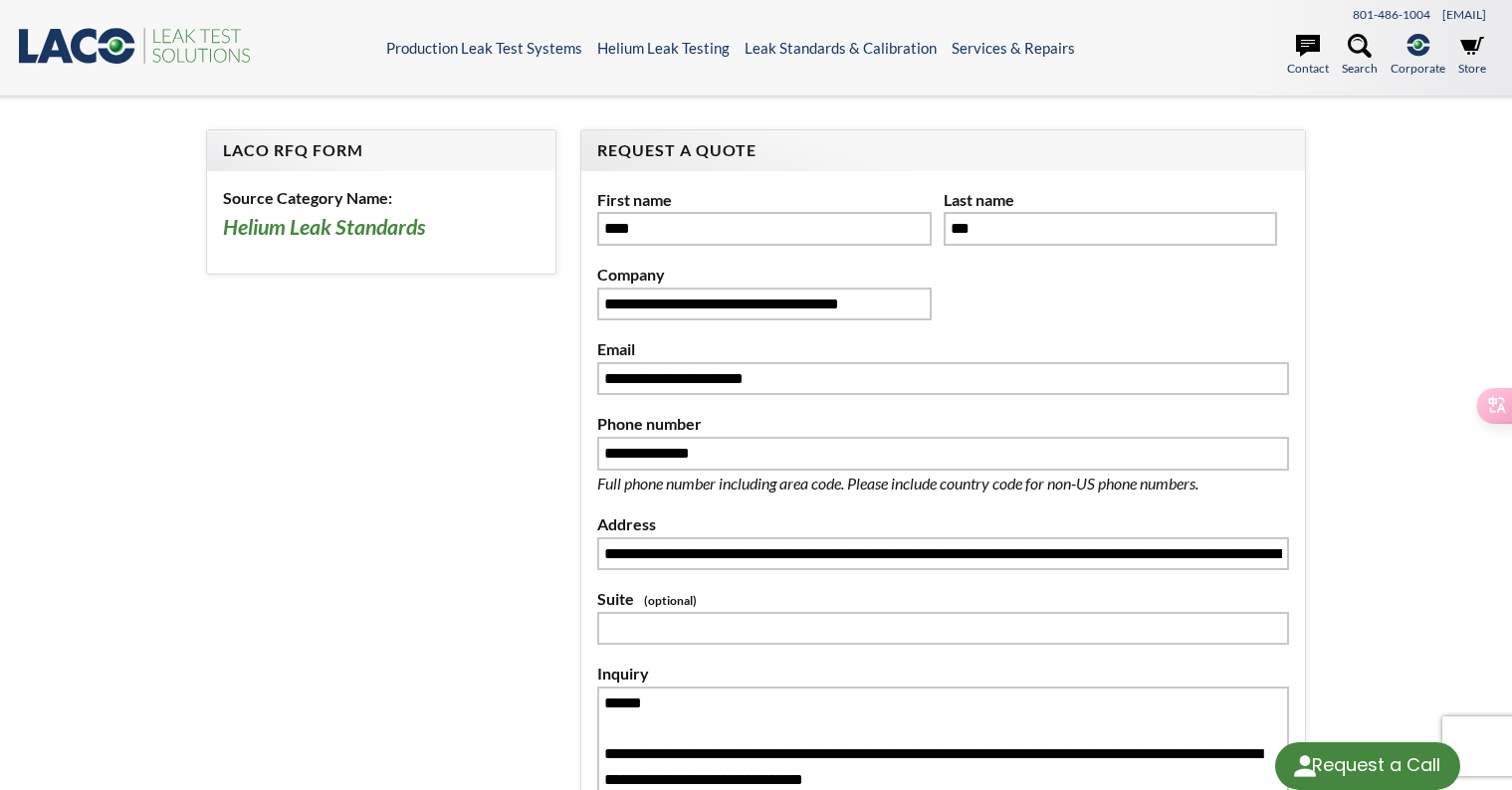 scroll, scrollTop: 0, scrollLeft: 0, axis: both 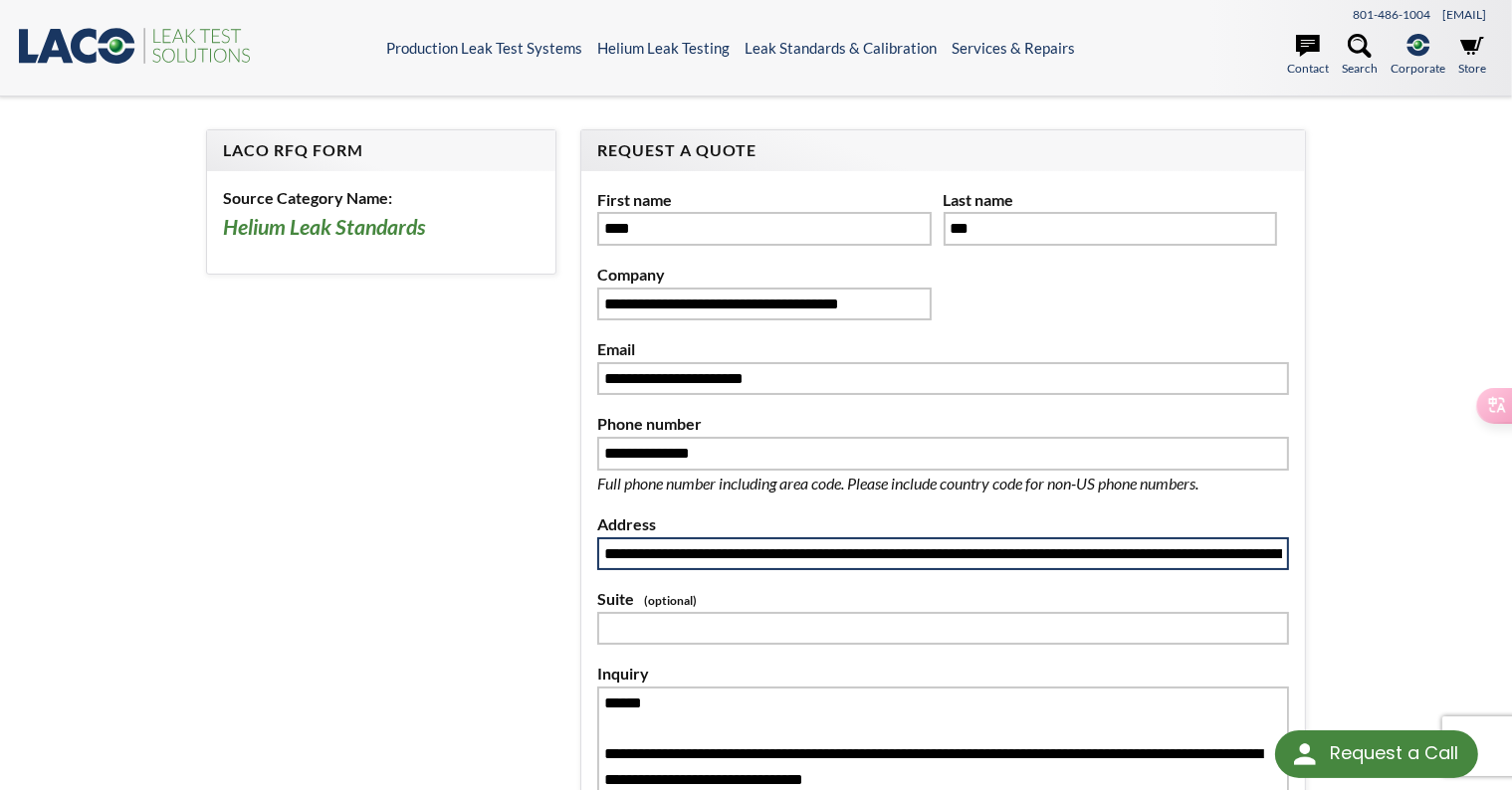 click at bounding box center (943, 554) 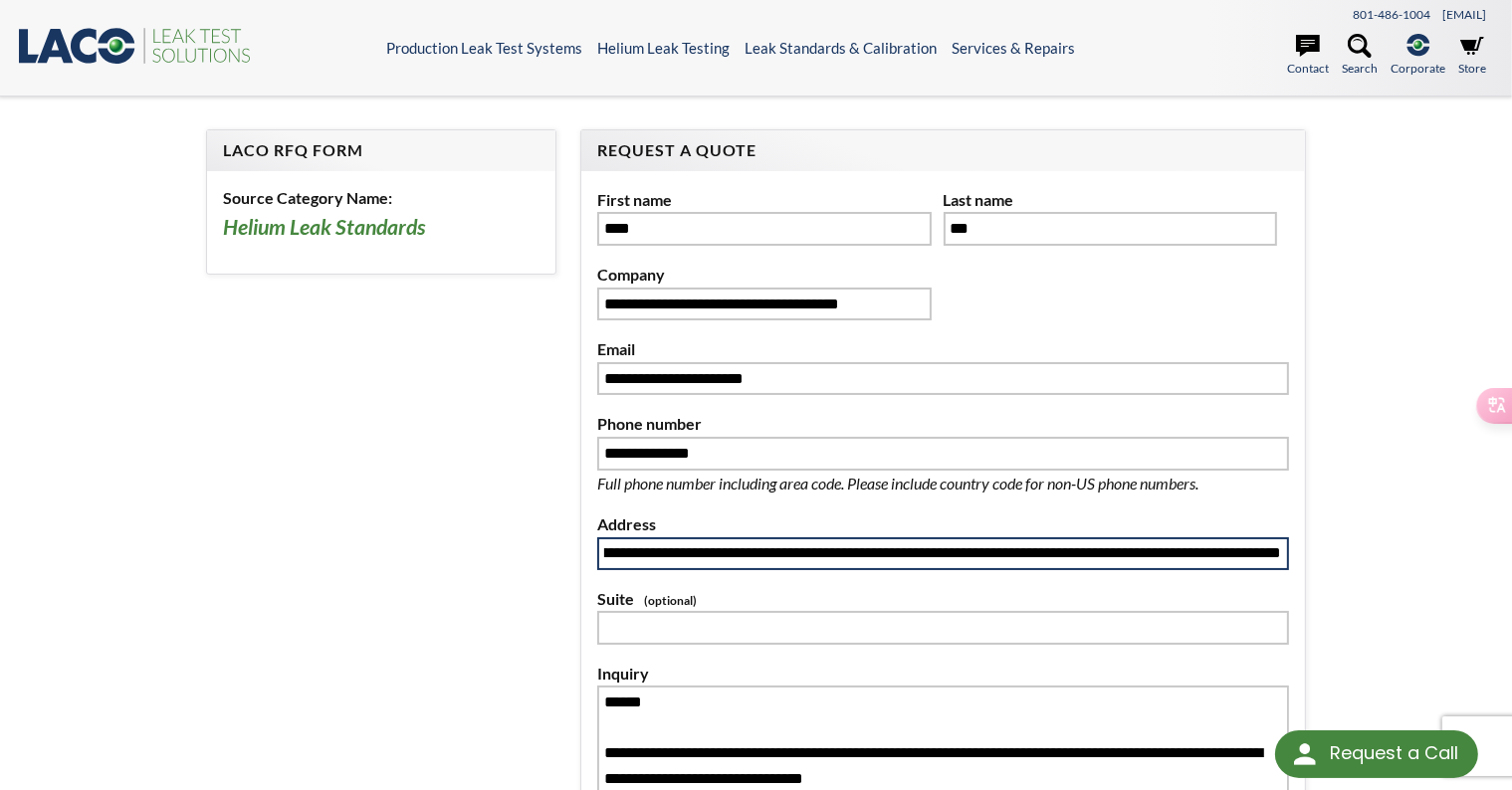 scroll, scrollTop: 0, scrollLeft: 11380, axis: horizontal 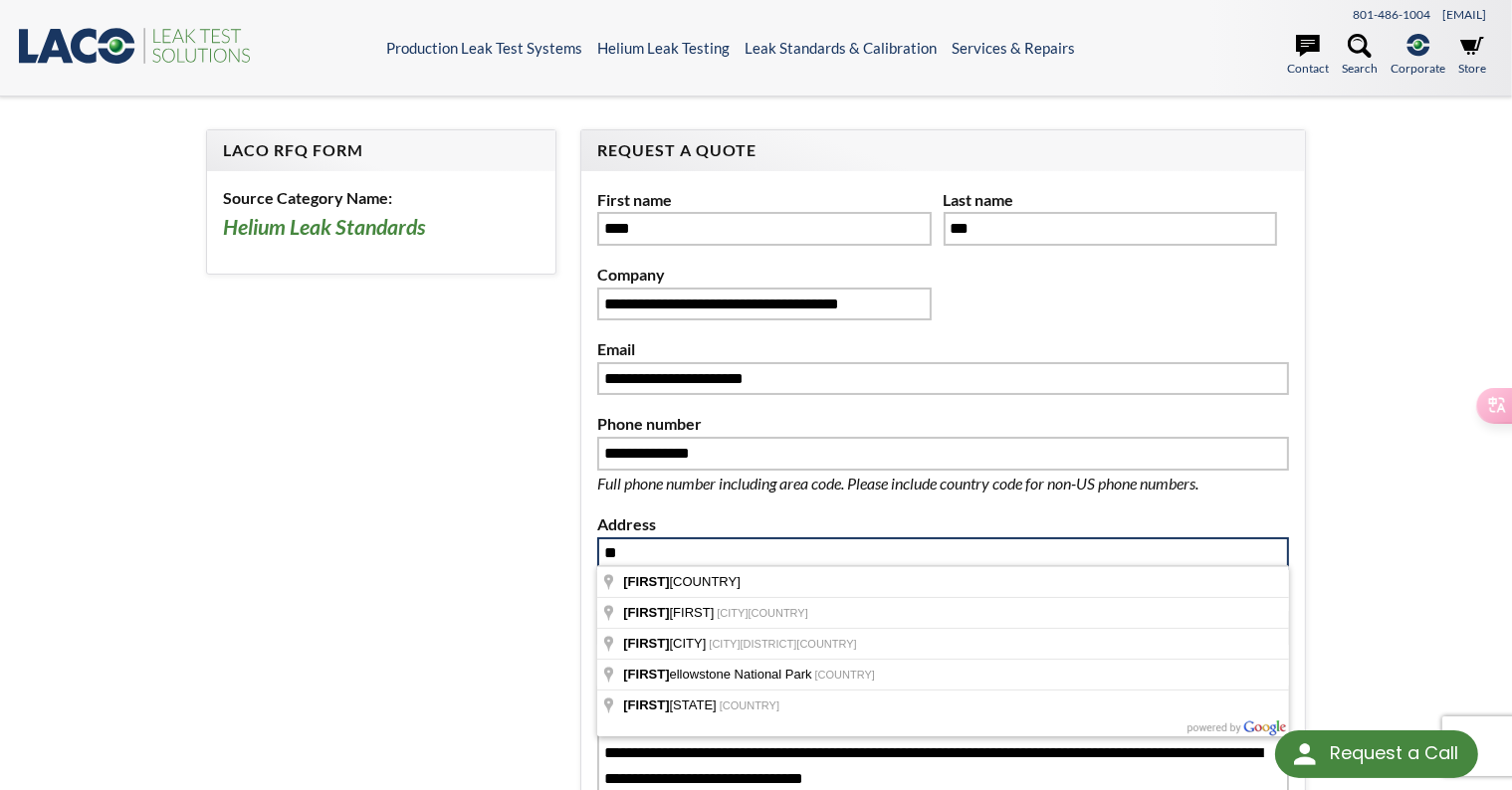 type on "**********" 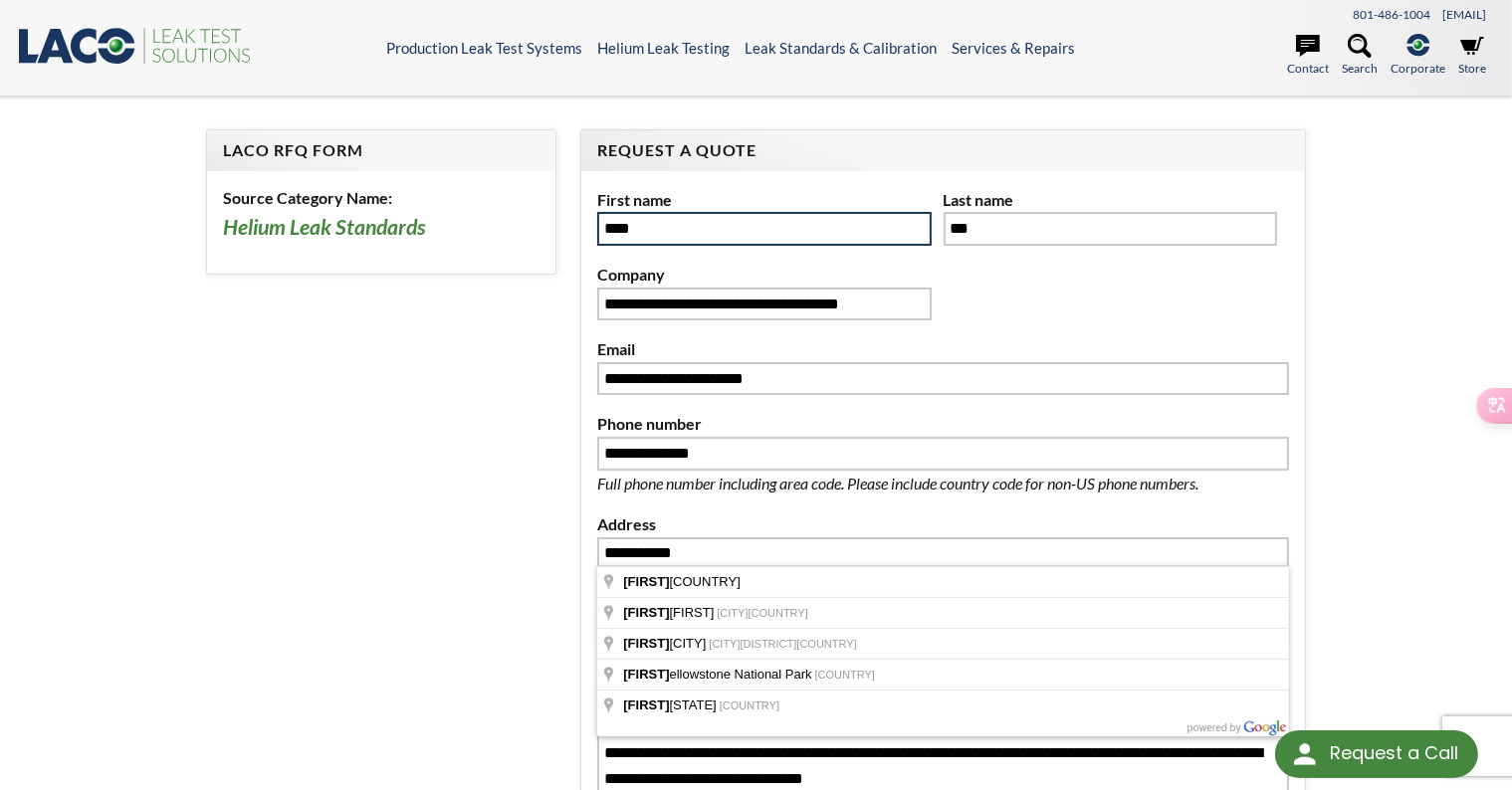 type on "**********" 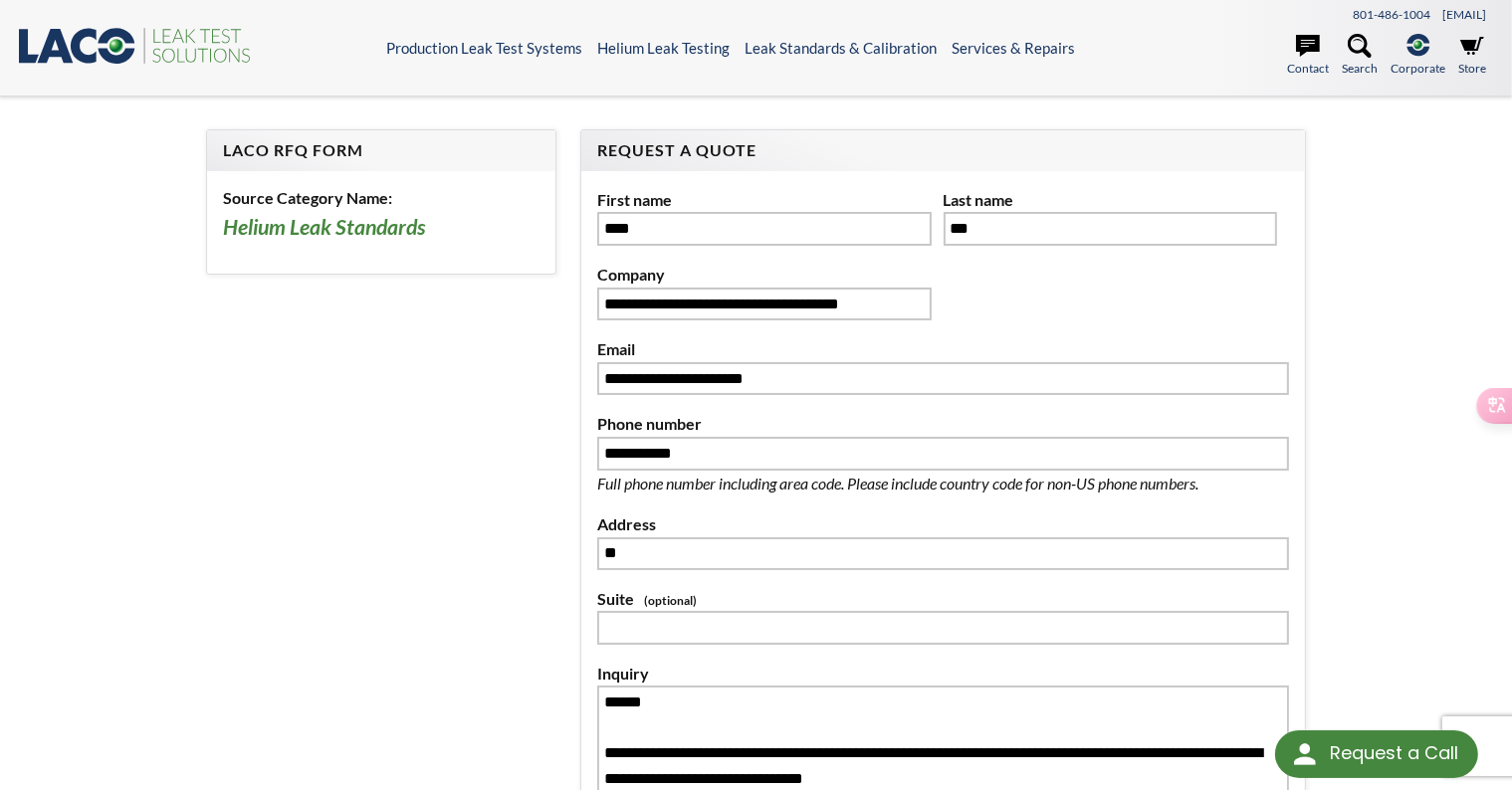 drag, startPoint x: 1420, startPoint y: 578, endPoint x: 1363, endPoint y: 557, distance: 60.74537 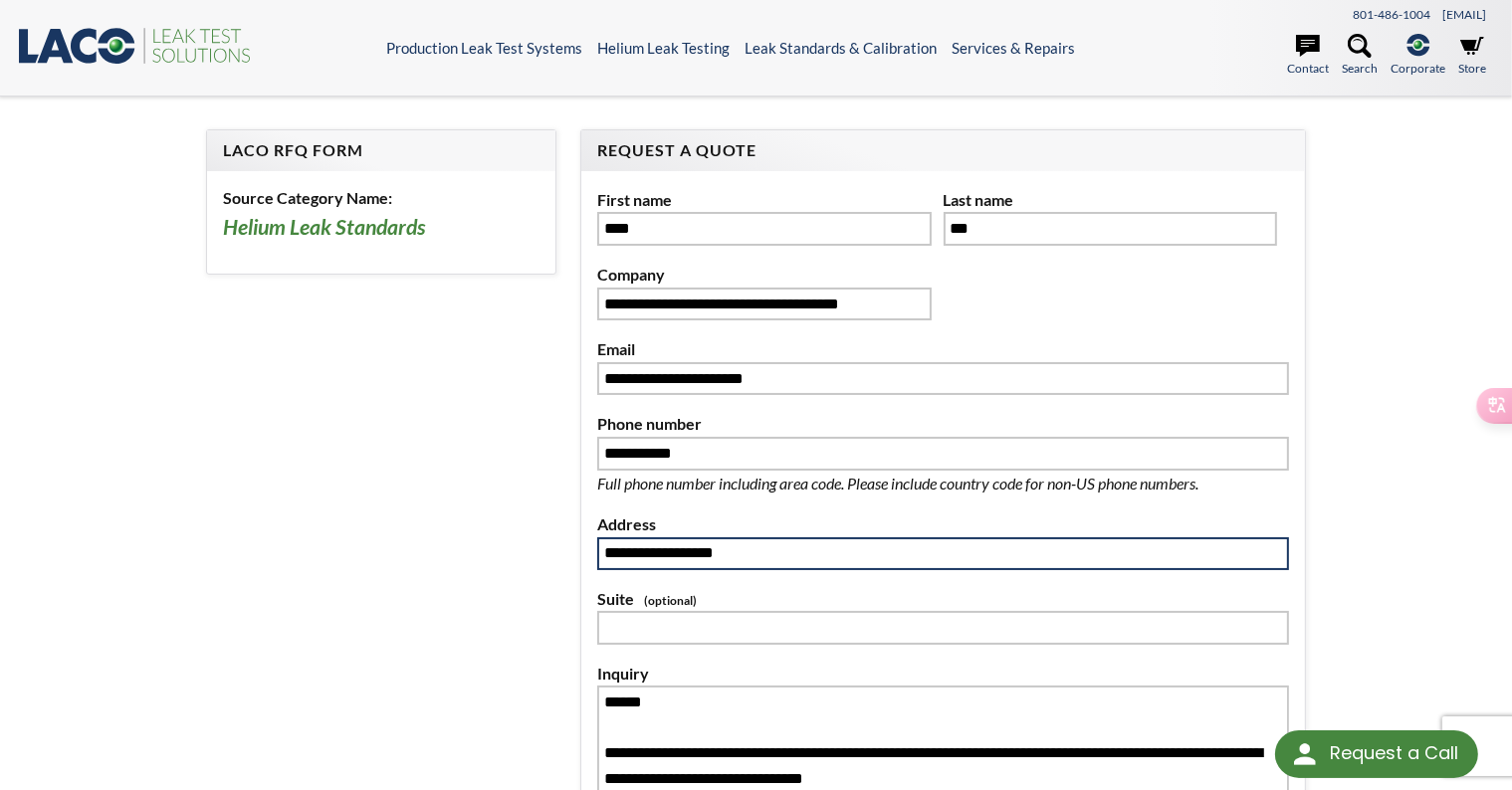 drag, startPoint x: 870, startPoint y: 548, endPoint x: 442, endPoint y: 562, distance: 428.22891 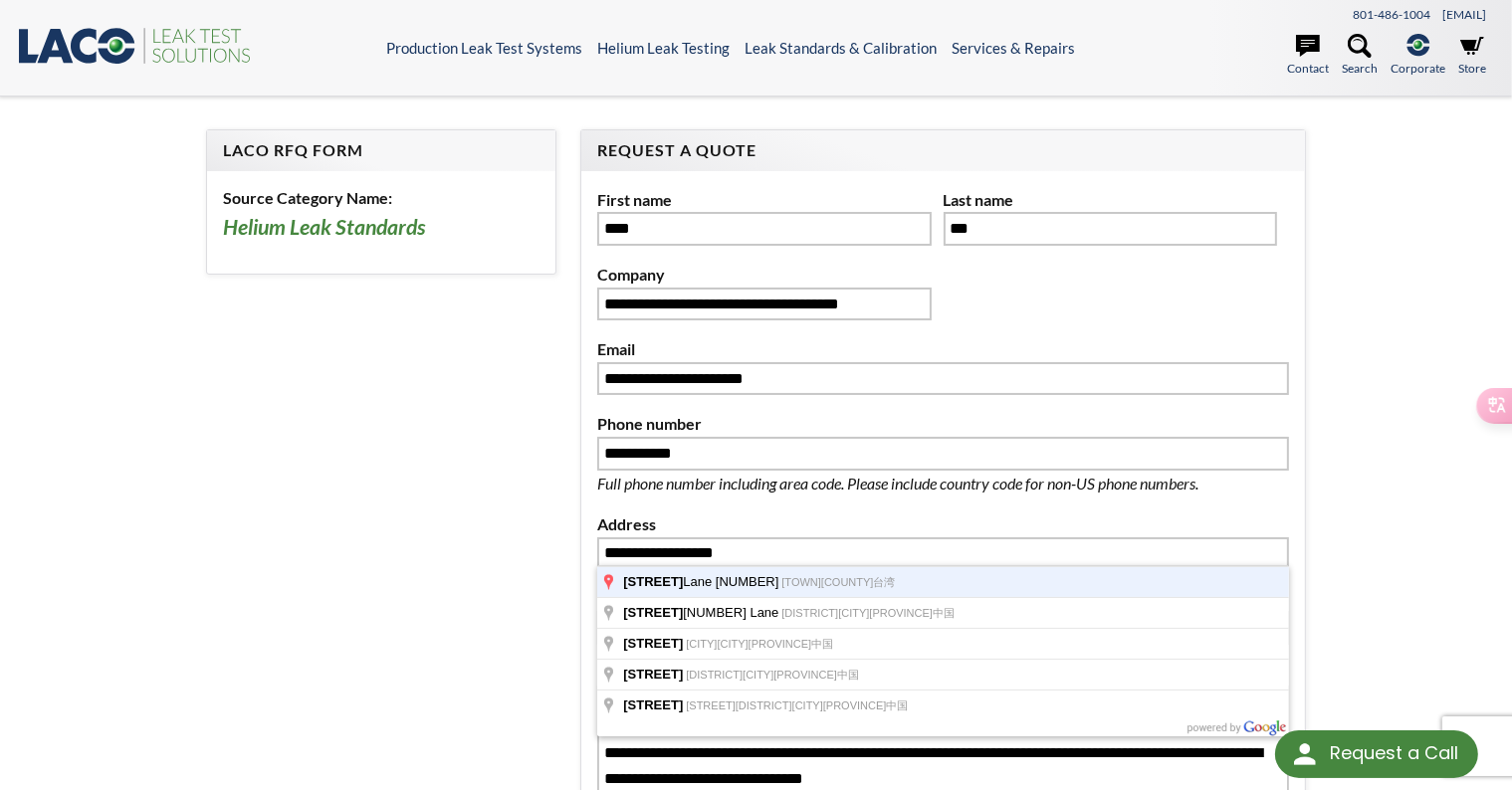 click on "**********" at bounding box center [756, 585] 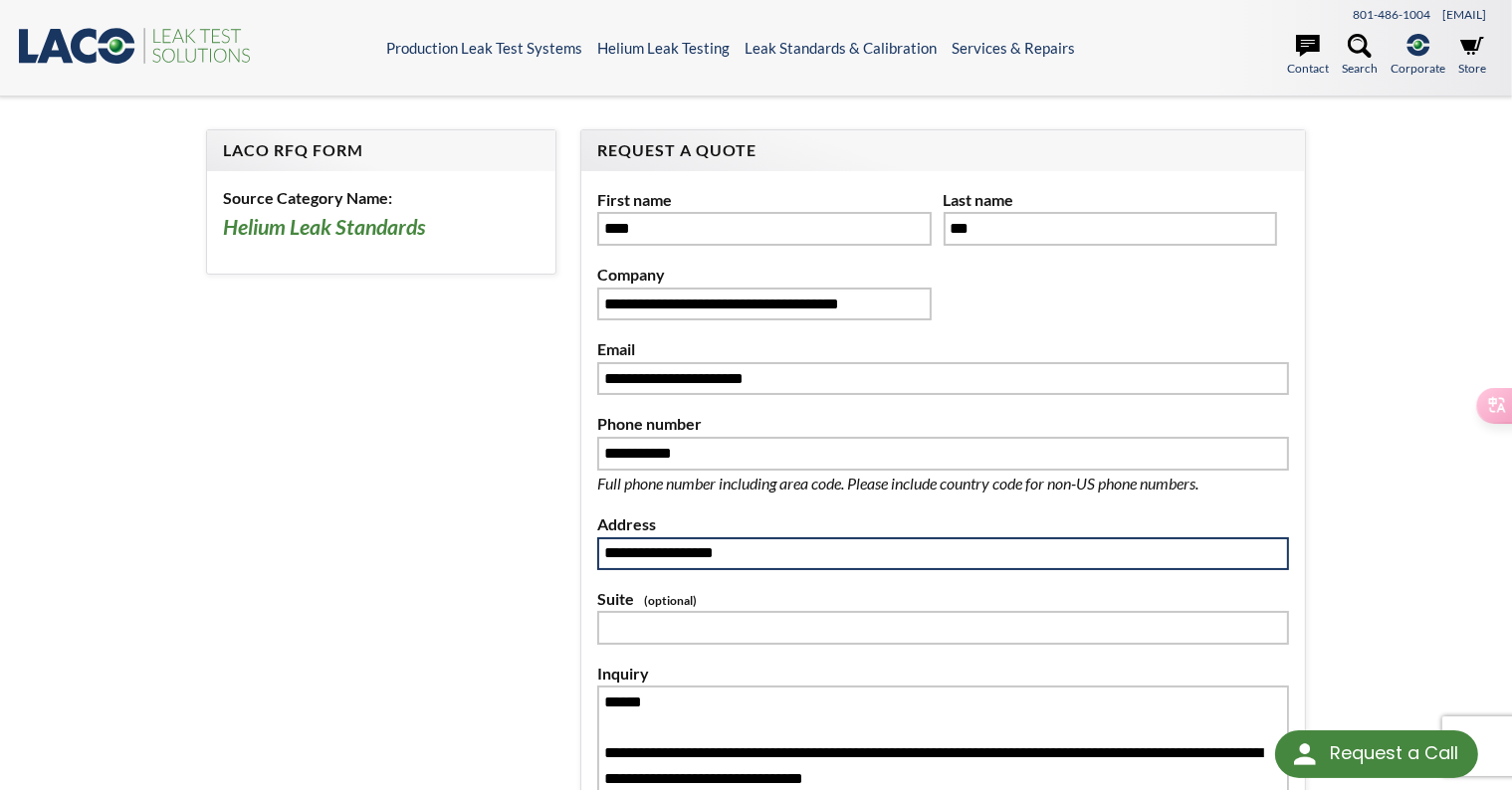 click on "**********" at bounding box center (943, 553) 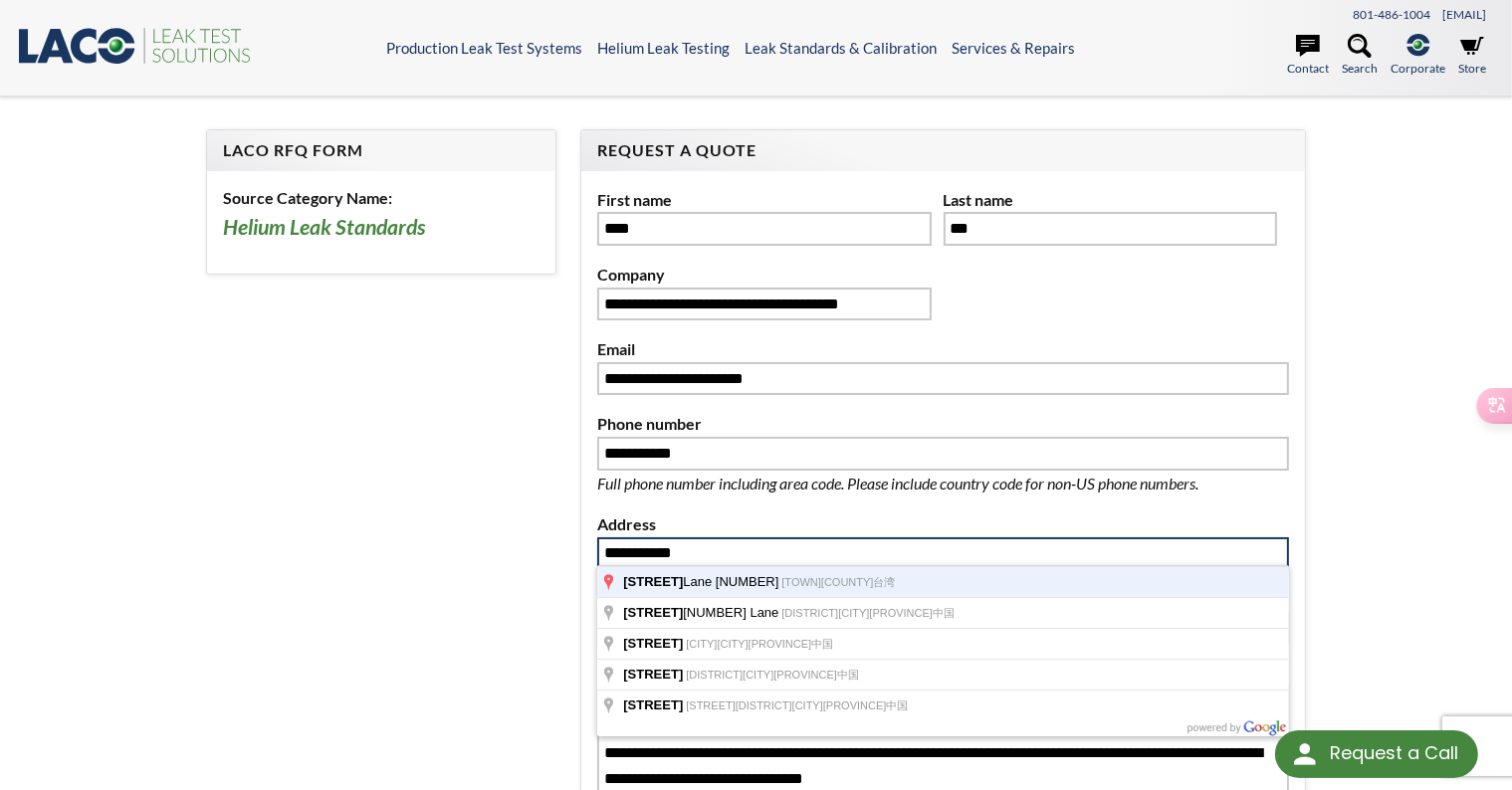 click on "**********" at bounding box center [943, 553] 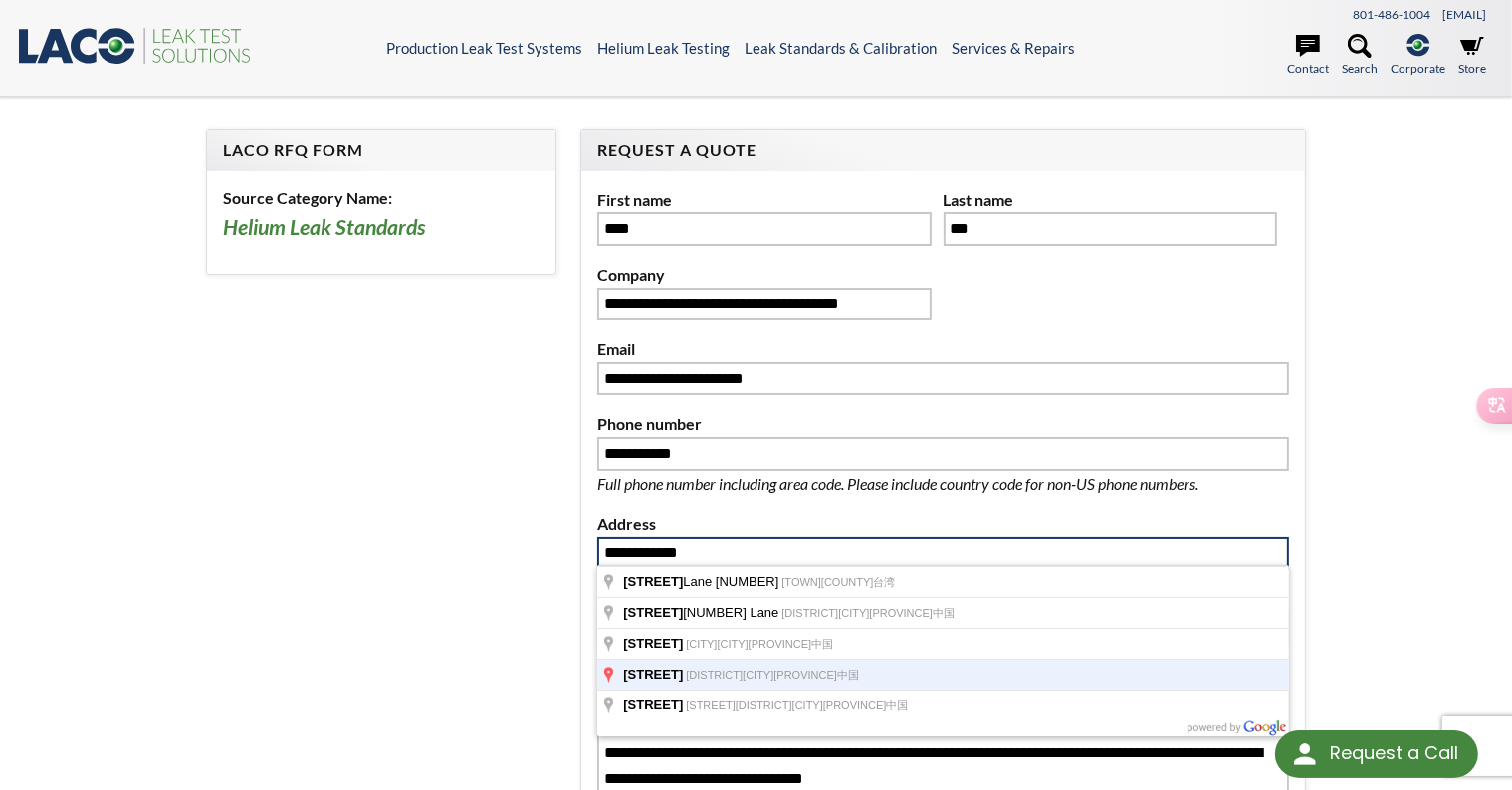 click on "Yuping Road 红花岗区,  遵义市,  贵州省,  中国" at bounding box center [943, 674] 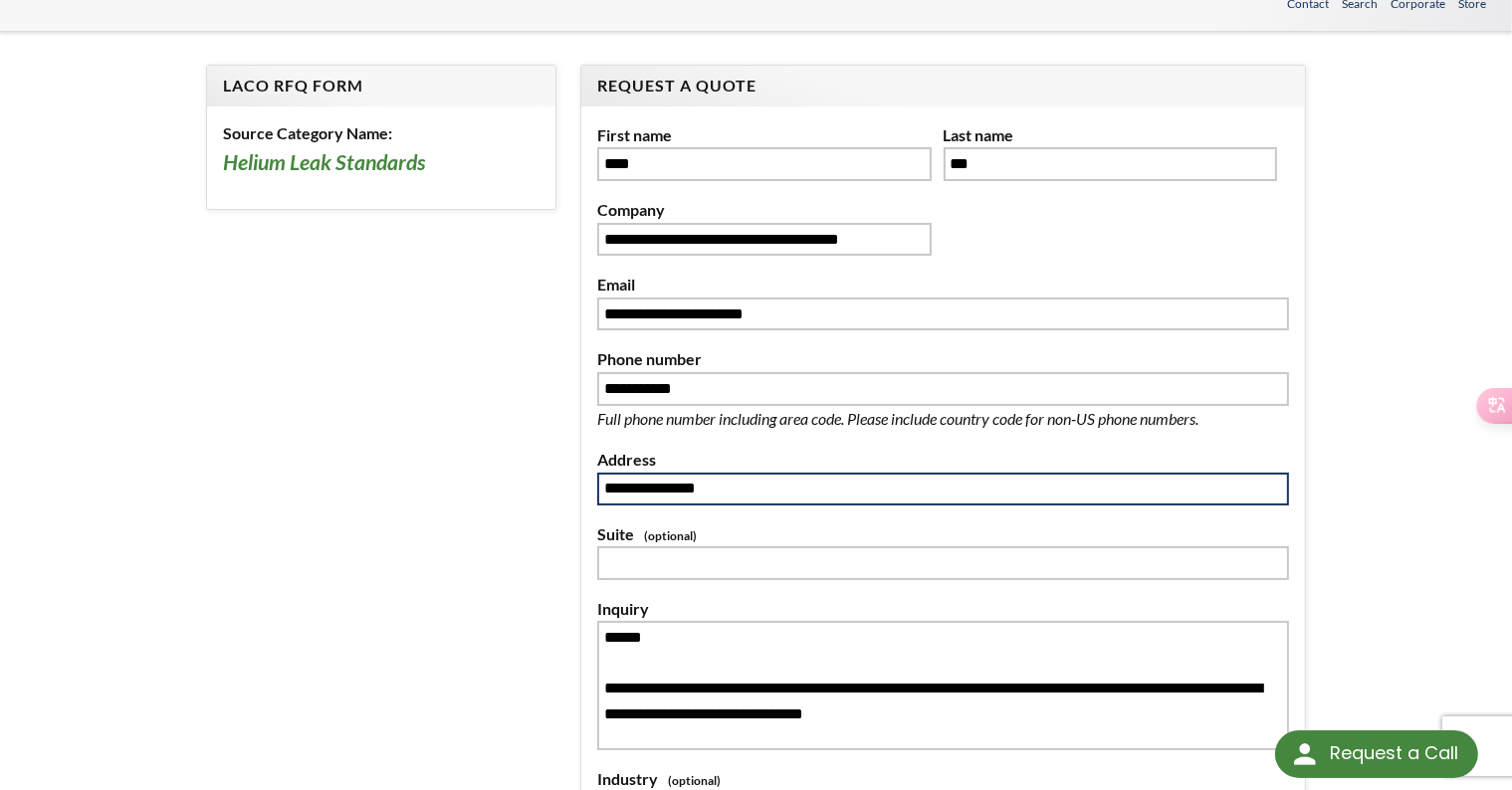 scroll, scrollTop: 99, scrollLeft: 0, axis: vertical 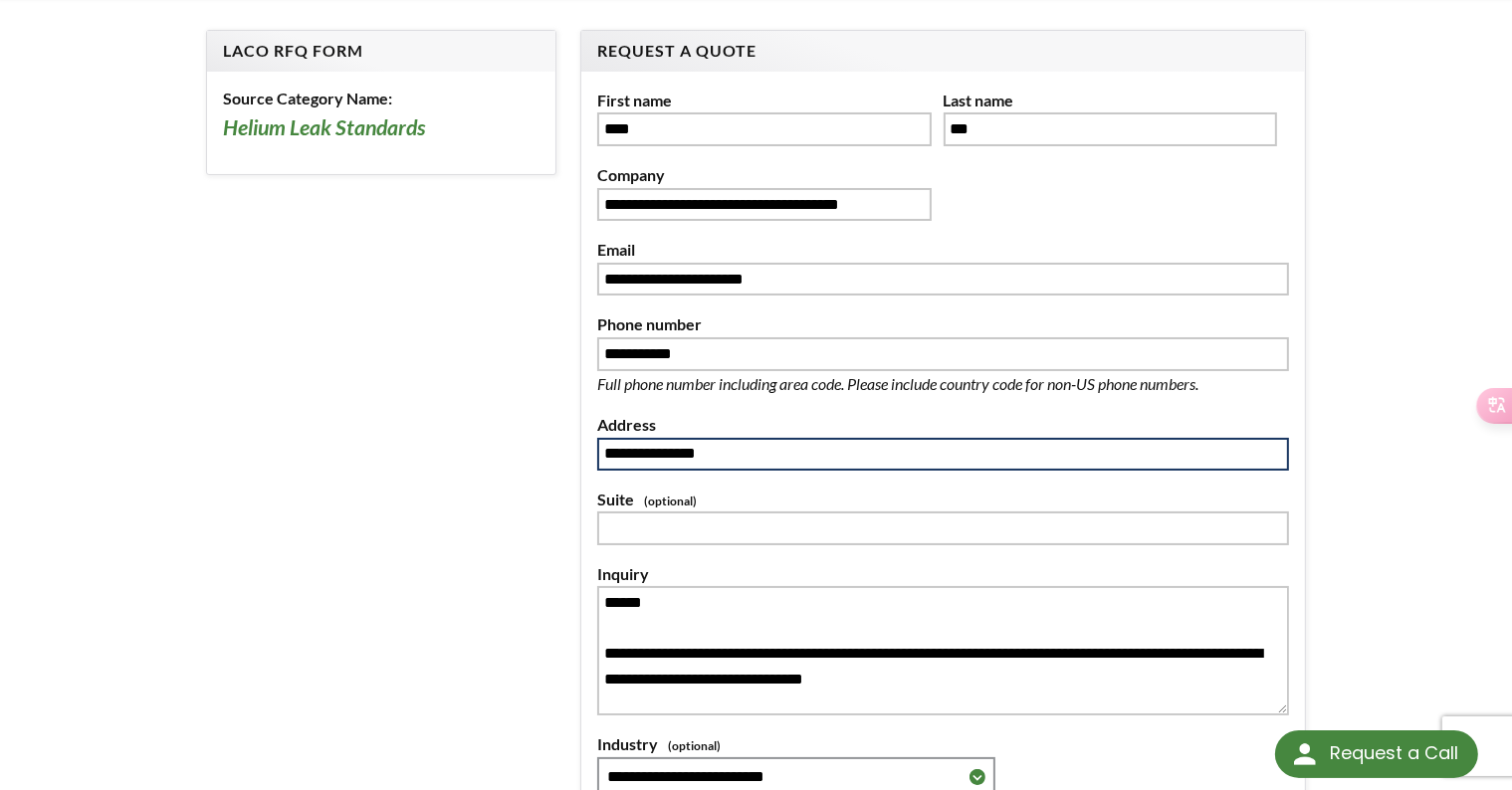 type on "**********" 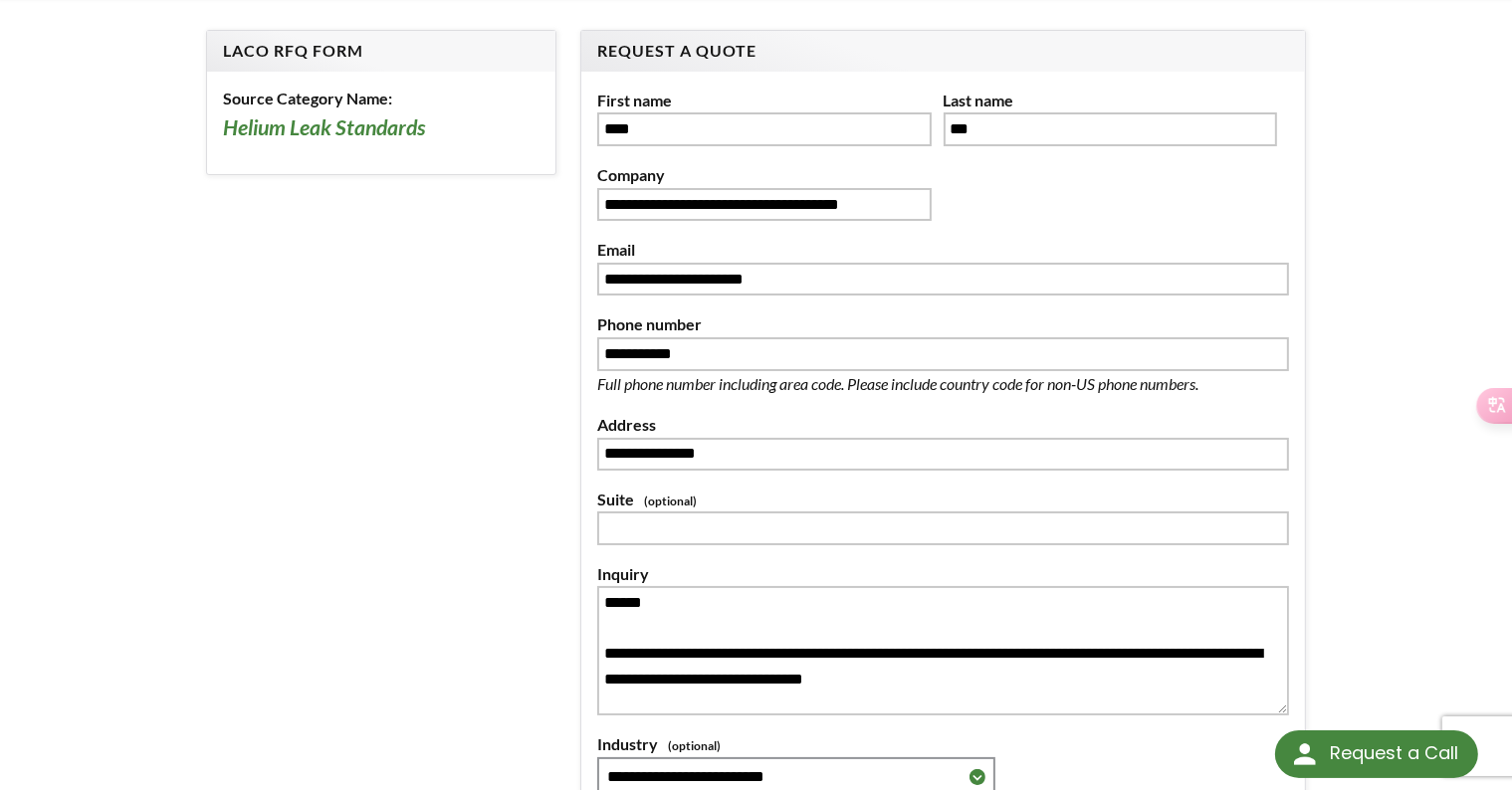 click on "**********" at bounding box center [756, 486] 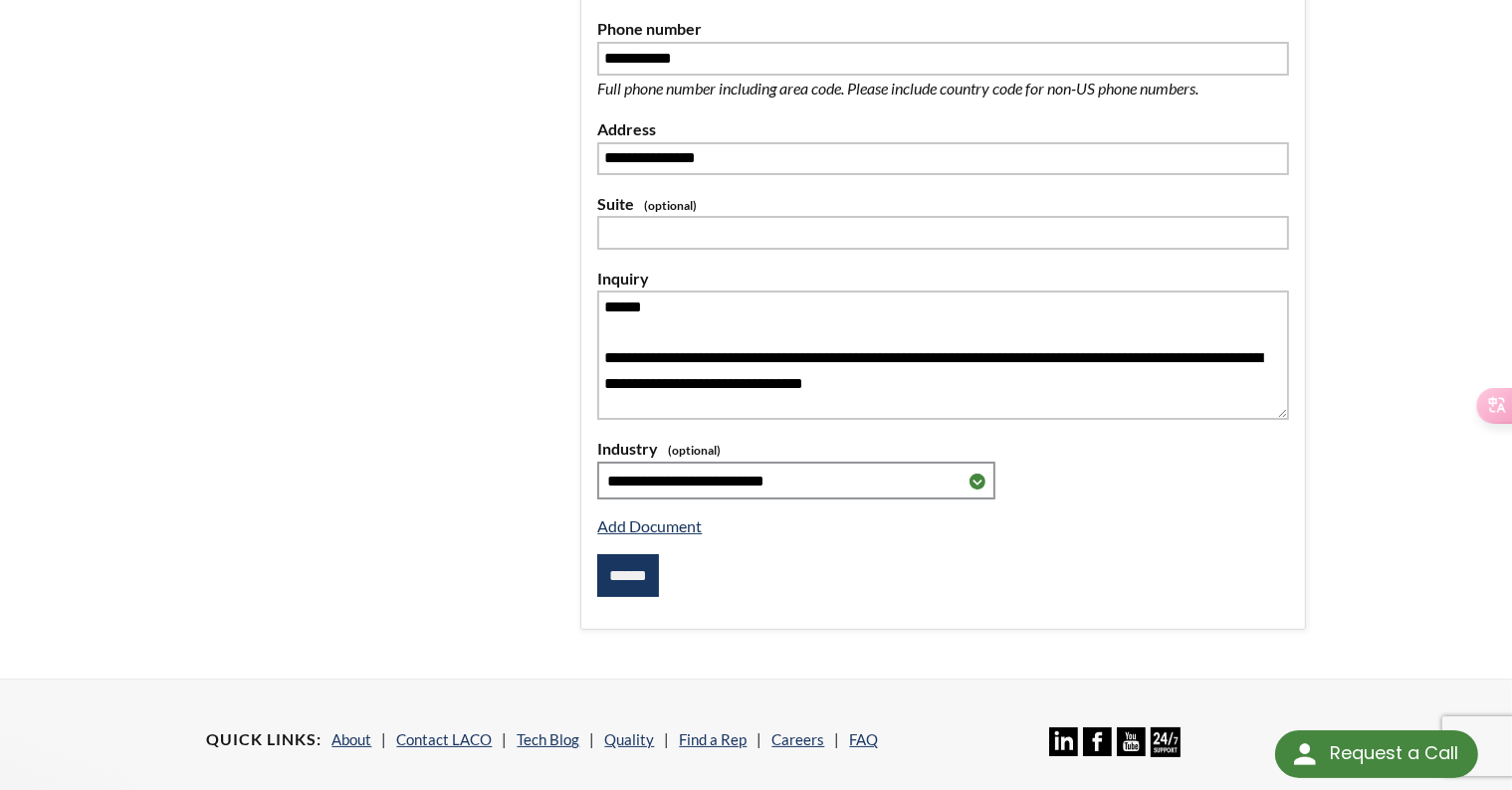 scroll, scrollTop: 398, scrollLeft: 0, axis: vertical 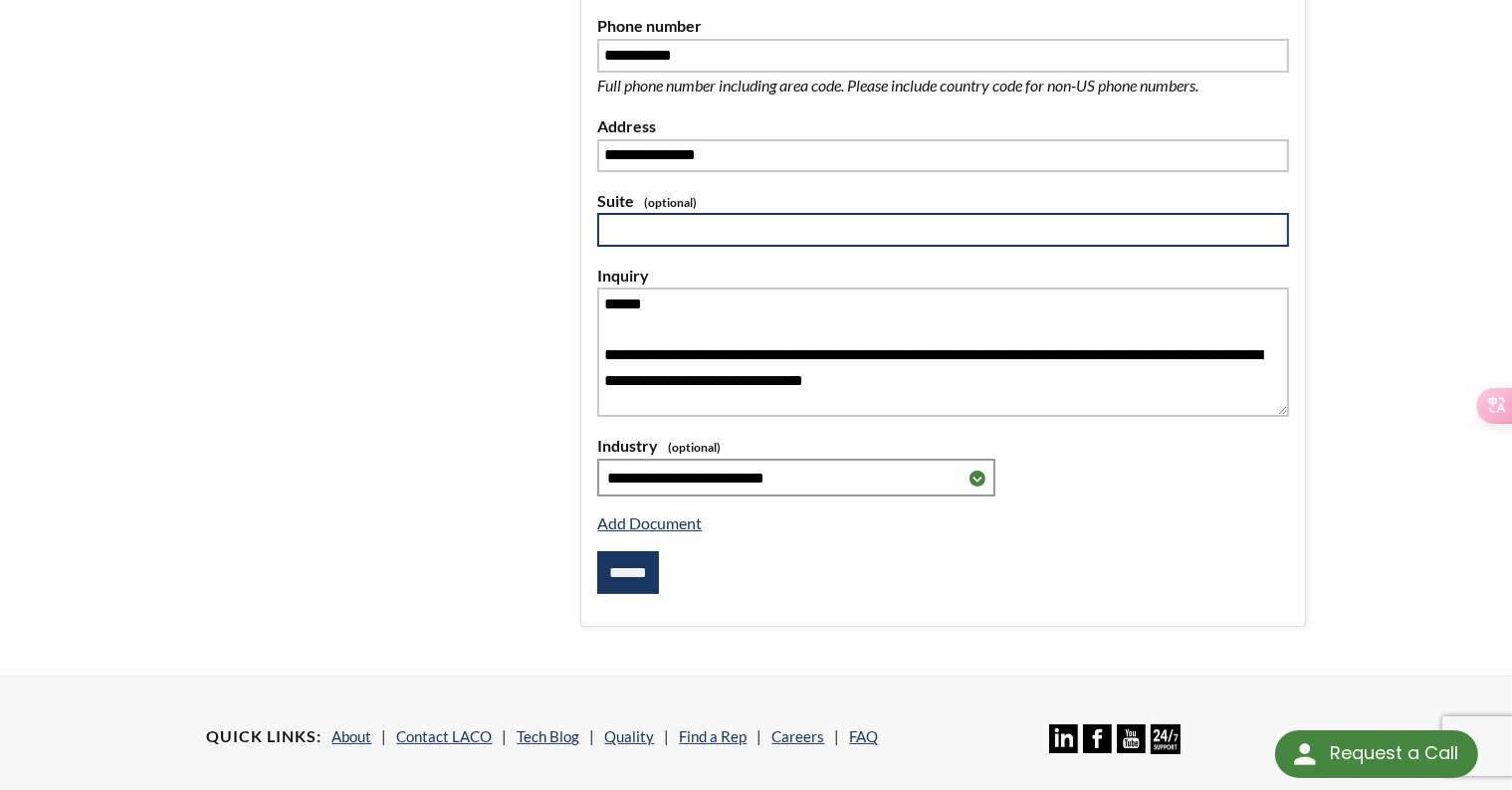 click at bounding box center (943, 230) 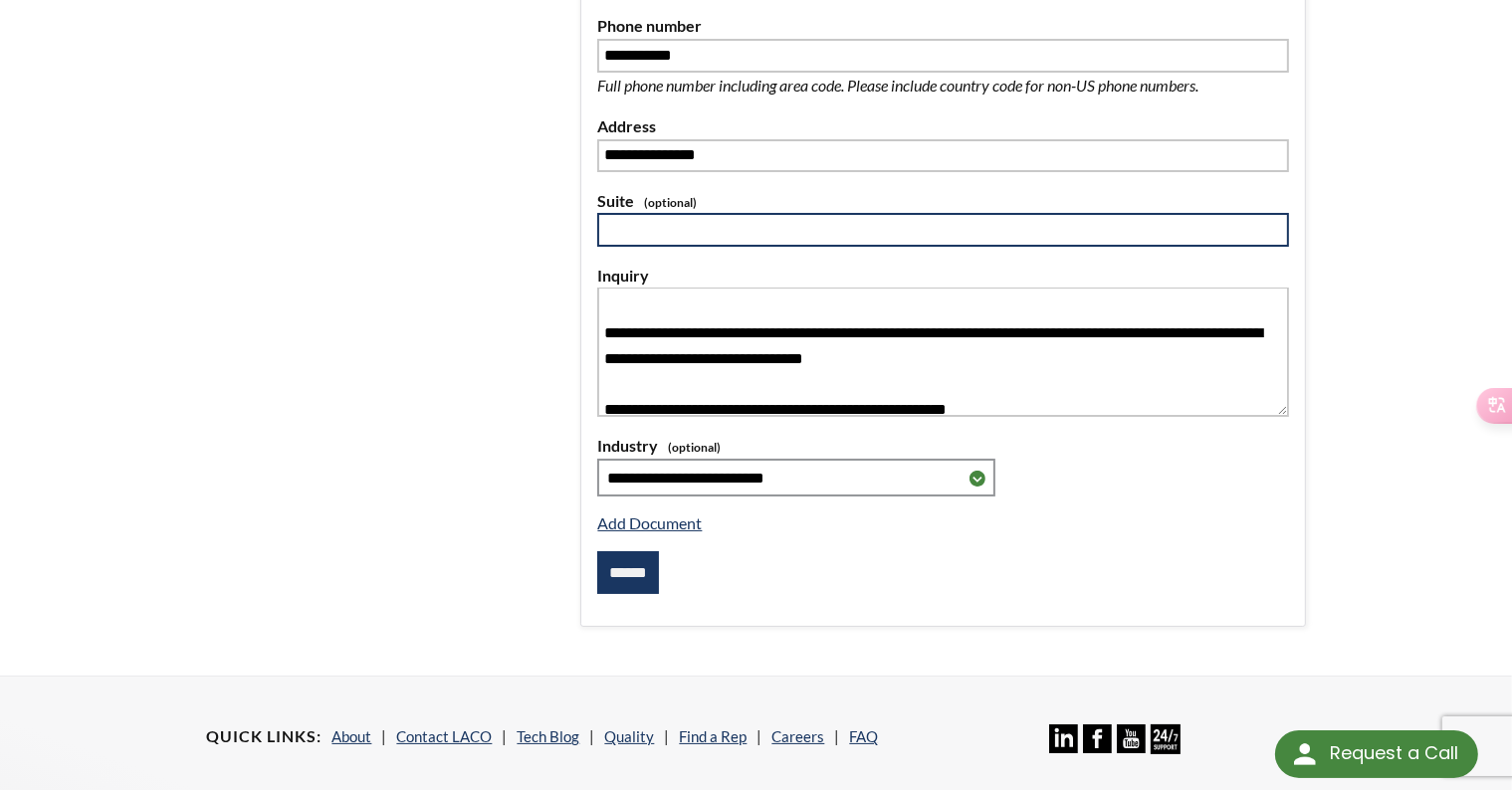 scroll, scrollTop: 0, scrollLeft: 0, axis: both 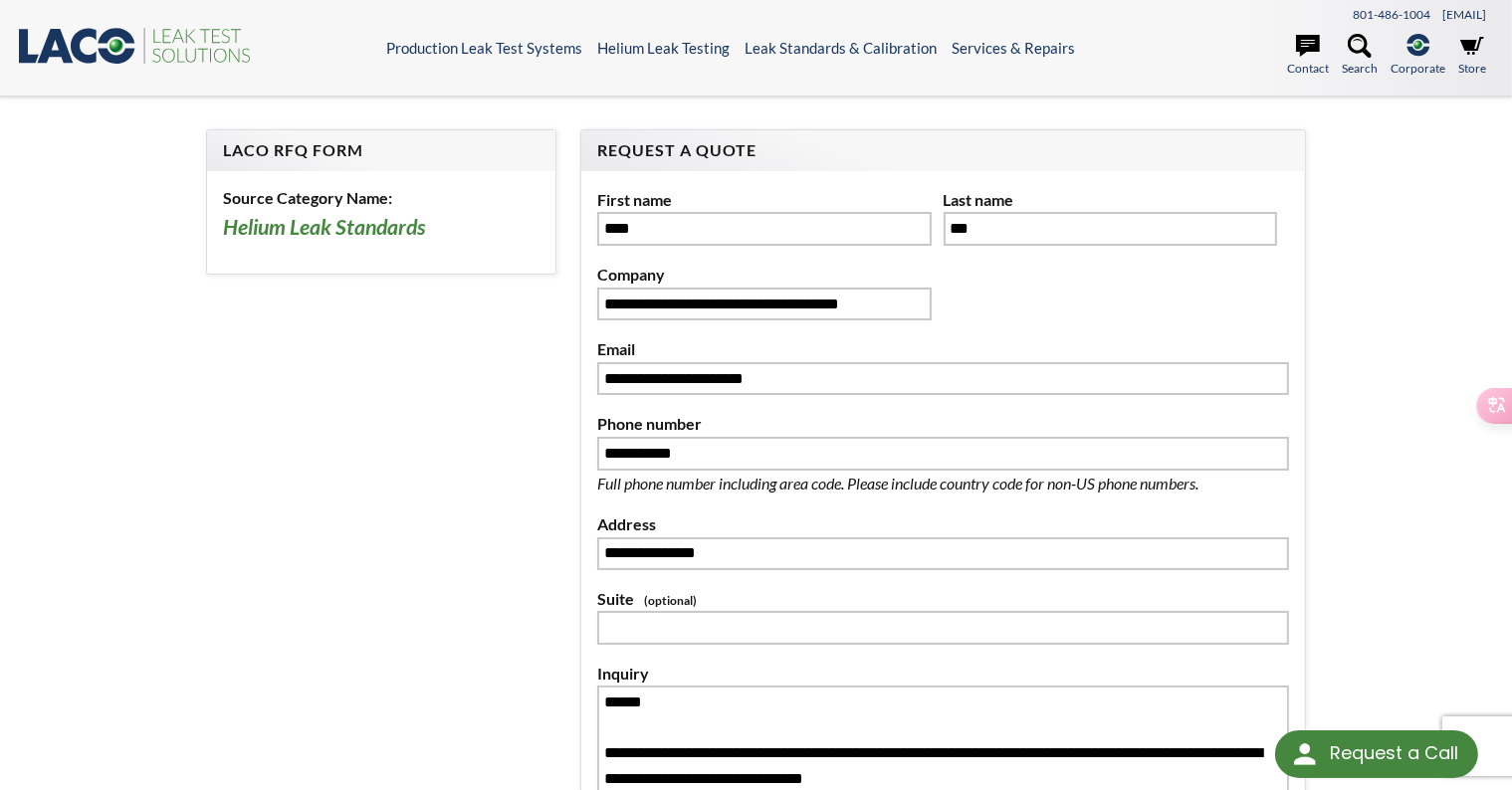 click on "**********" at bounding box center [756, 585] 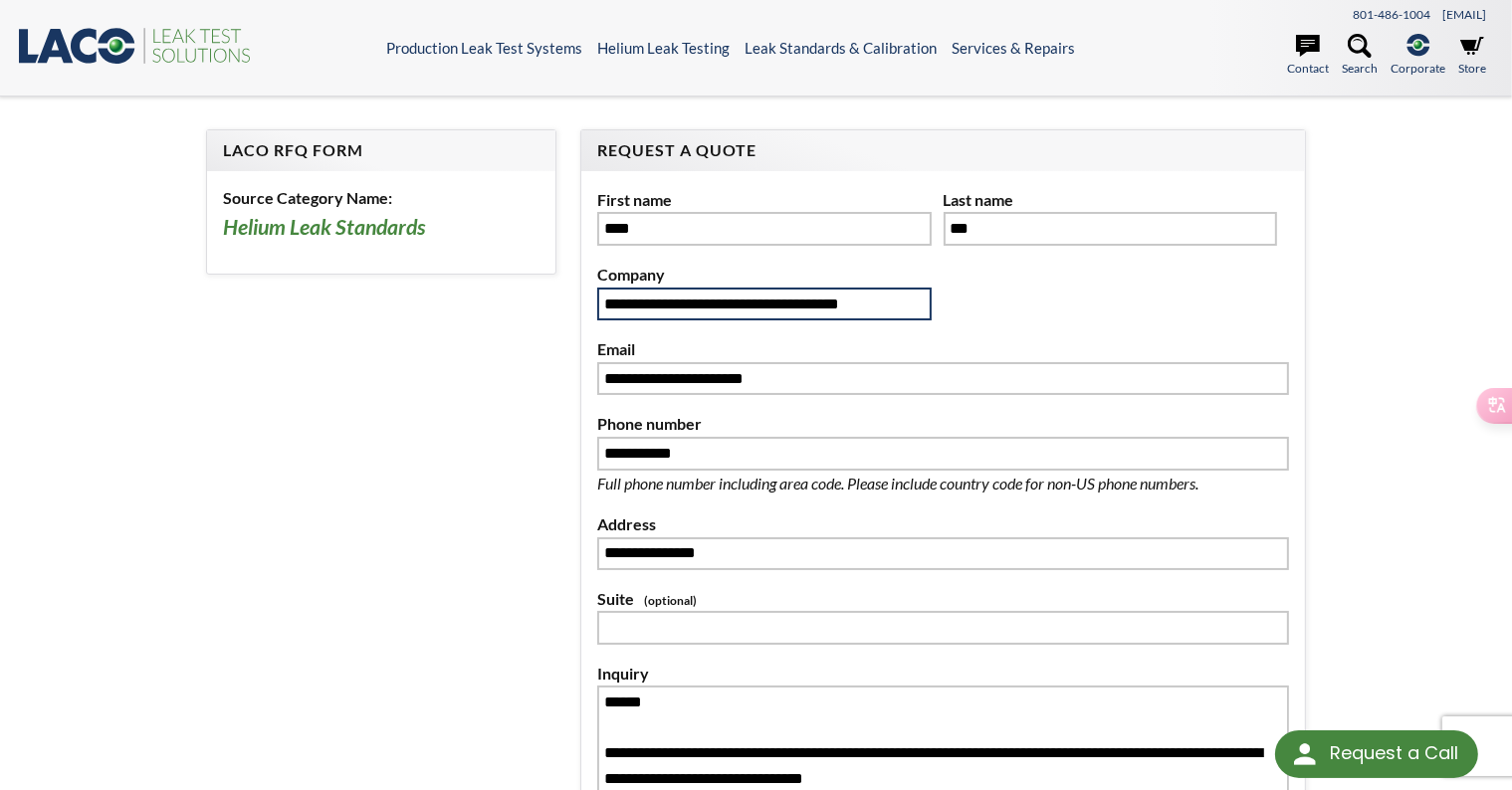 click on "**********" at bounding box center [763, 304] 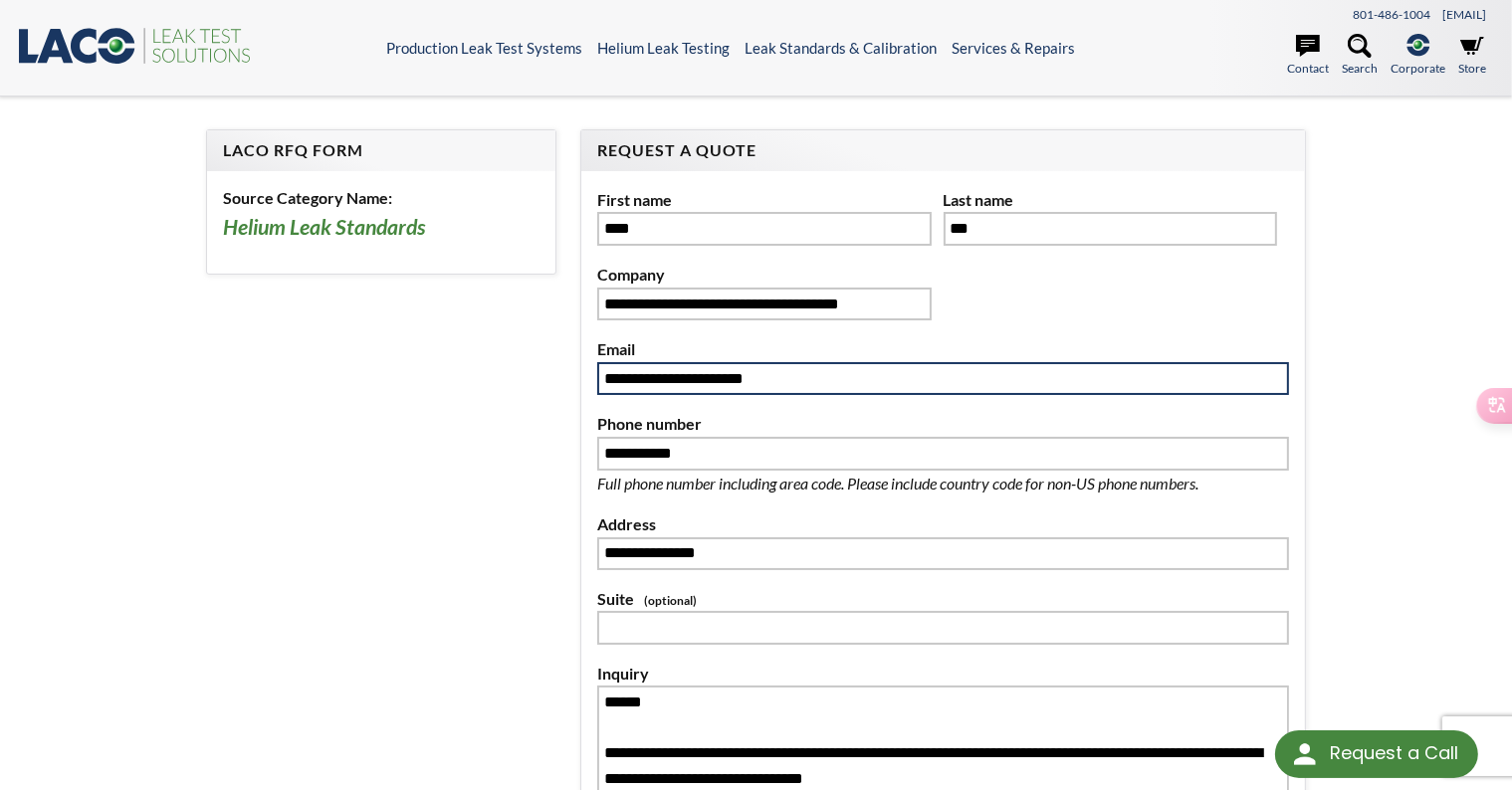 click on "**********" at bounding box center [943, 379] 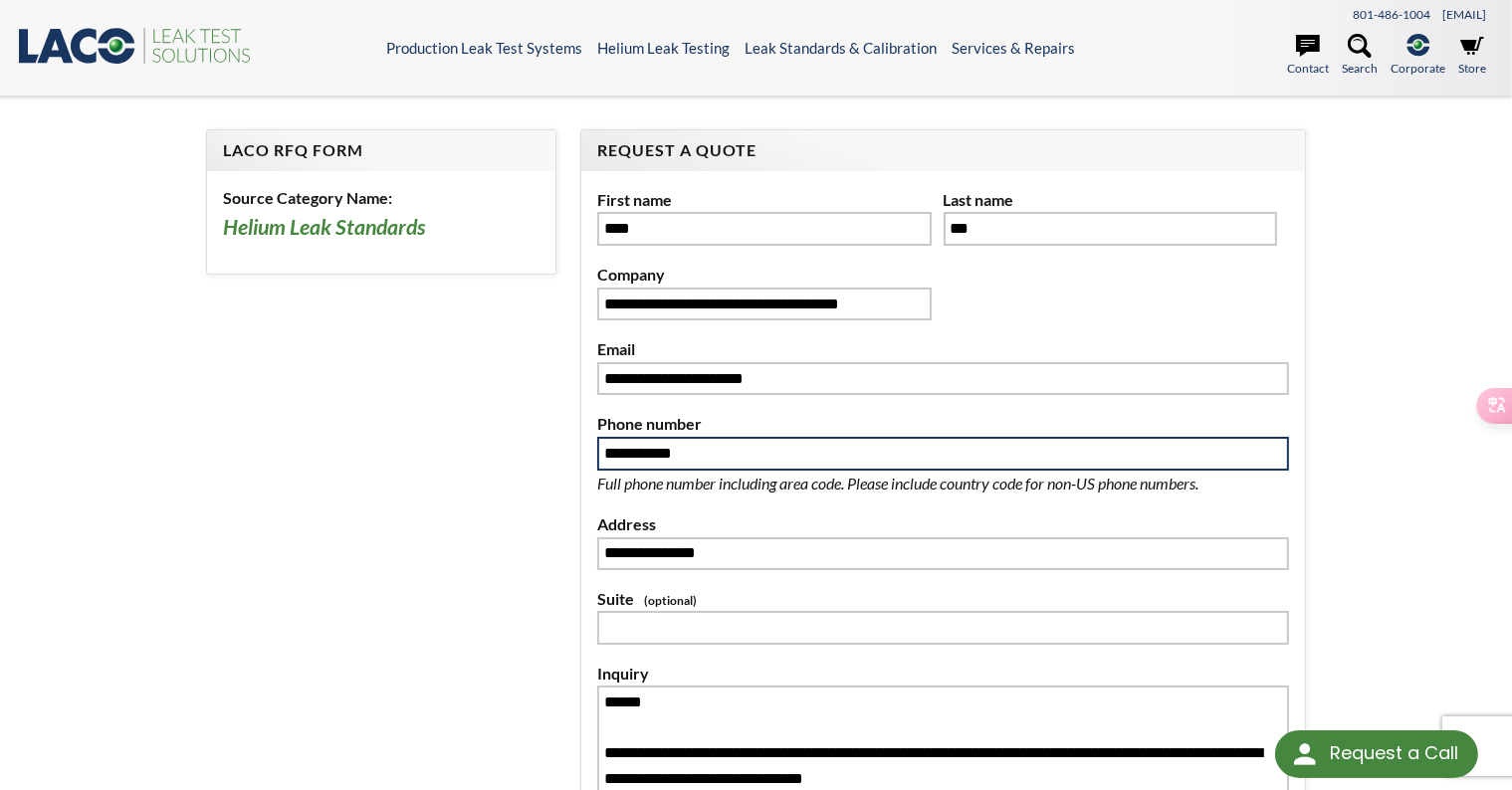 drag, startPoint x: 604, startPoint y: 451, endPoint x: 650, endPoint y: 484, distance: 56.61272 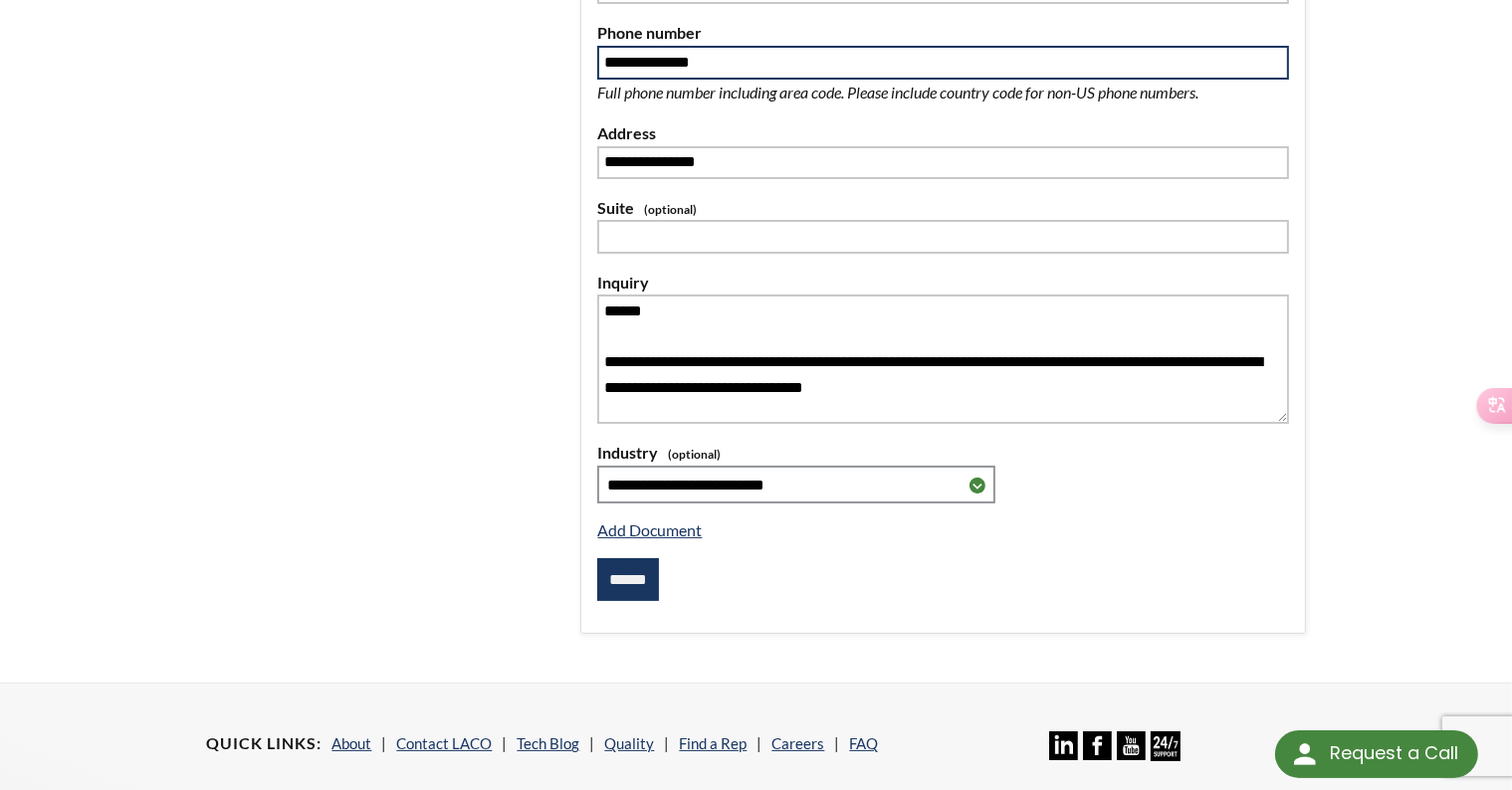 scroll, scrollTop: 497, scrollLeft: 0, axis: vertical 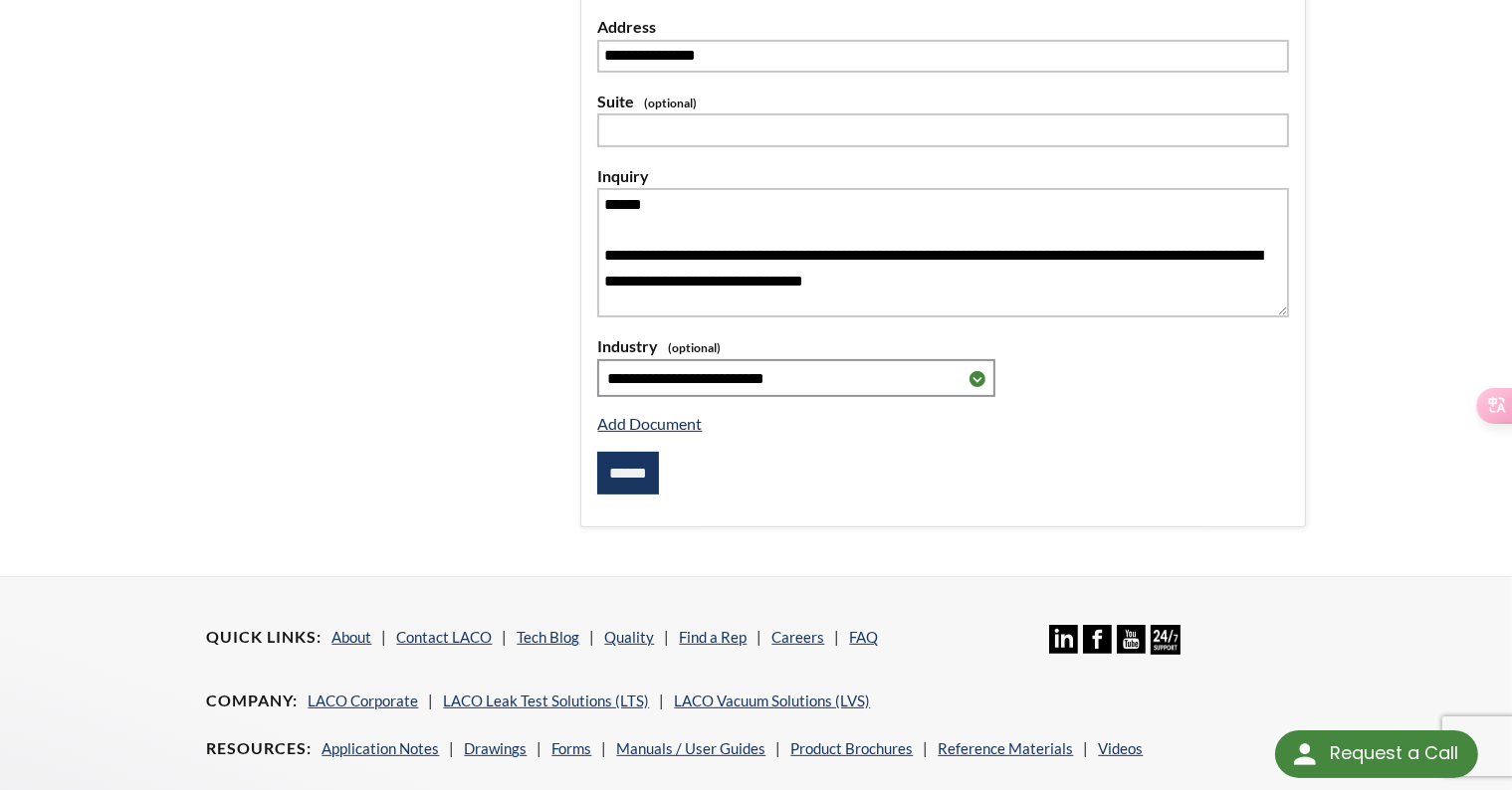 type on "**********" 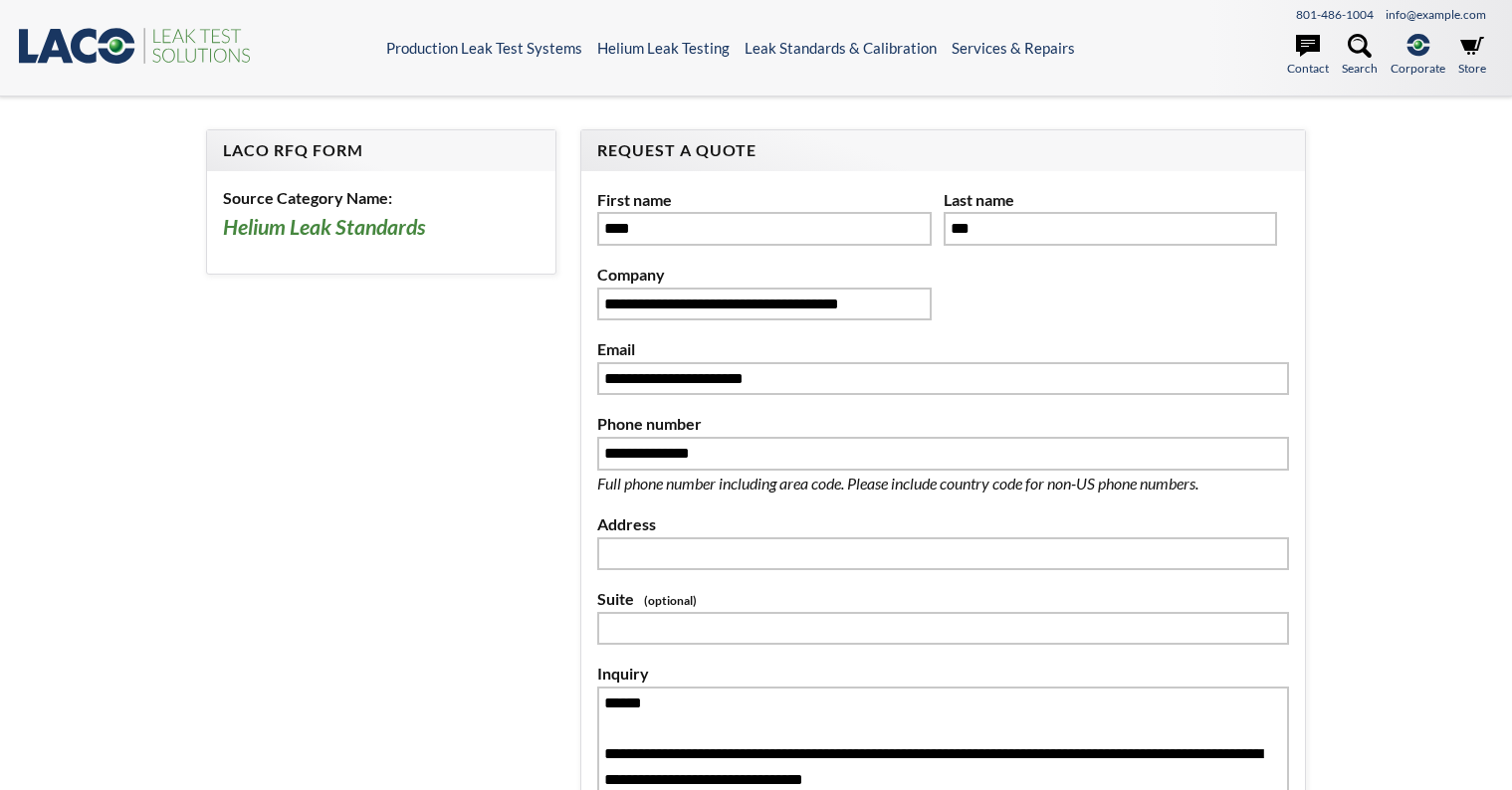 scroll, scrollTop: 0, scrollLeft: 0, axis: both 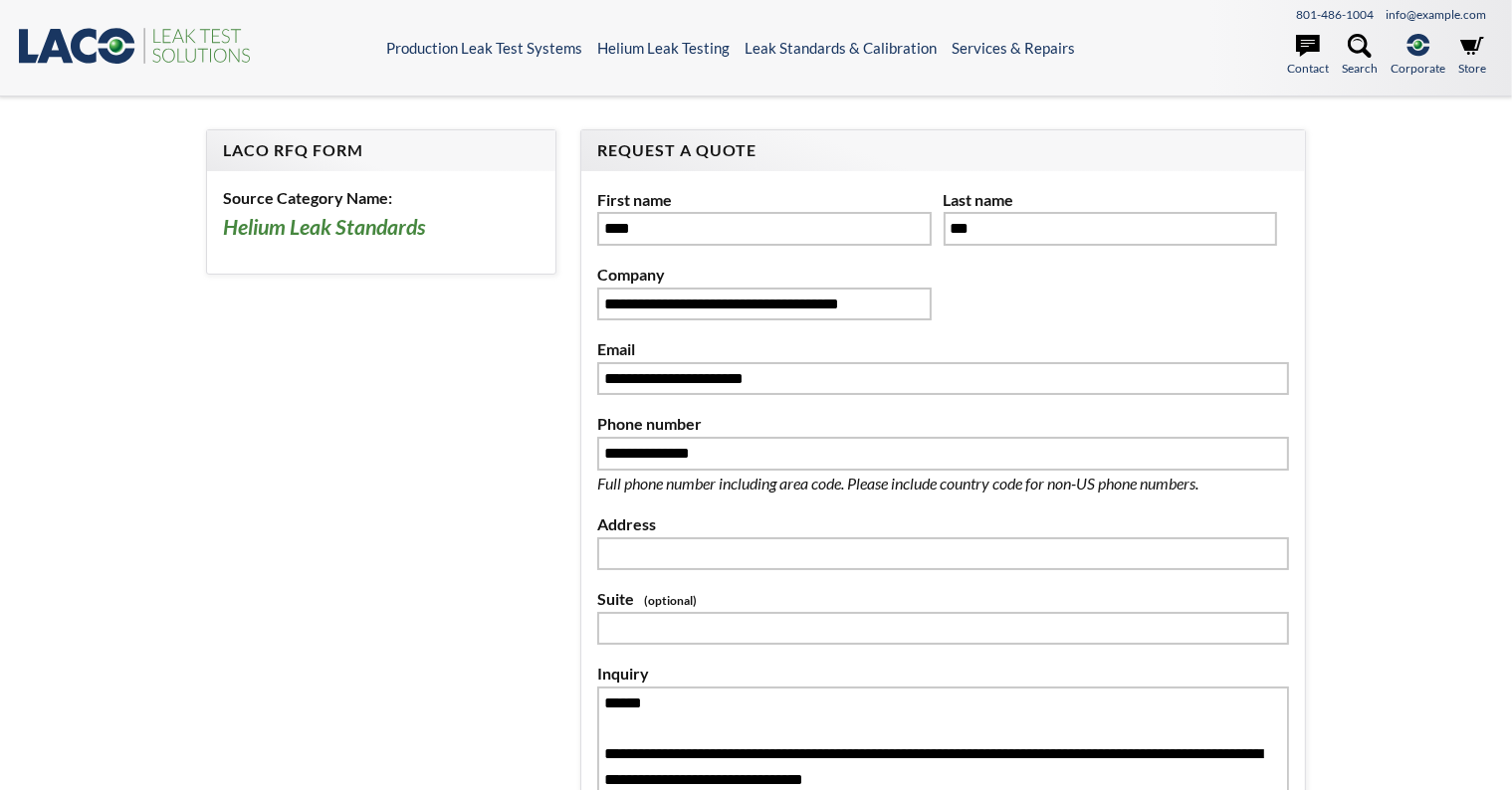 type on "**********" 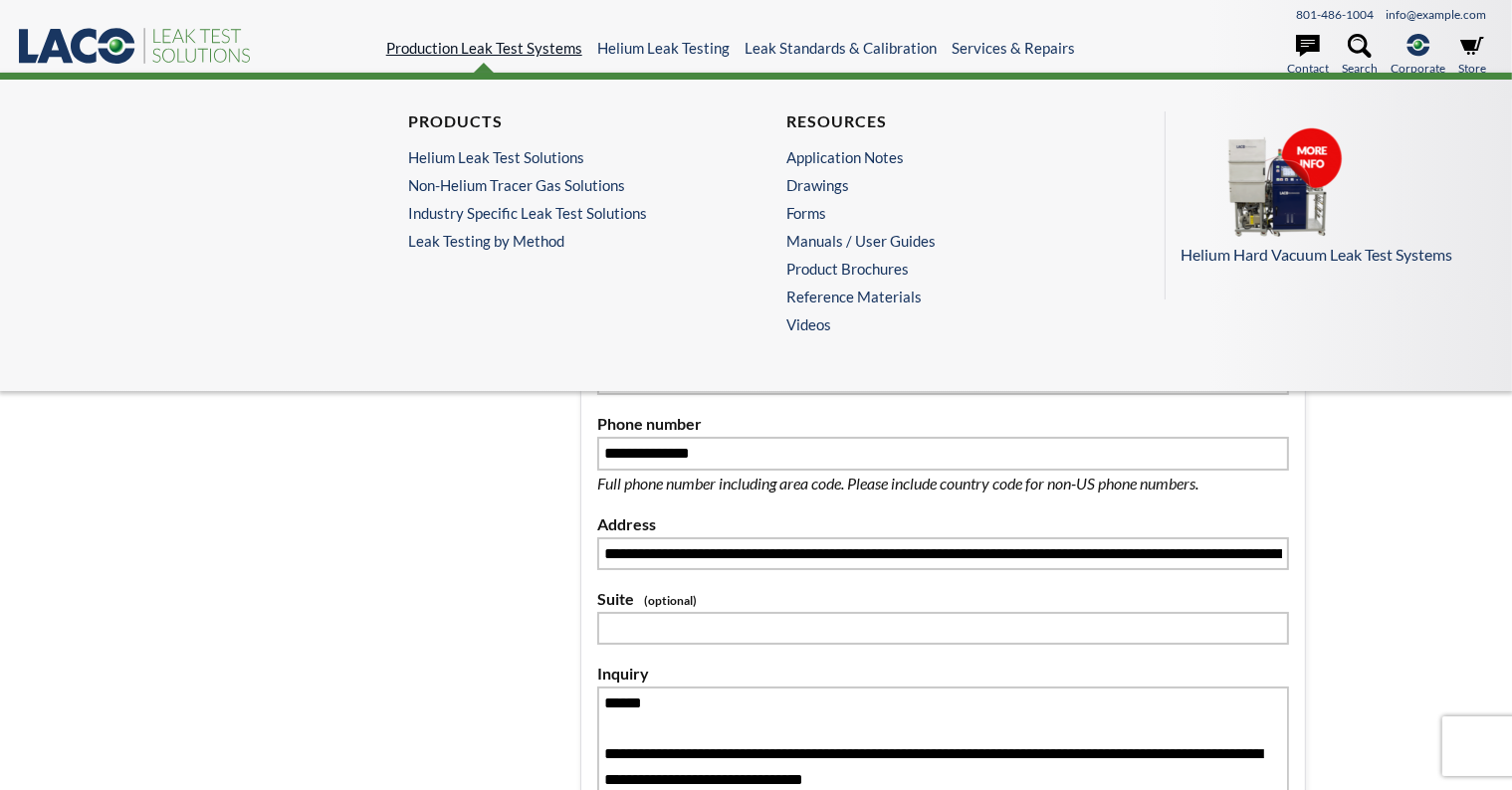 select 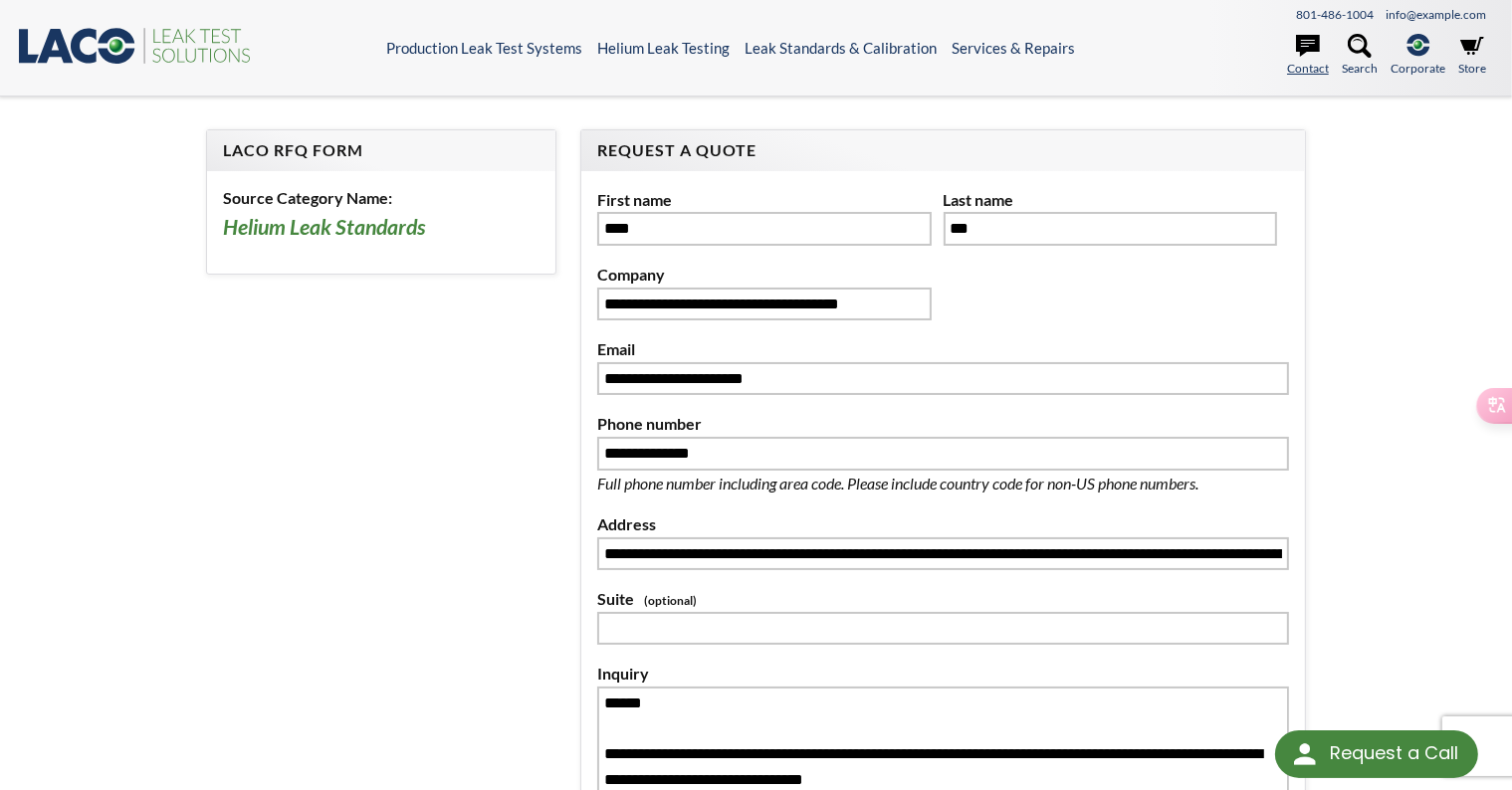 click 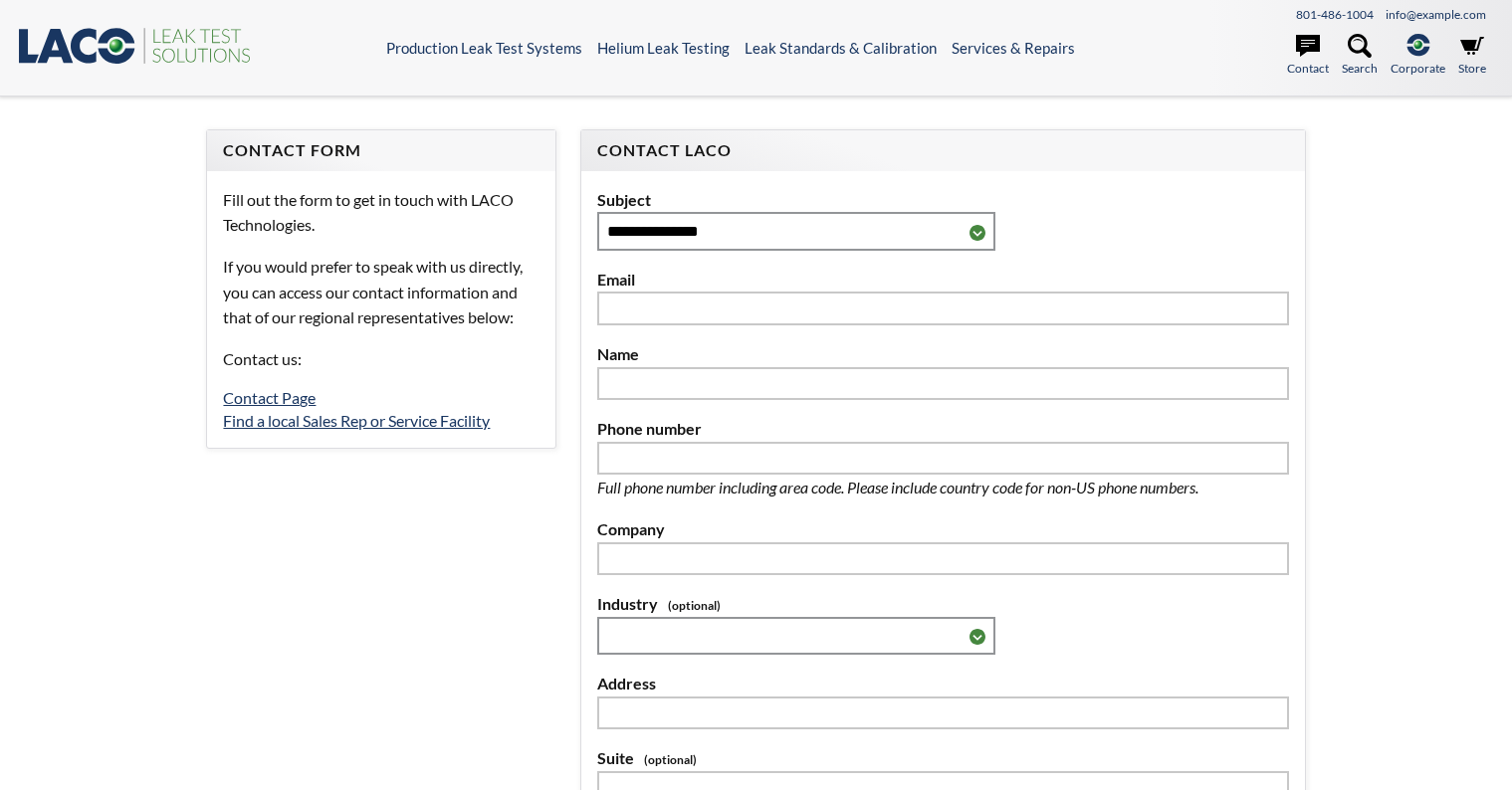 scroll, scrollTop: 0, scrollLeft: 0, axis: both 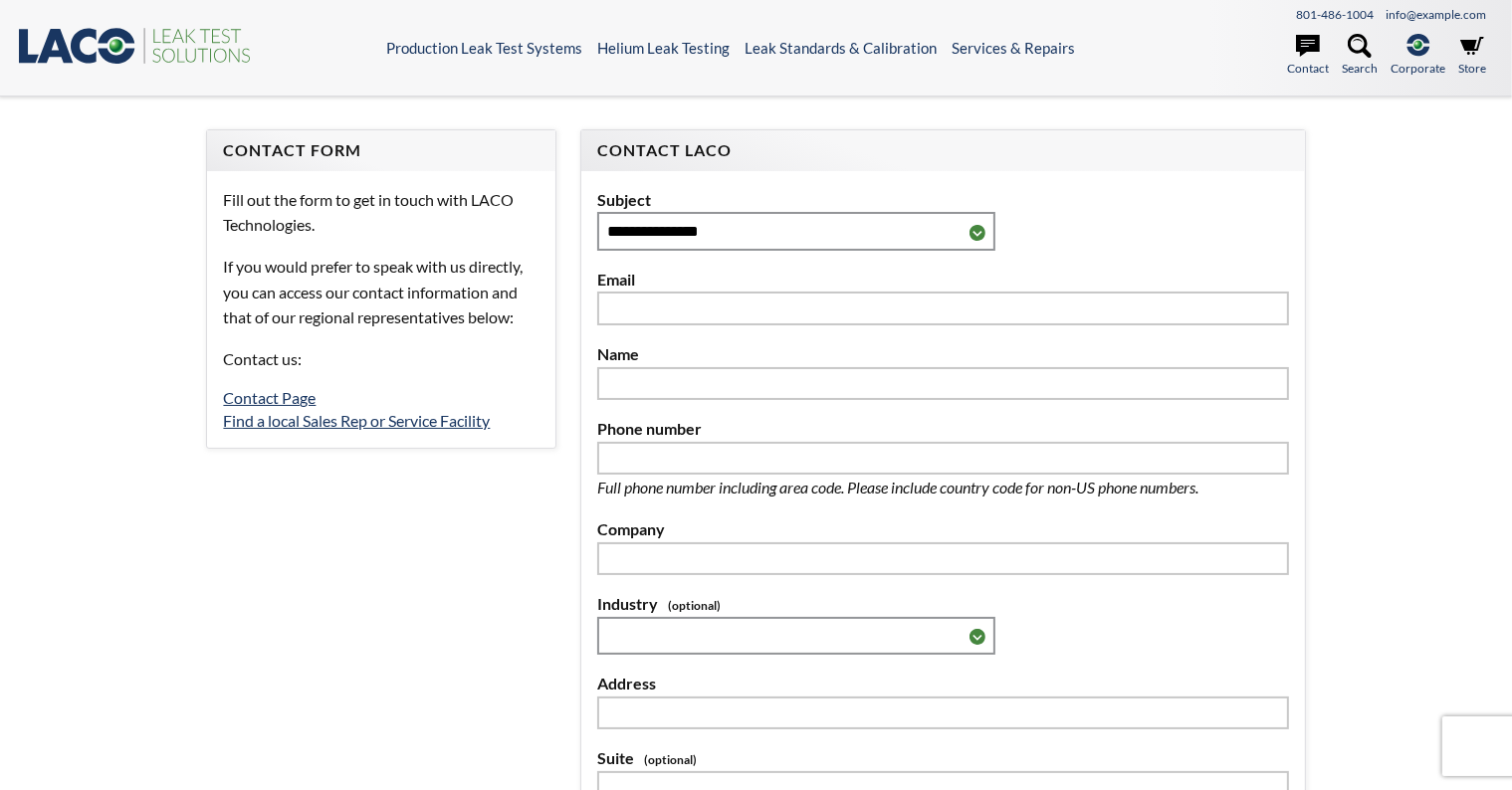 select 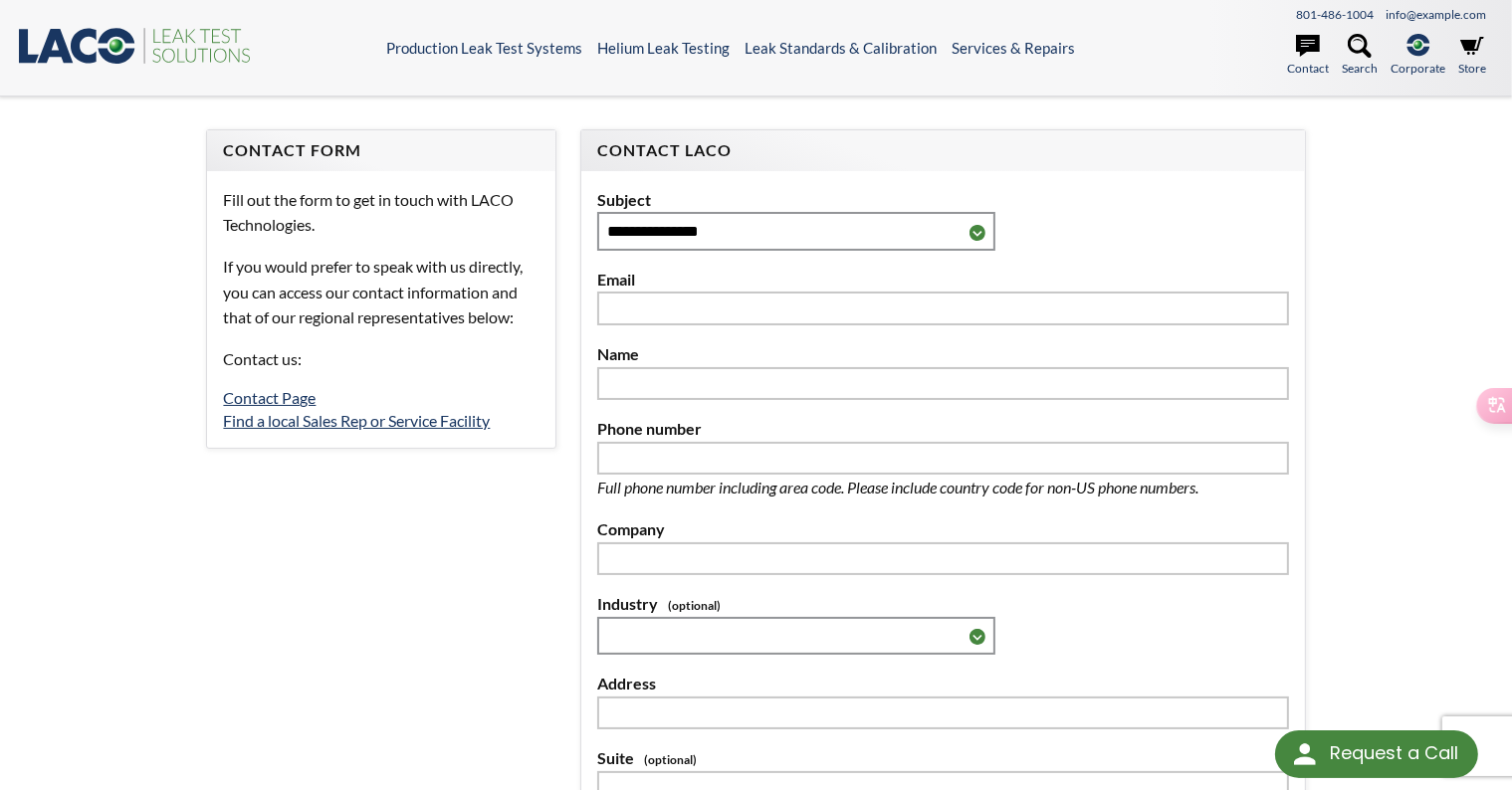 click on "Request a Call" at bounding box center [1394, 753] 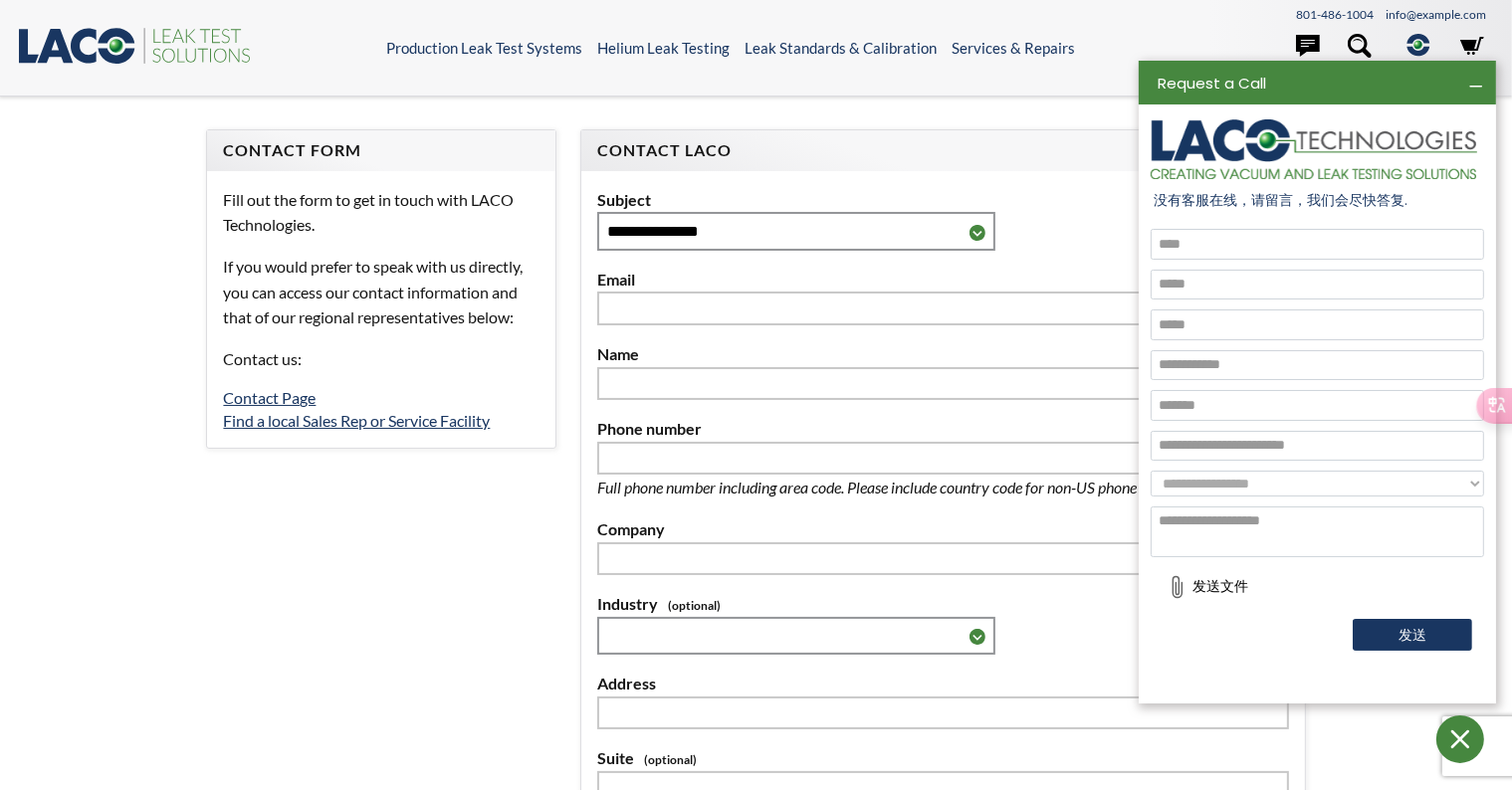 scroll, scrollTop: 0, scrollLeft: 0, axis: both 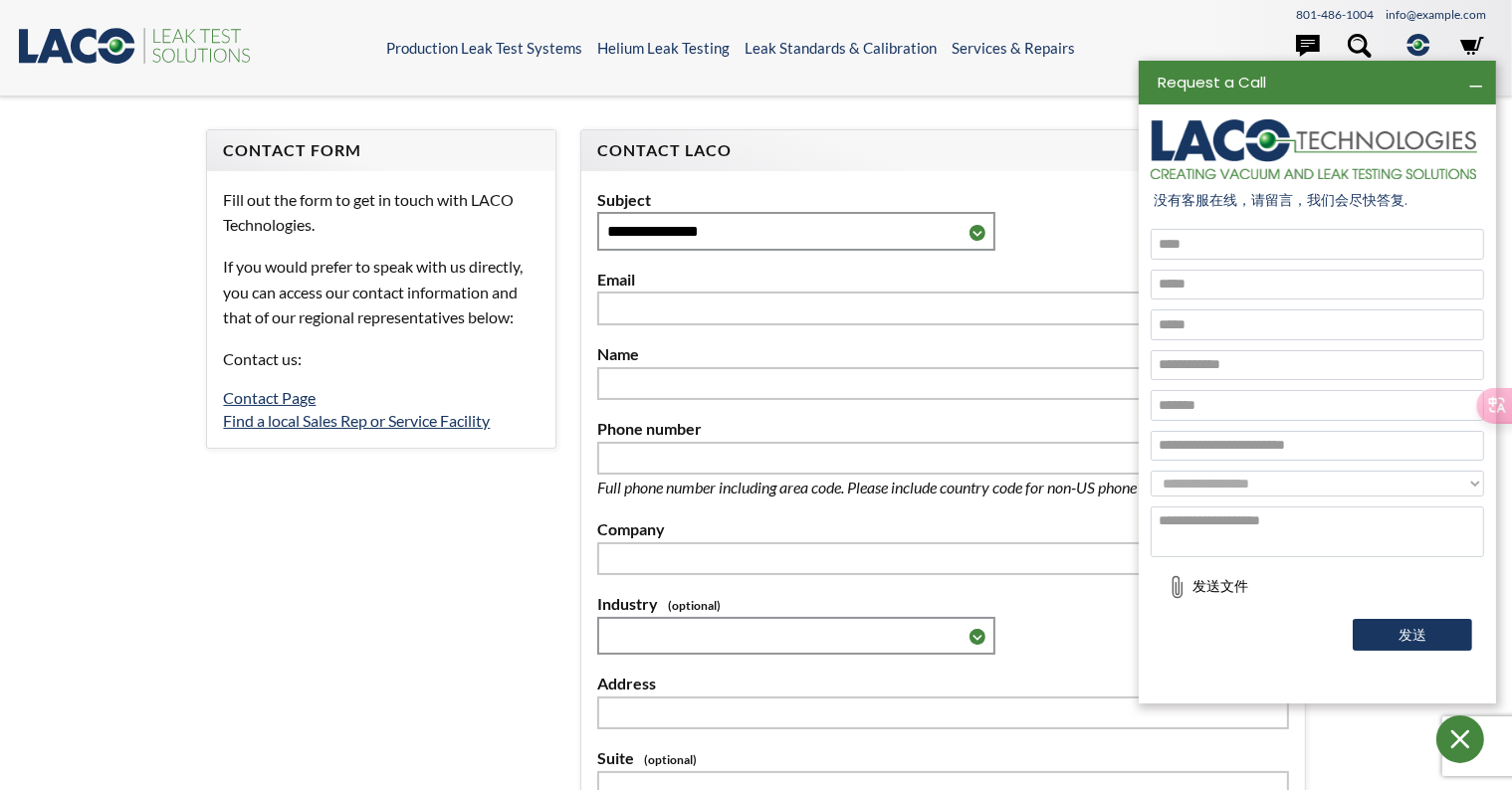 click 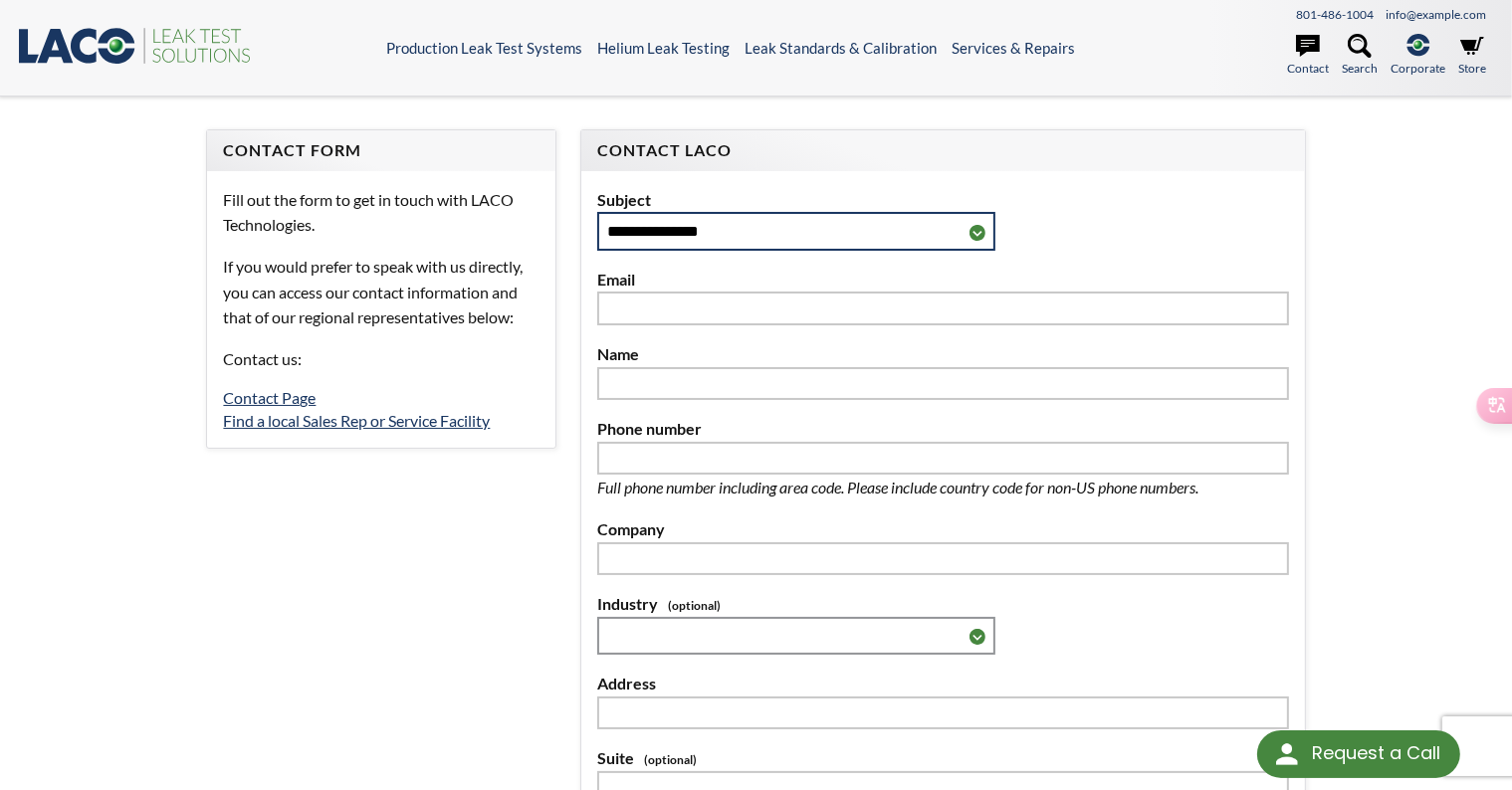 click on "**********" at bounding box center (796, 231) 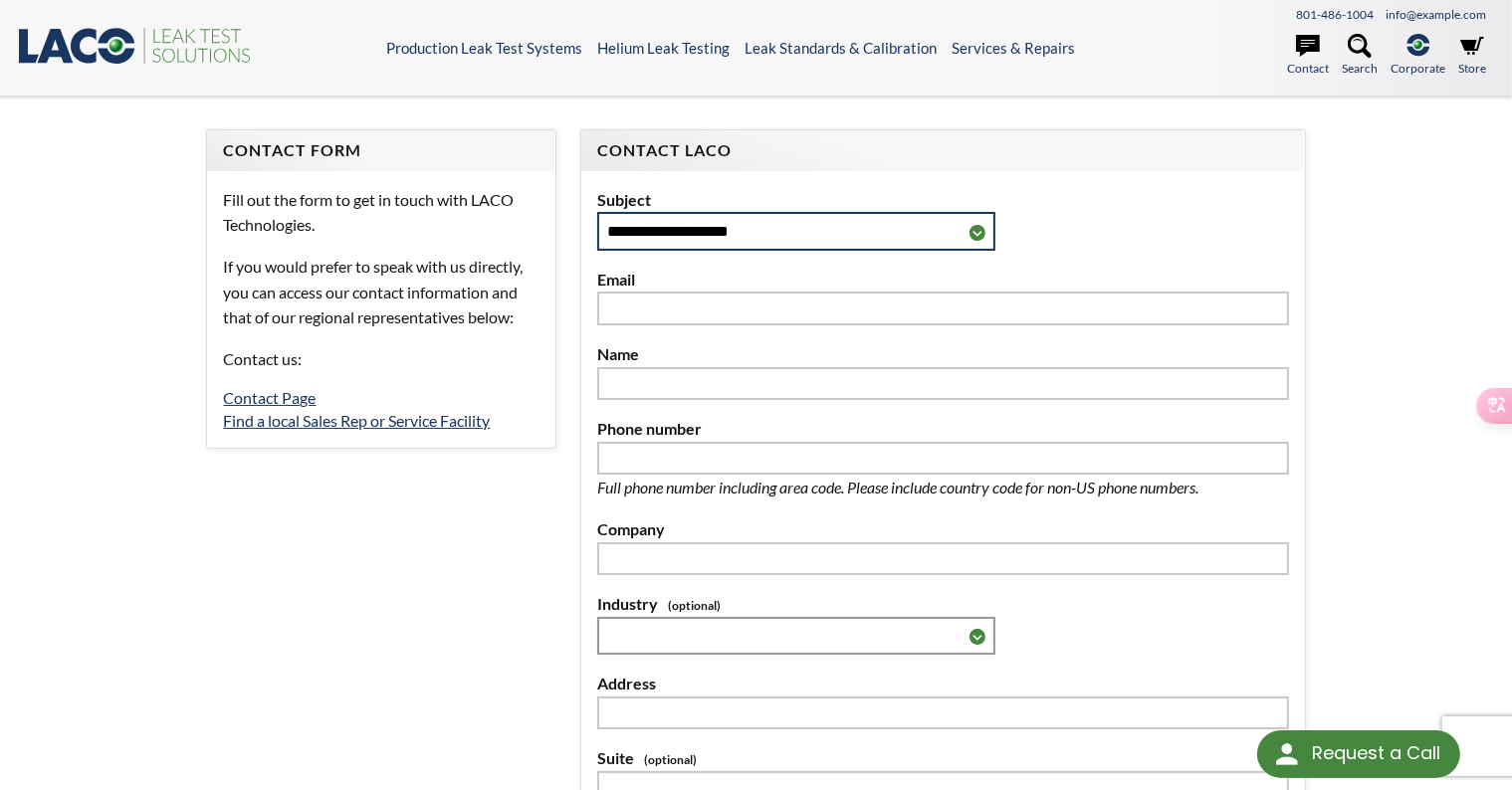 click on "**********" at bounding box center (796, 231) 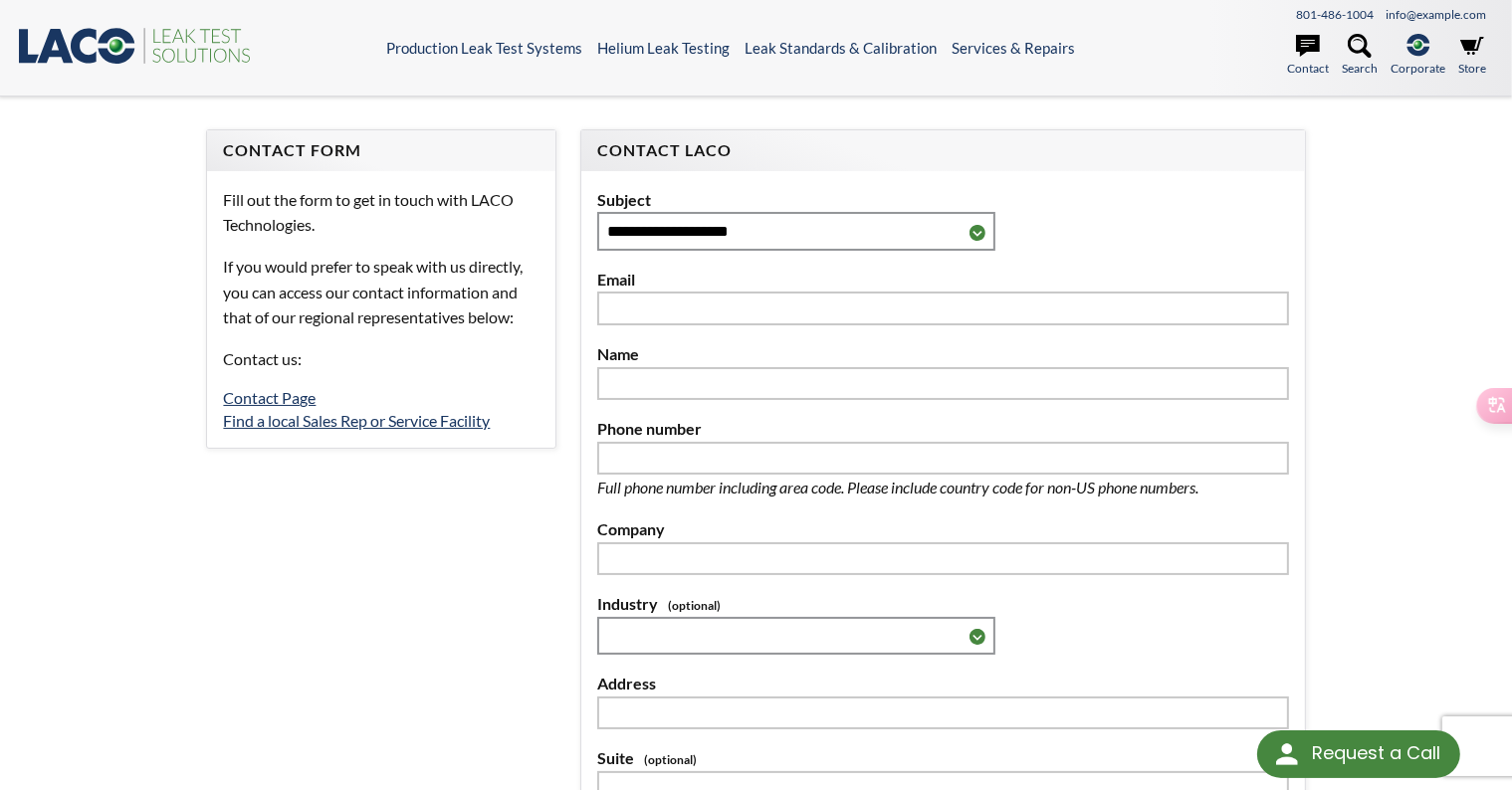 click on "**********" at bounding box center (756, 625) 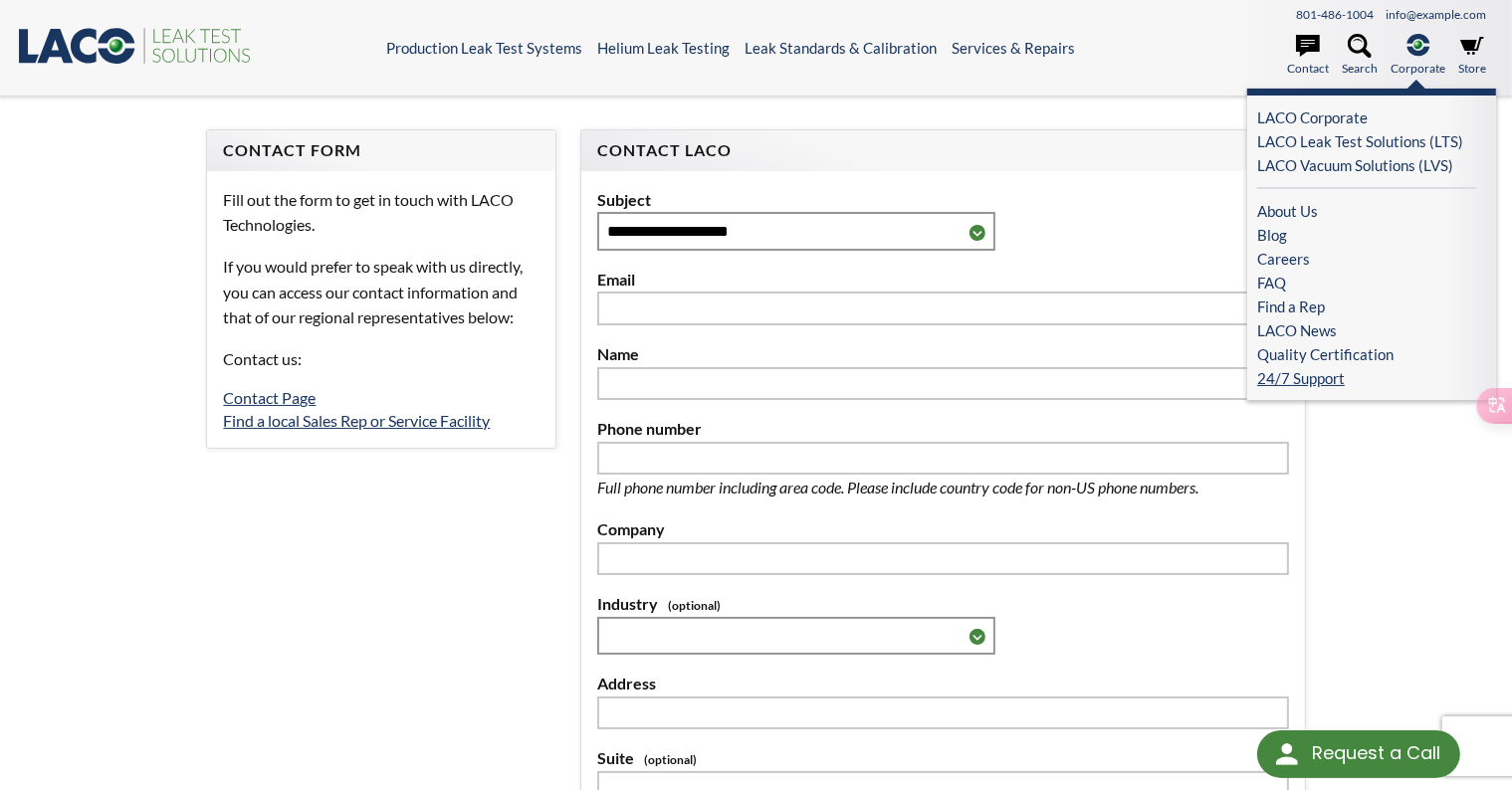 click on "24/7 Support" at bounding box center (1372, 378) 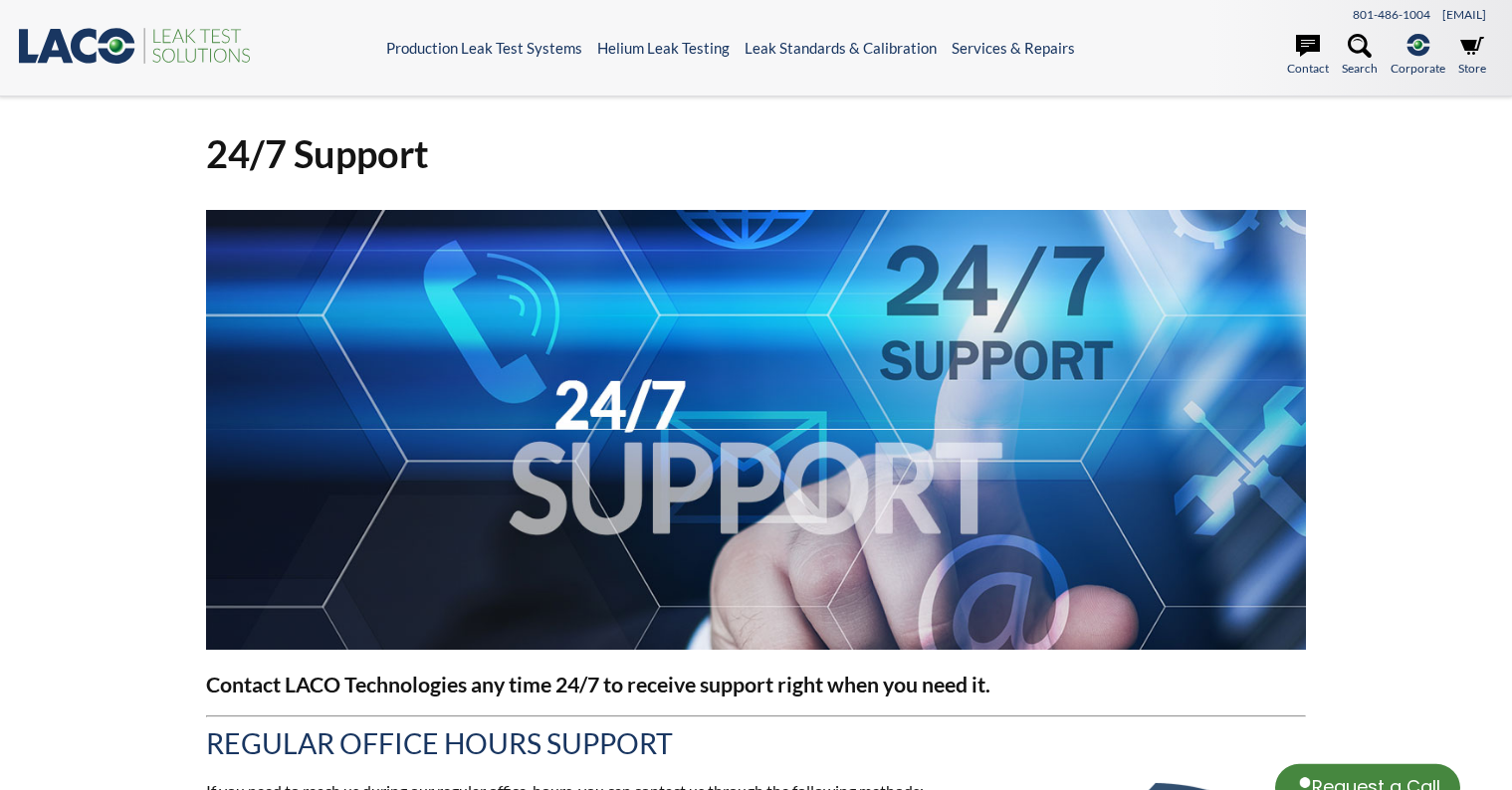 select 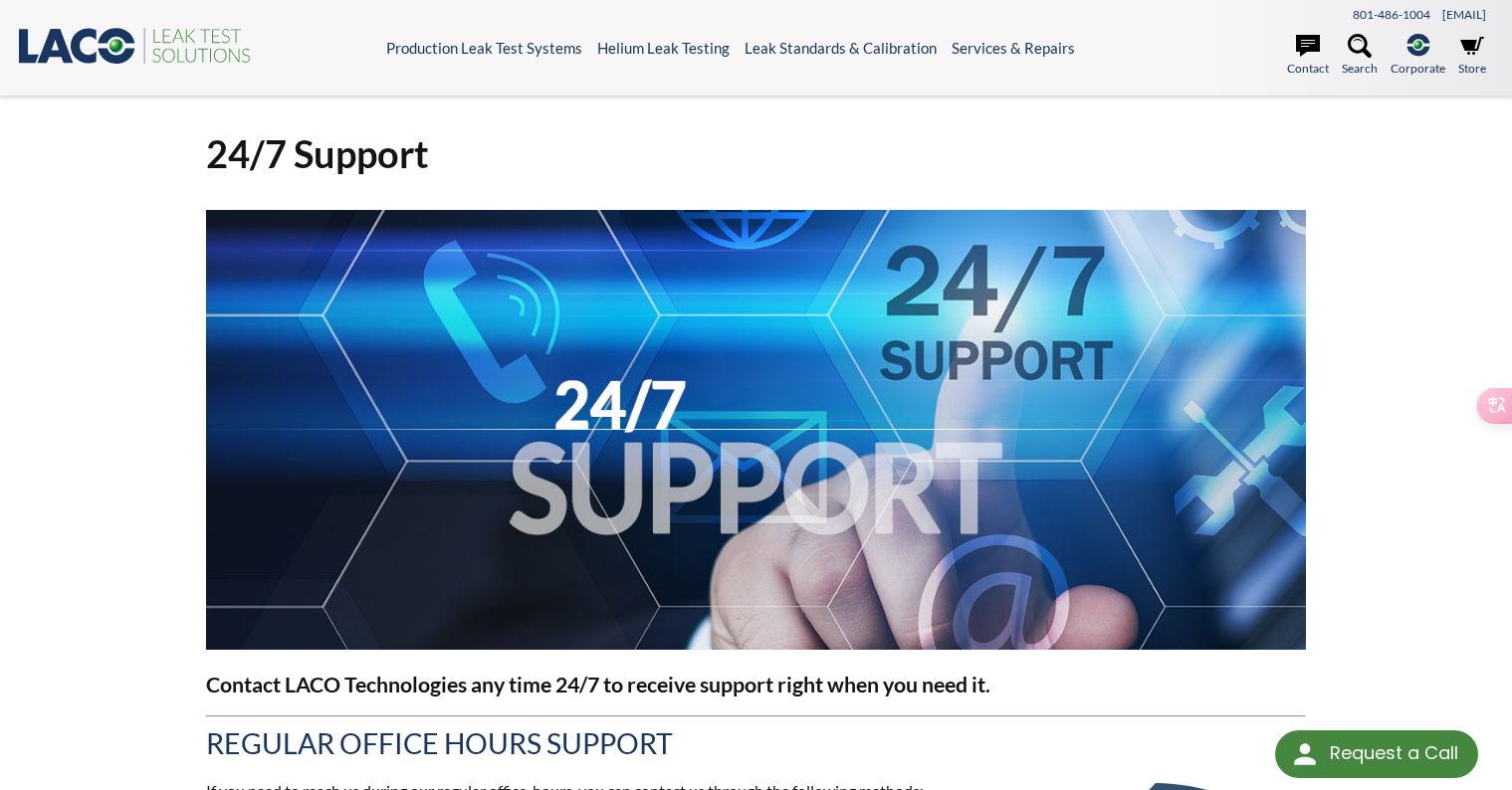scroll, scrollTop: 0, scrollLeft: 0, axis: both 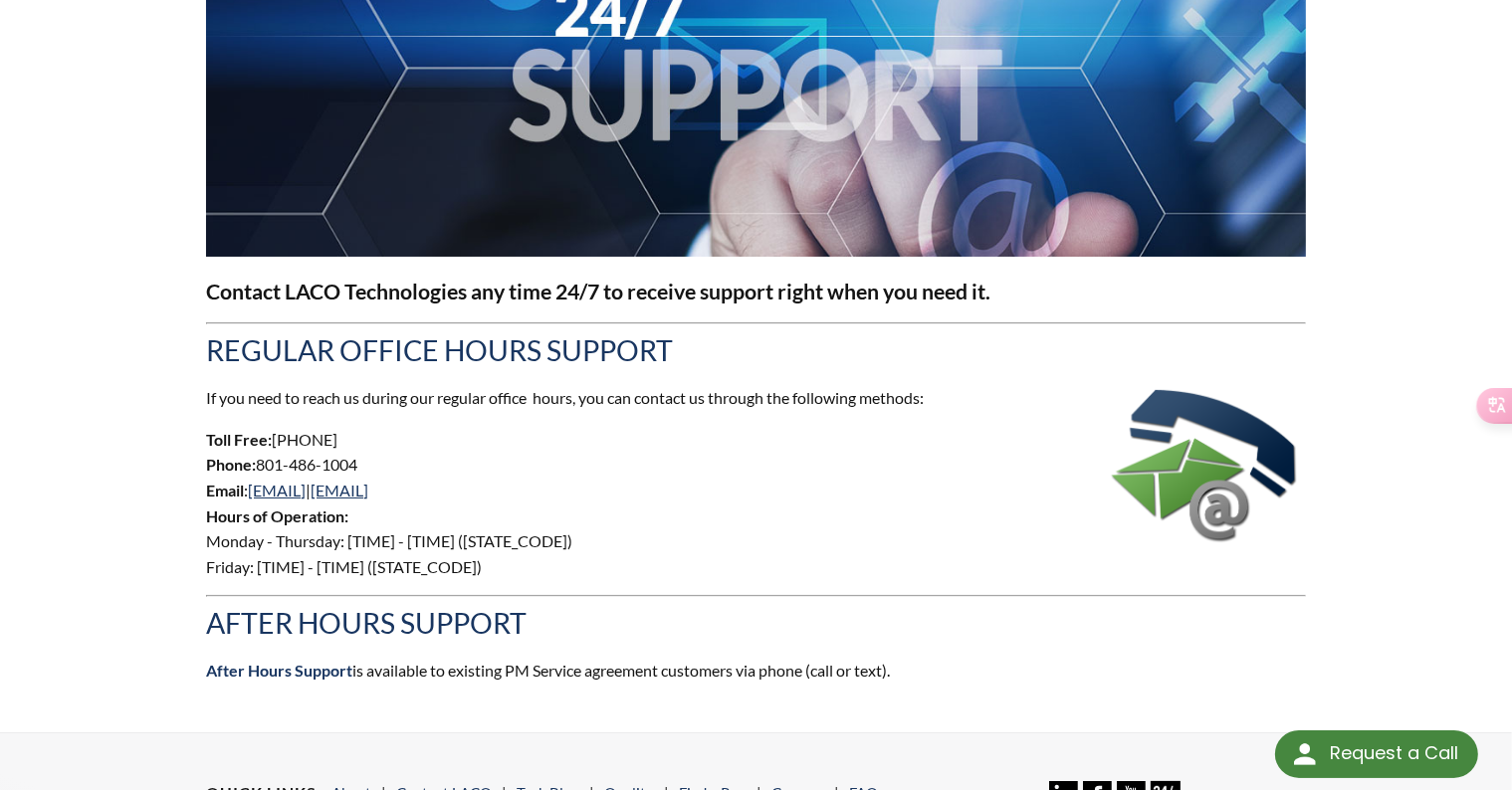 drag, startPoint x: 392, startPoint y: 458, endPoint x: 260, endPoint y: 462, distance: 132.06059 